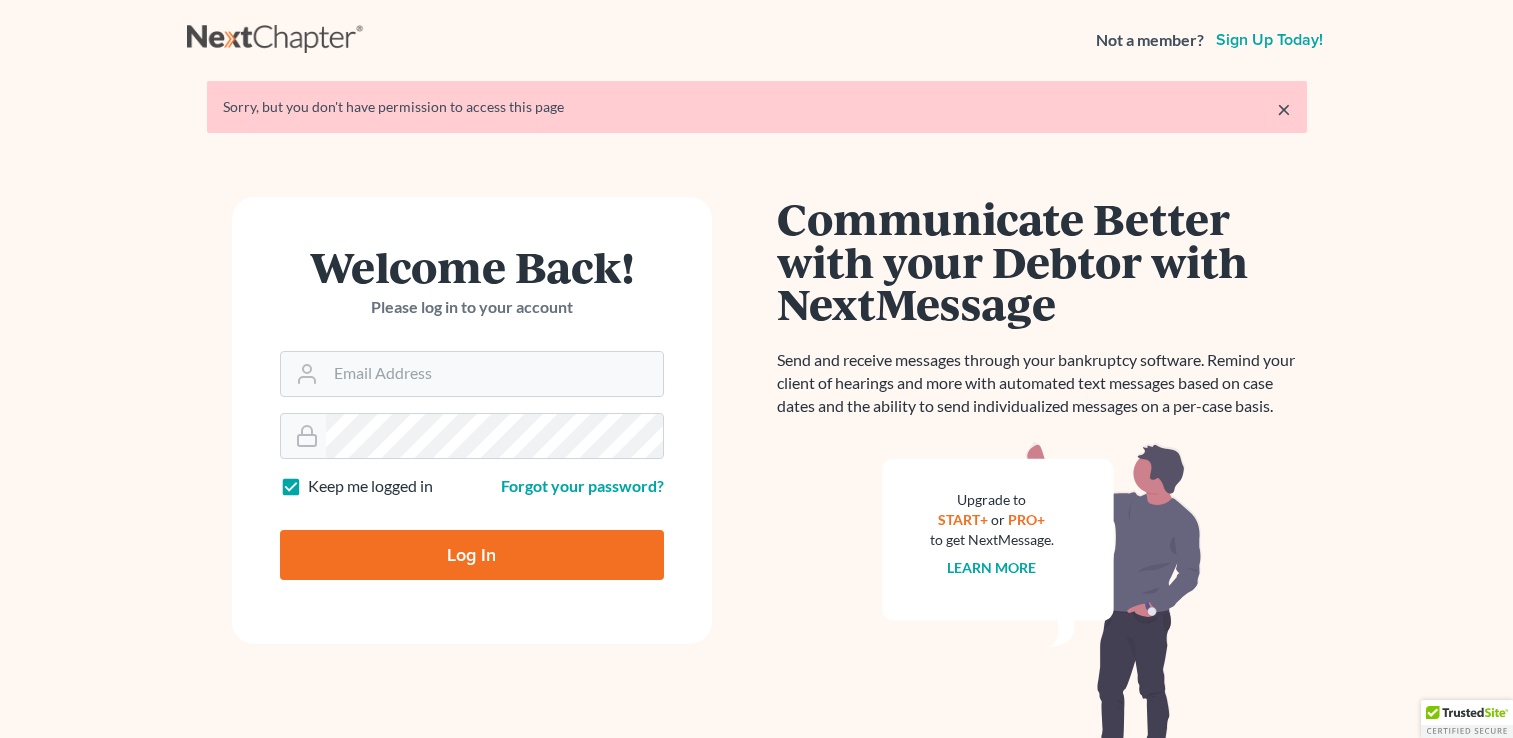 scroll, scrollTop: 0, scrollLeft: 0, axis: both 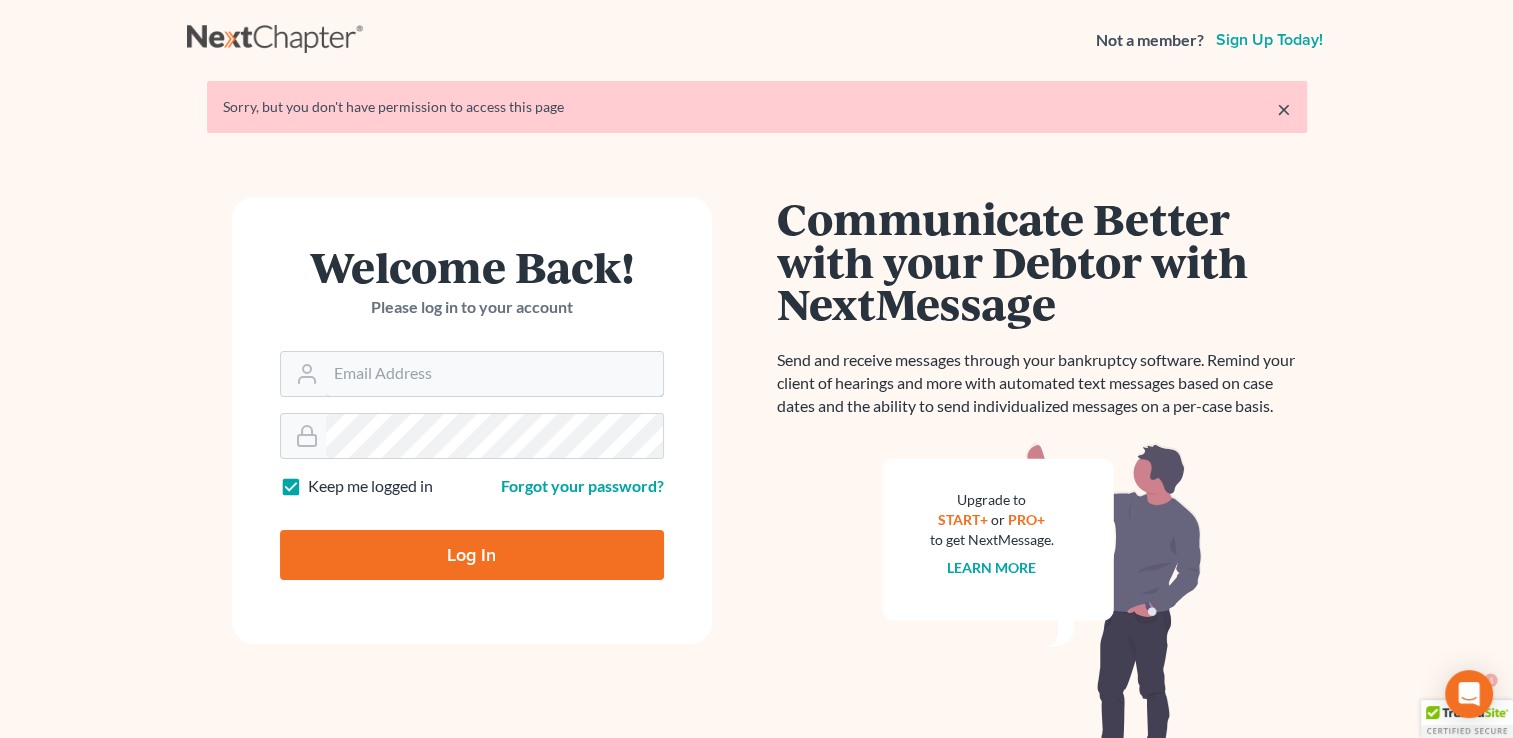 type on "vptaylorlaw@gmail.com" 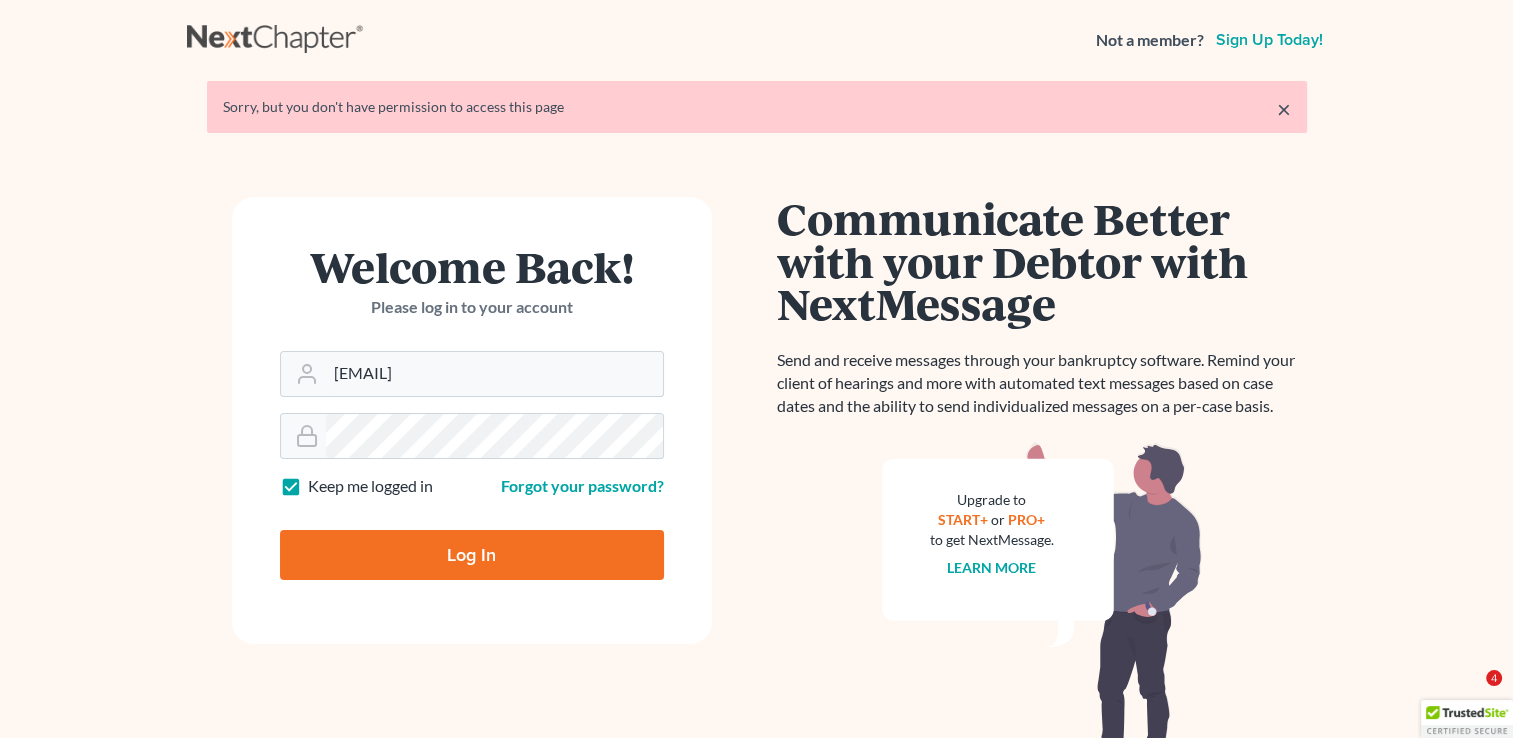 click on "Log In" at bounding box center [472, 555] 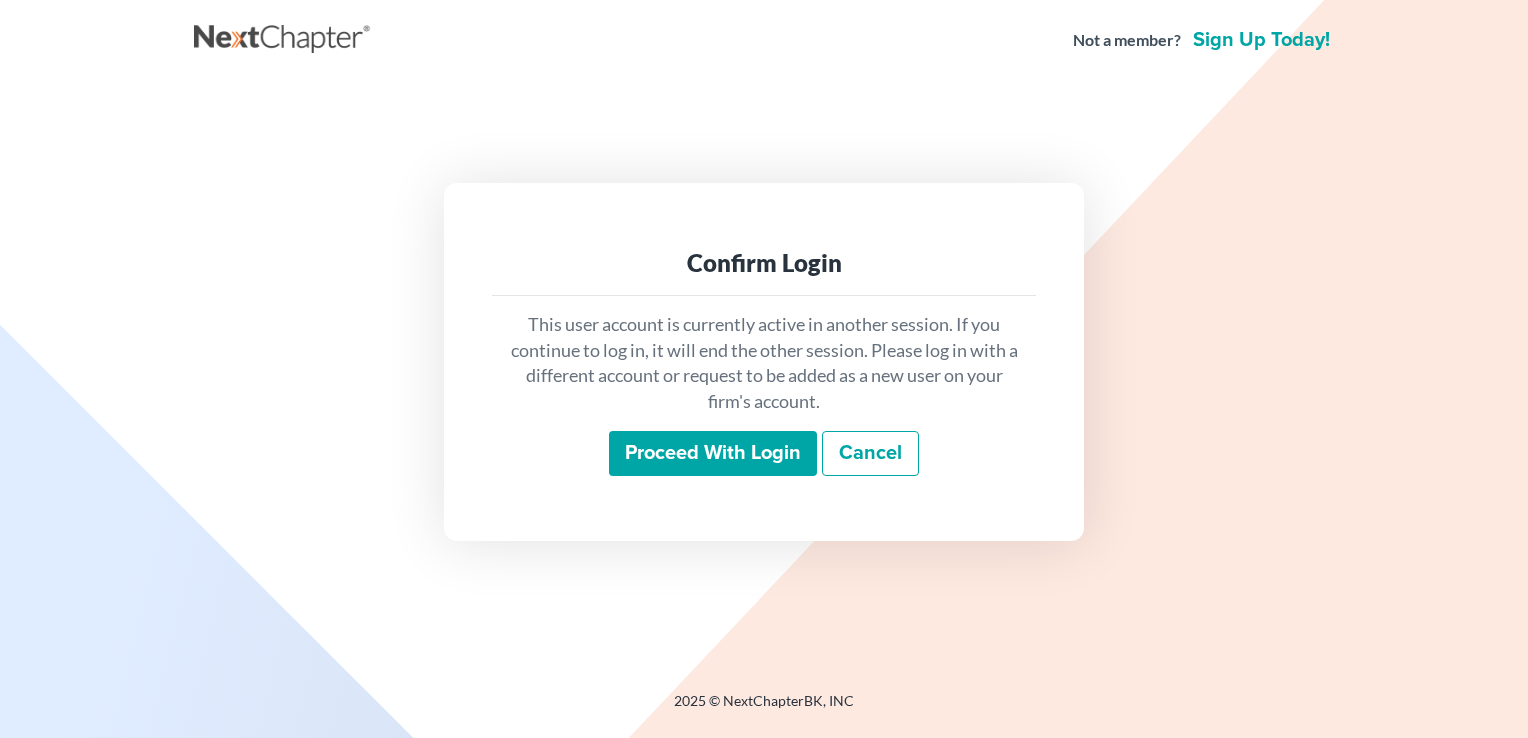 scroll, scrollTop: 0, scrollLeft: 0, axis: both 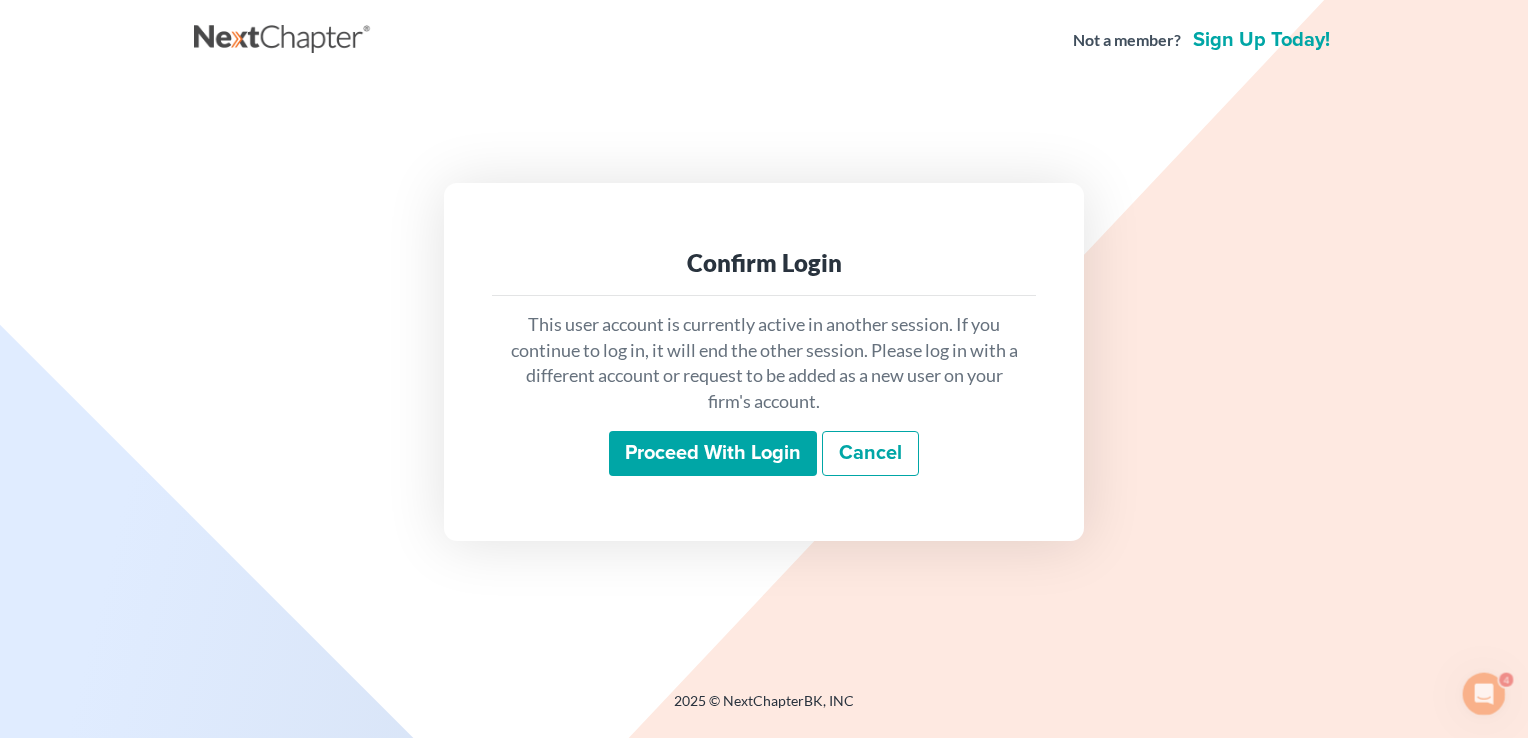 click on "Proceed with login" at bounding box center [713, 454] 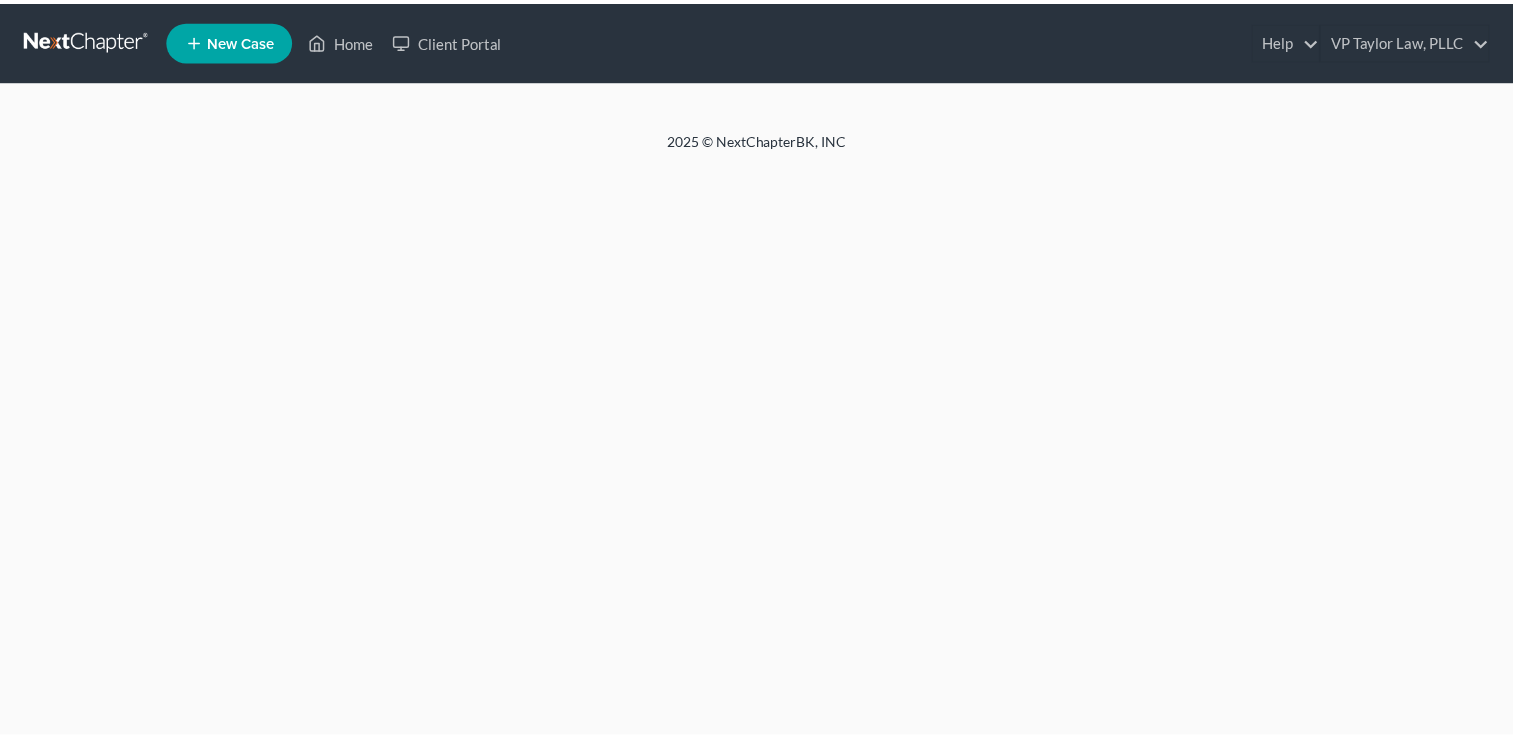scroll, scrollTop: 0, scrollLeft: 0, axis: both 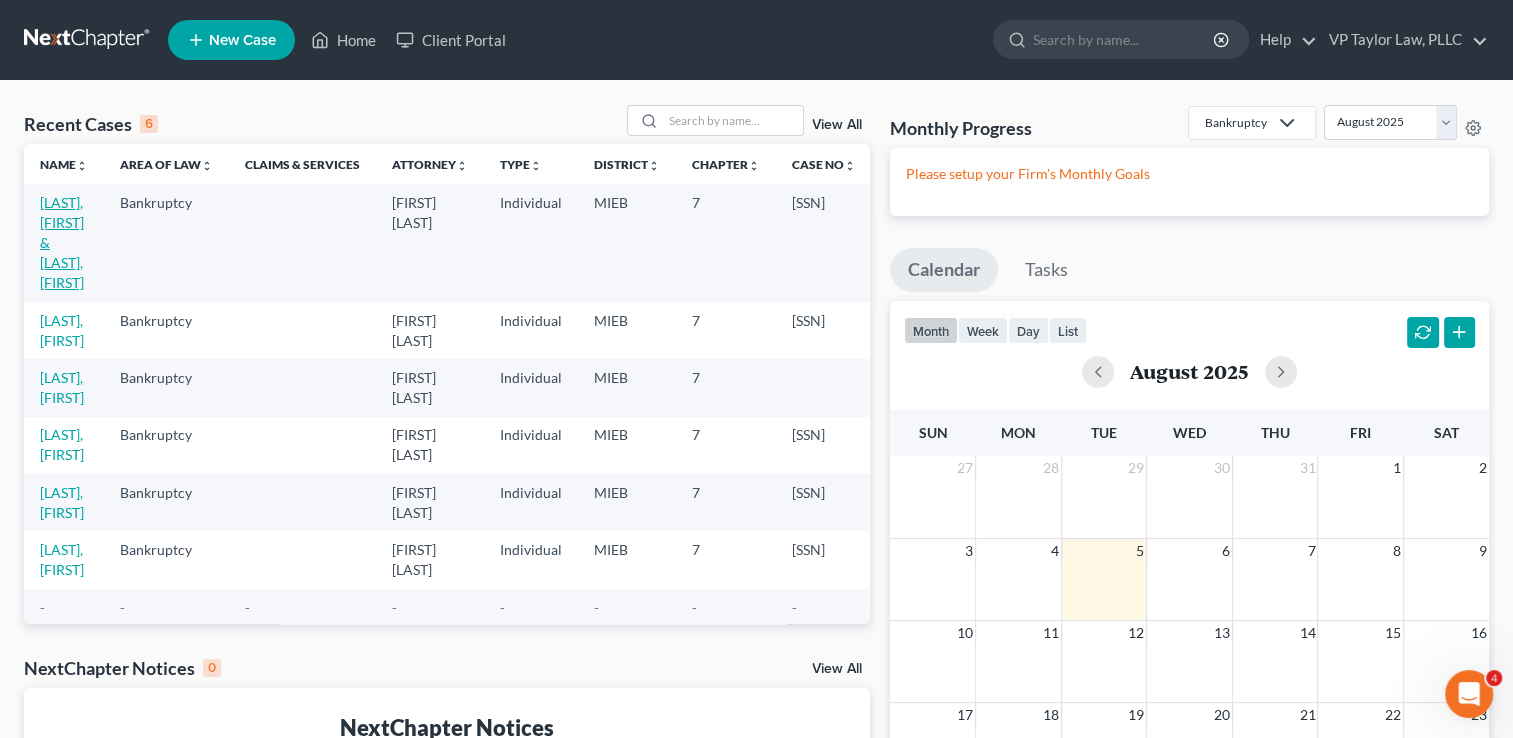 click on "Garwolinski, Joseph & Kling, Sandra" at bounding box center [62, 242] 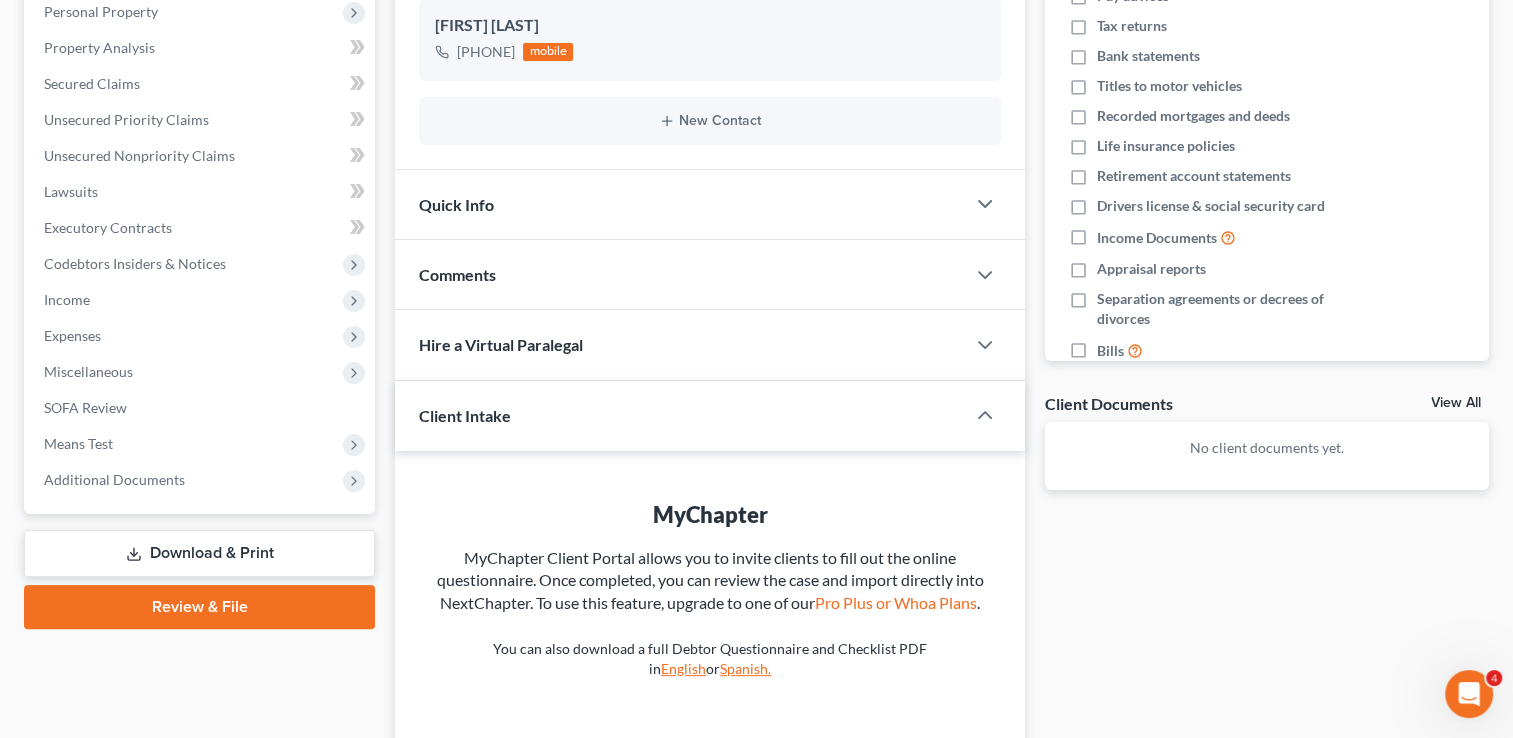 scroll, scrollTop: 404, scrollLeft: 0, axis: vertical 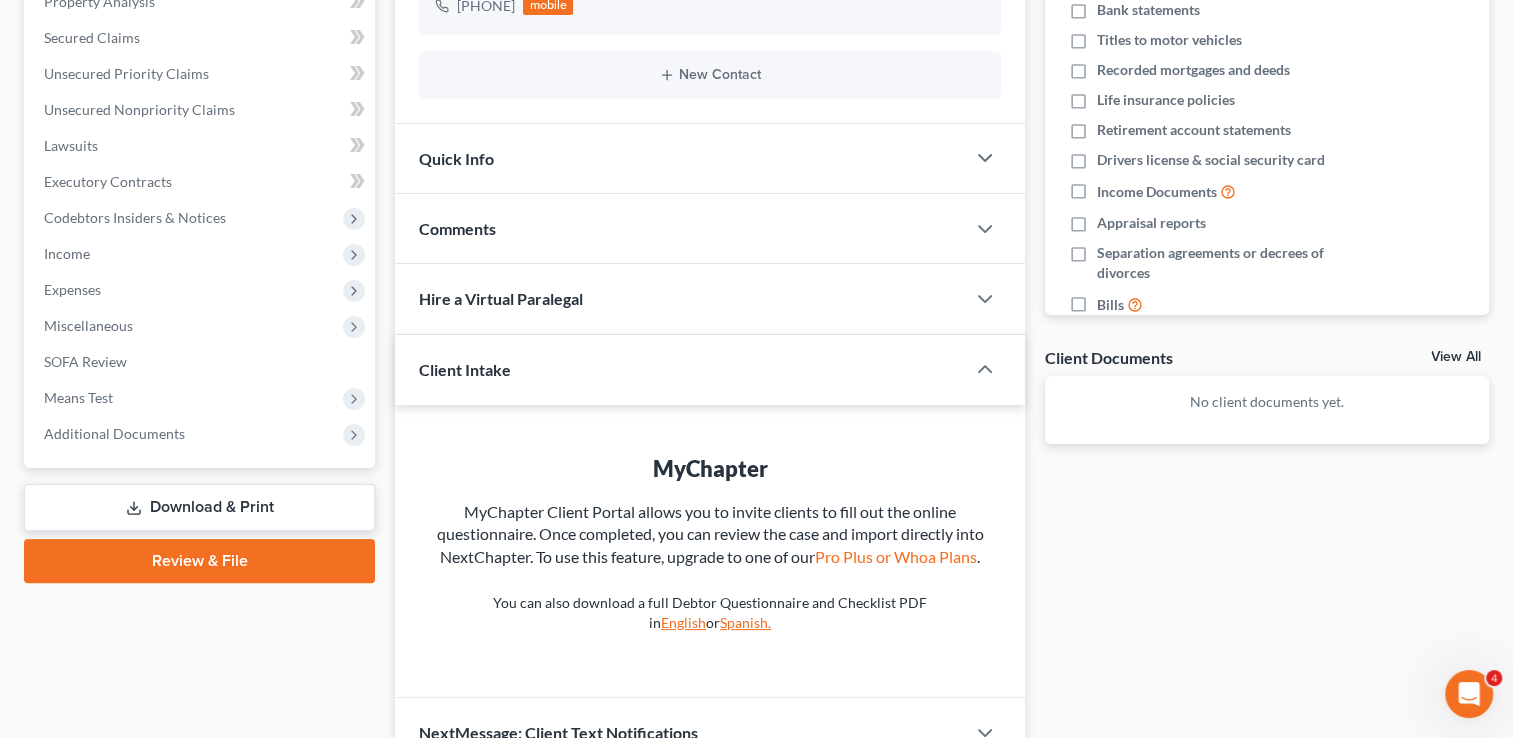 click on "Download & Print" at bounding box center (199, 507) 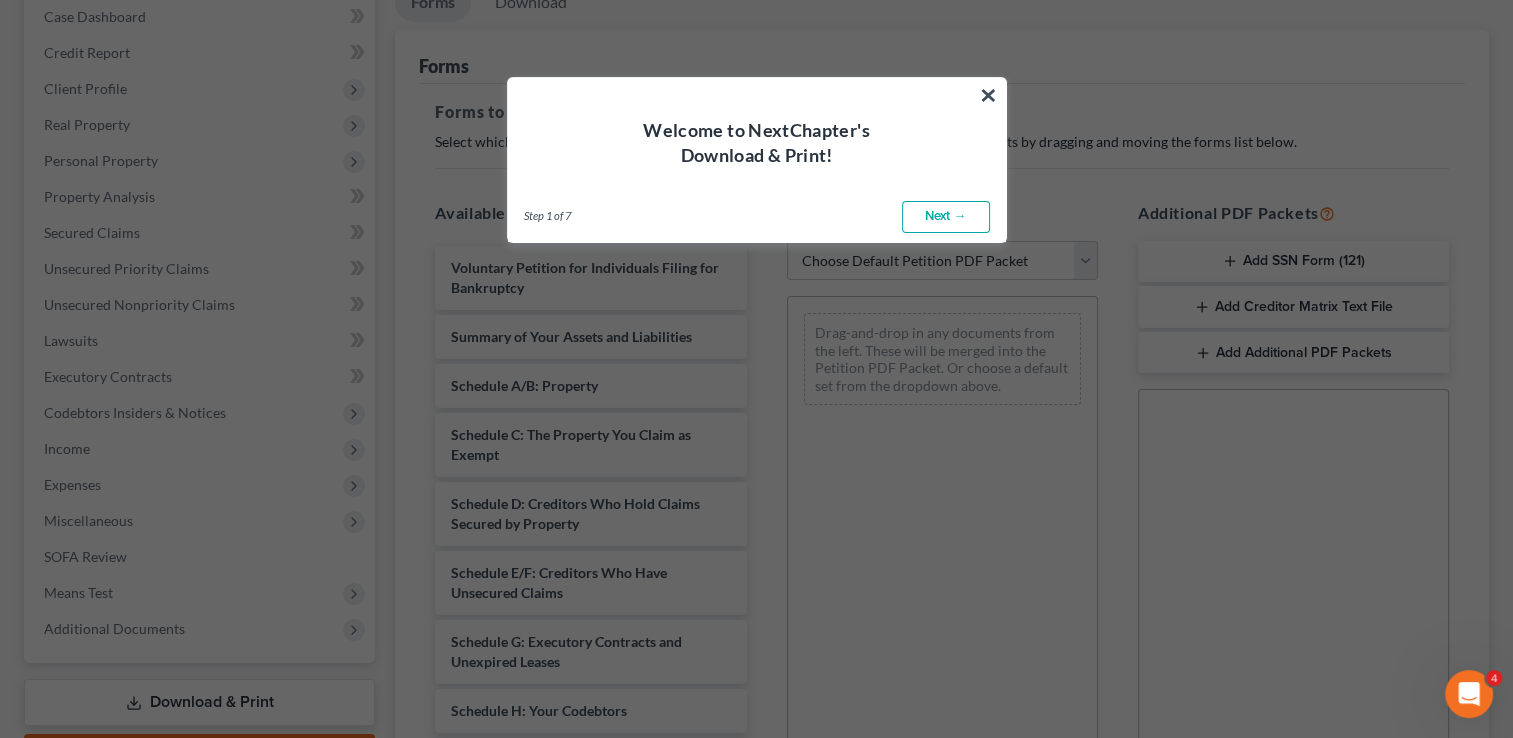 scroll, scrollTop: 0, scrollLeft: 0, axis: both 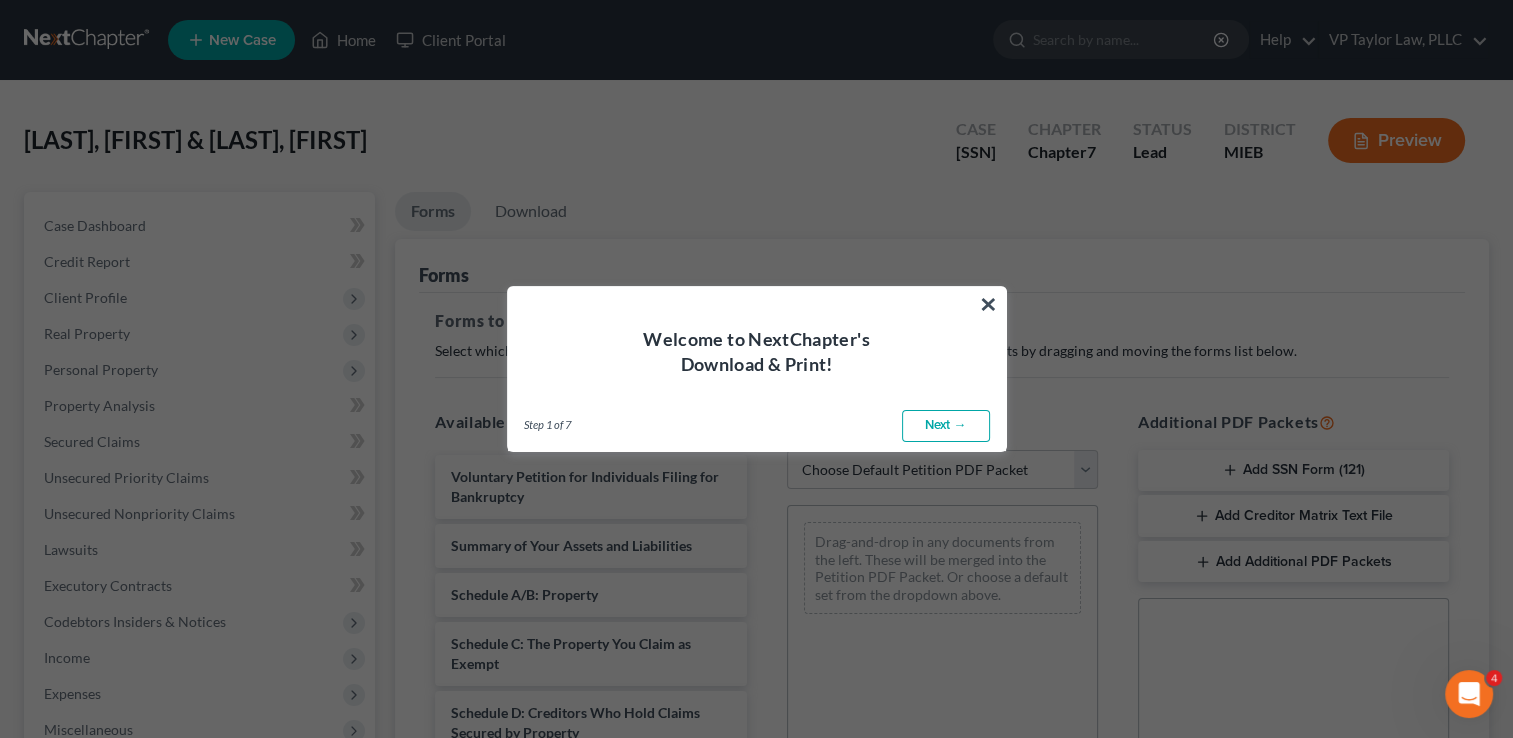 click on "Next →" at bounding box center (946, 426) 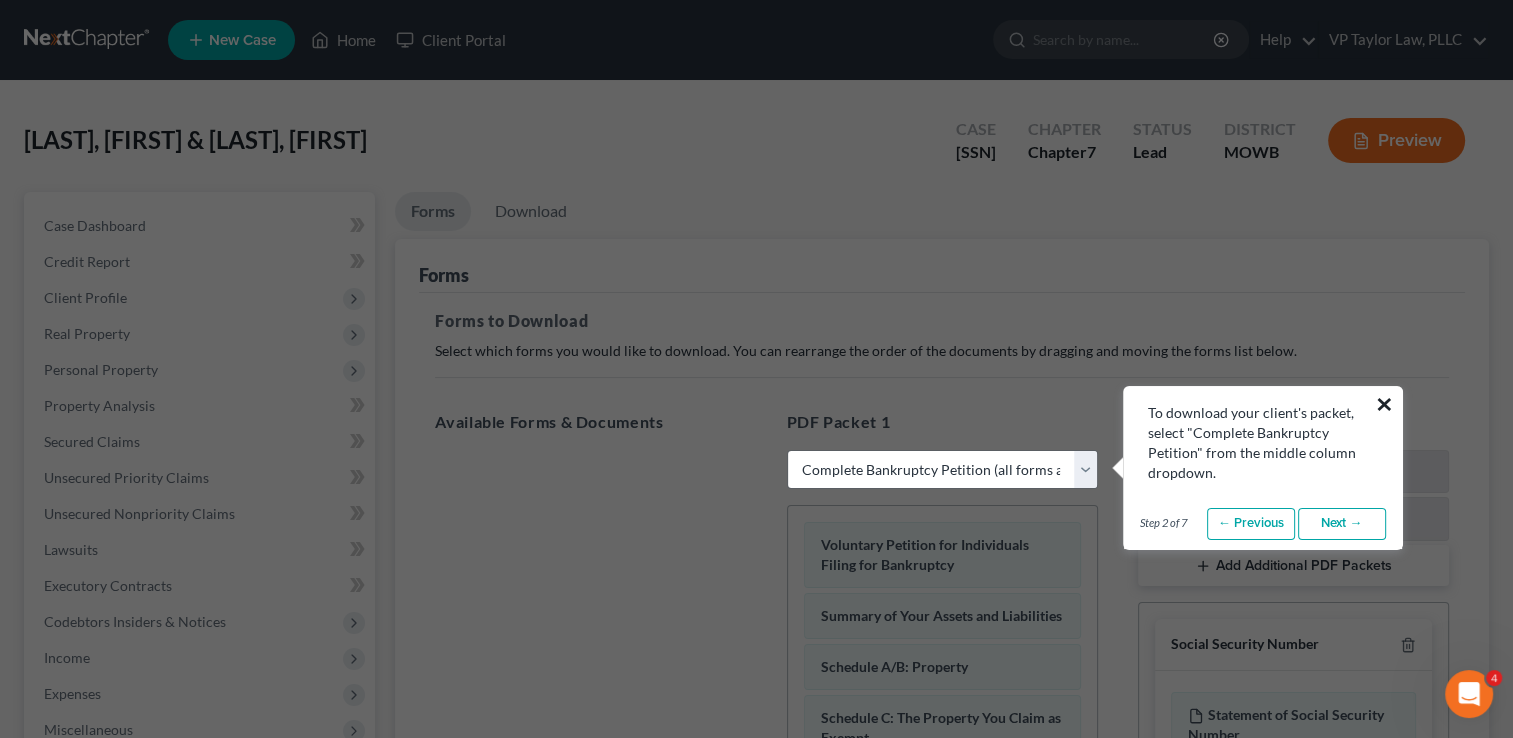 click on "×" at bounding box center [1384, 404] 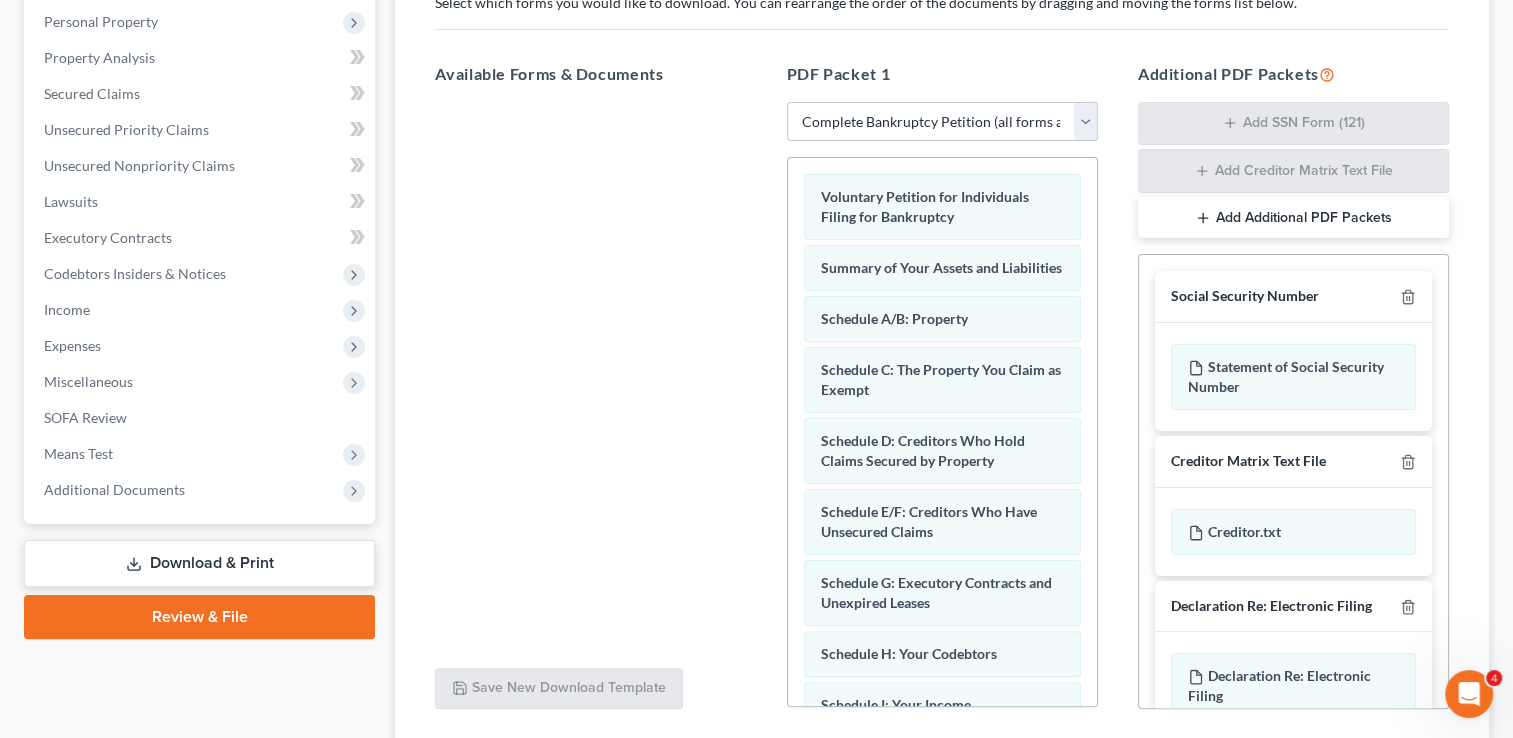 scroll, scrollTop: 348, scrollLeft: 0, axis: vertical 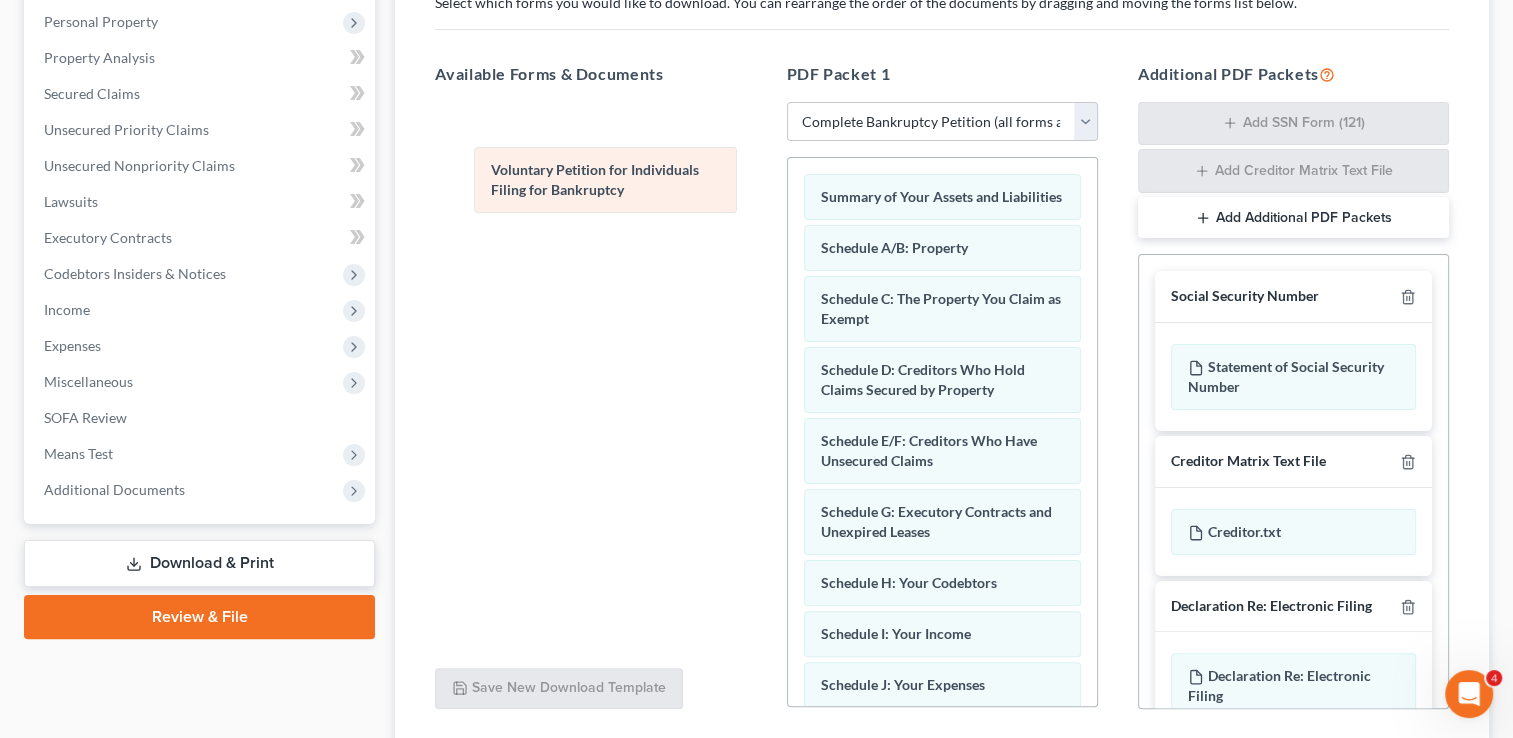 drag, startPoint x: 928, startPoint y: 214, endPoint x: 556, endPoint y: 193, distance: 372.5923 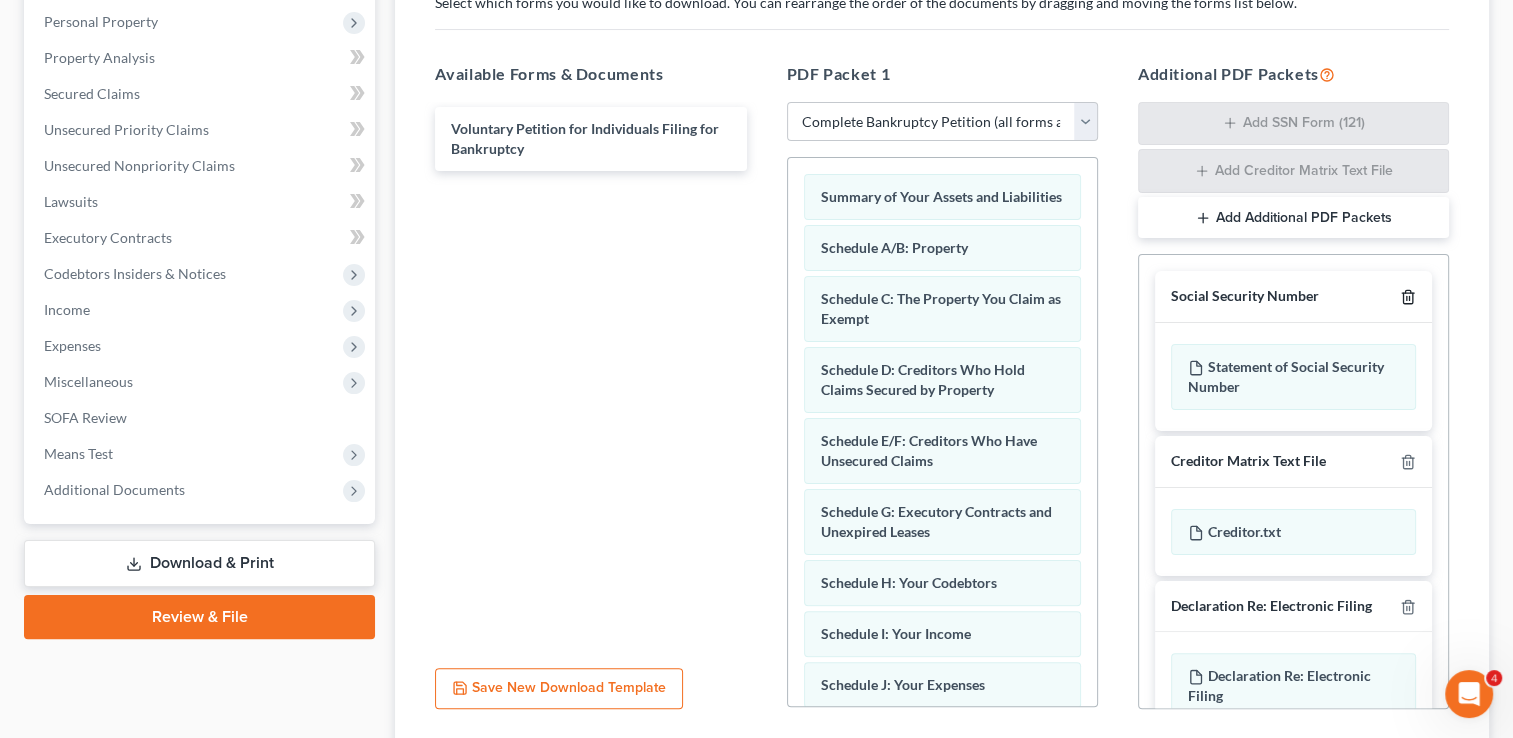 click 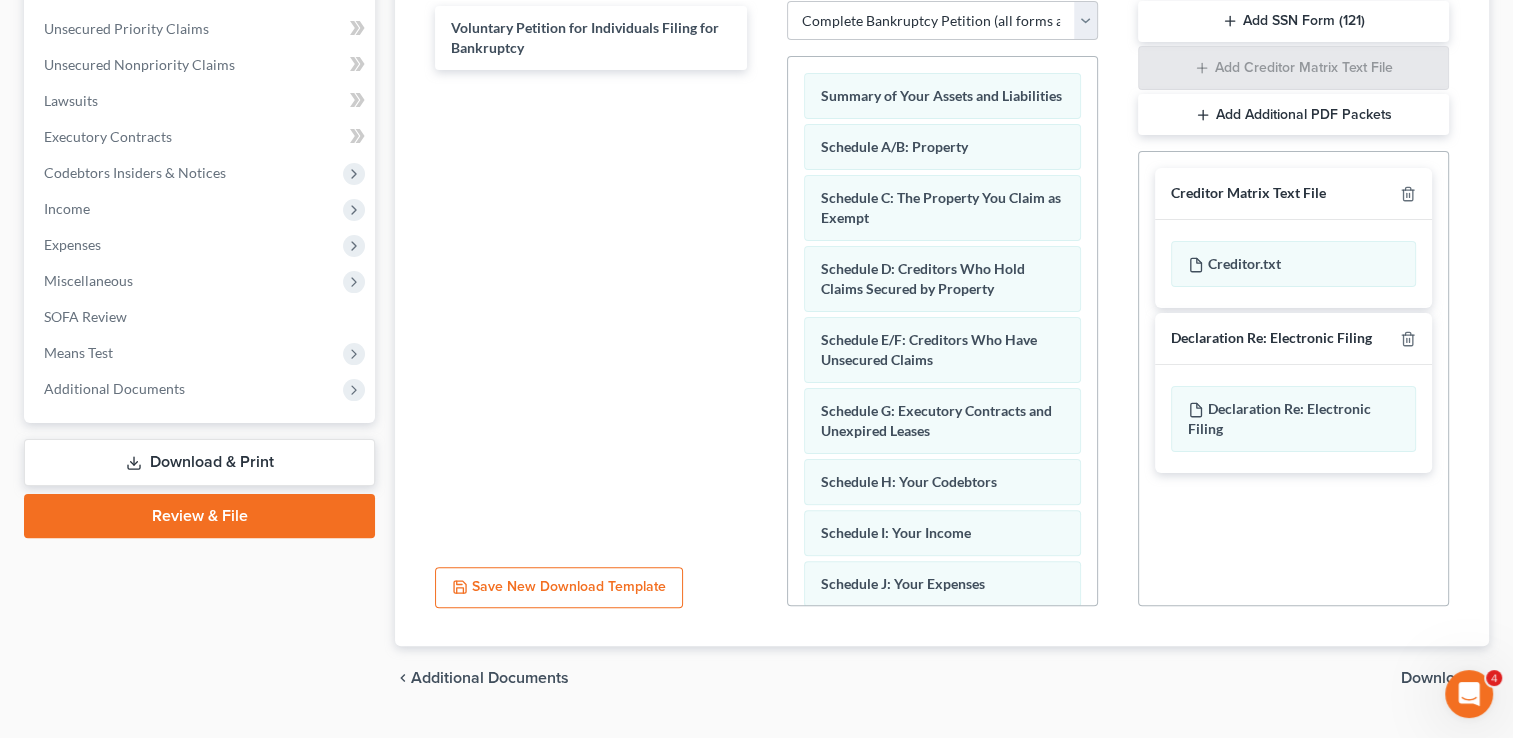 scroll, scrollTop: 495, scrollLeft: 0, axis: vertical 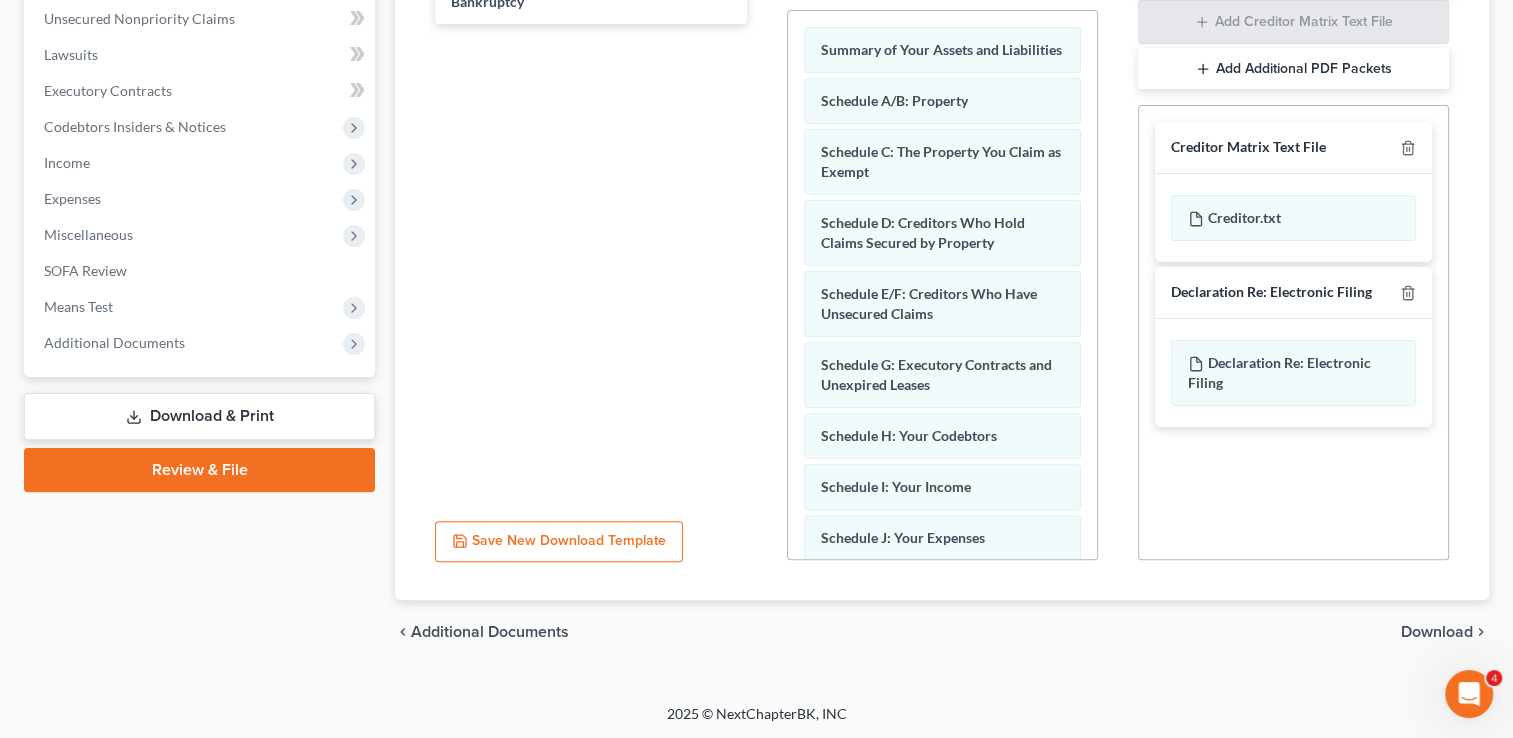 click on "Download" at bounding box center (1437, 632) 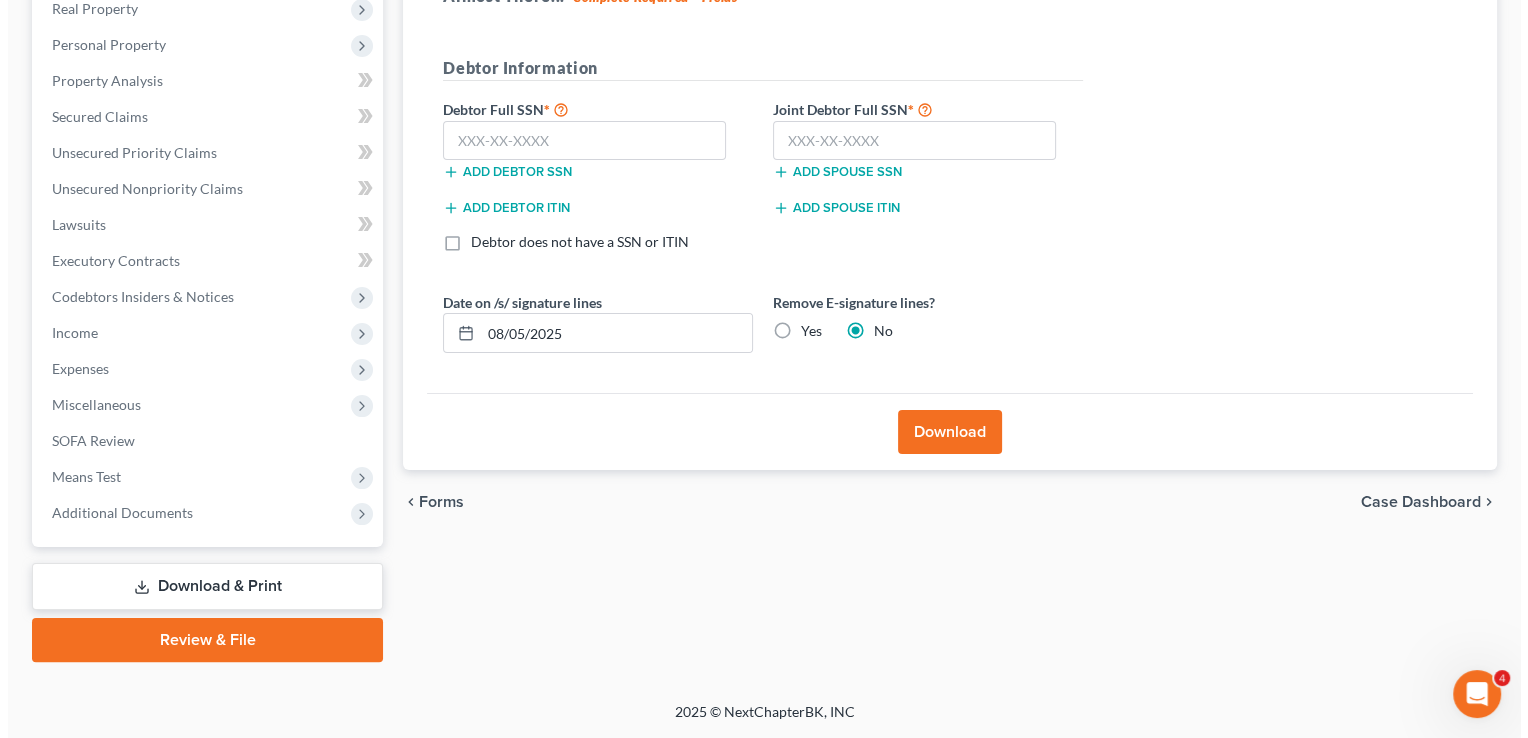 scroll, scrollTop: 323, scrollLeft: 0, axis: vertical 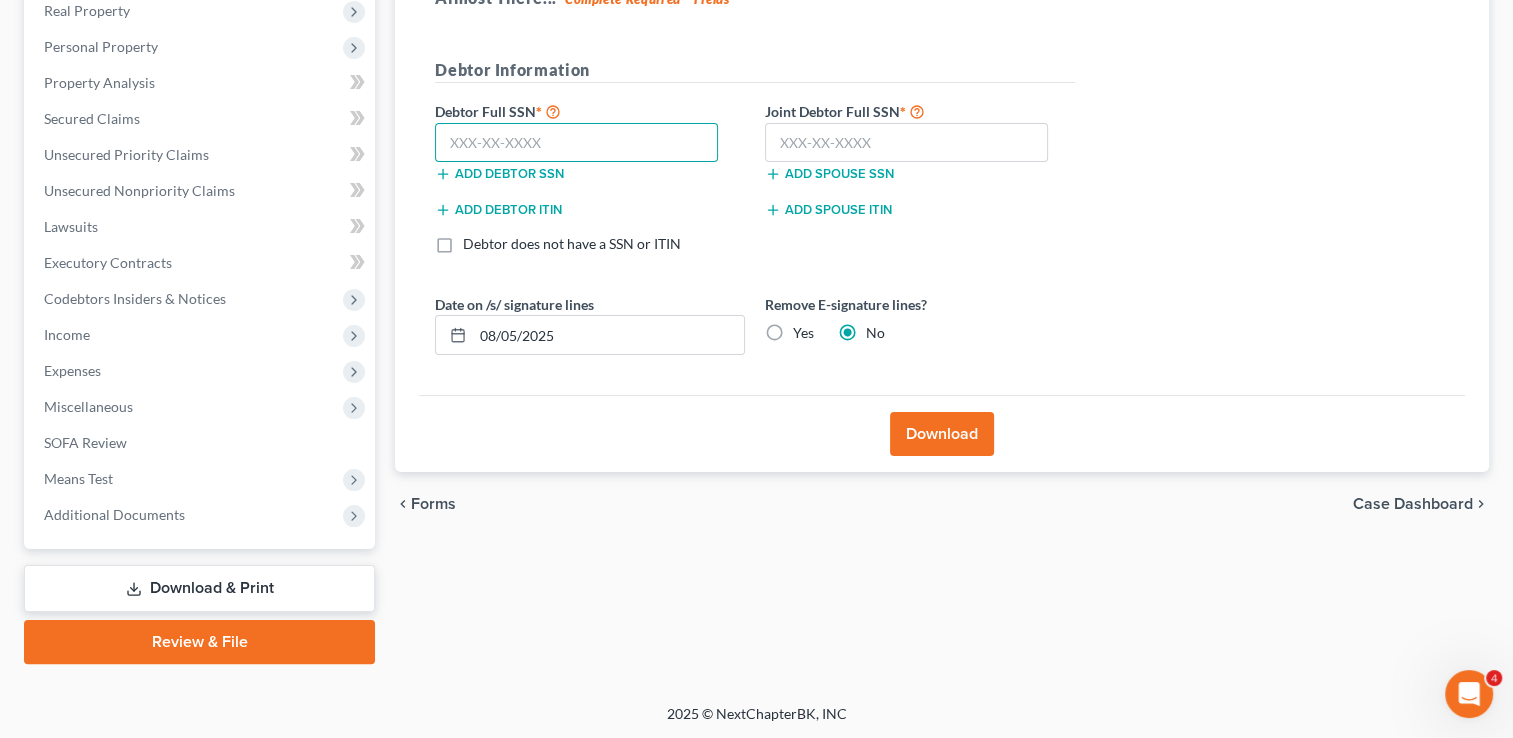 click at bounding box center [576, 143] 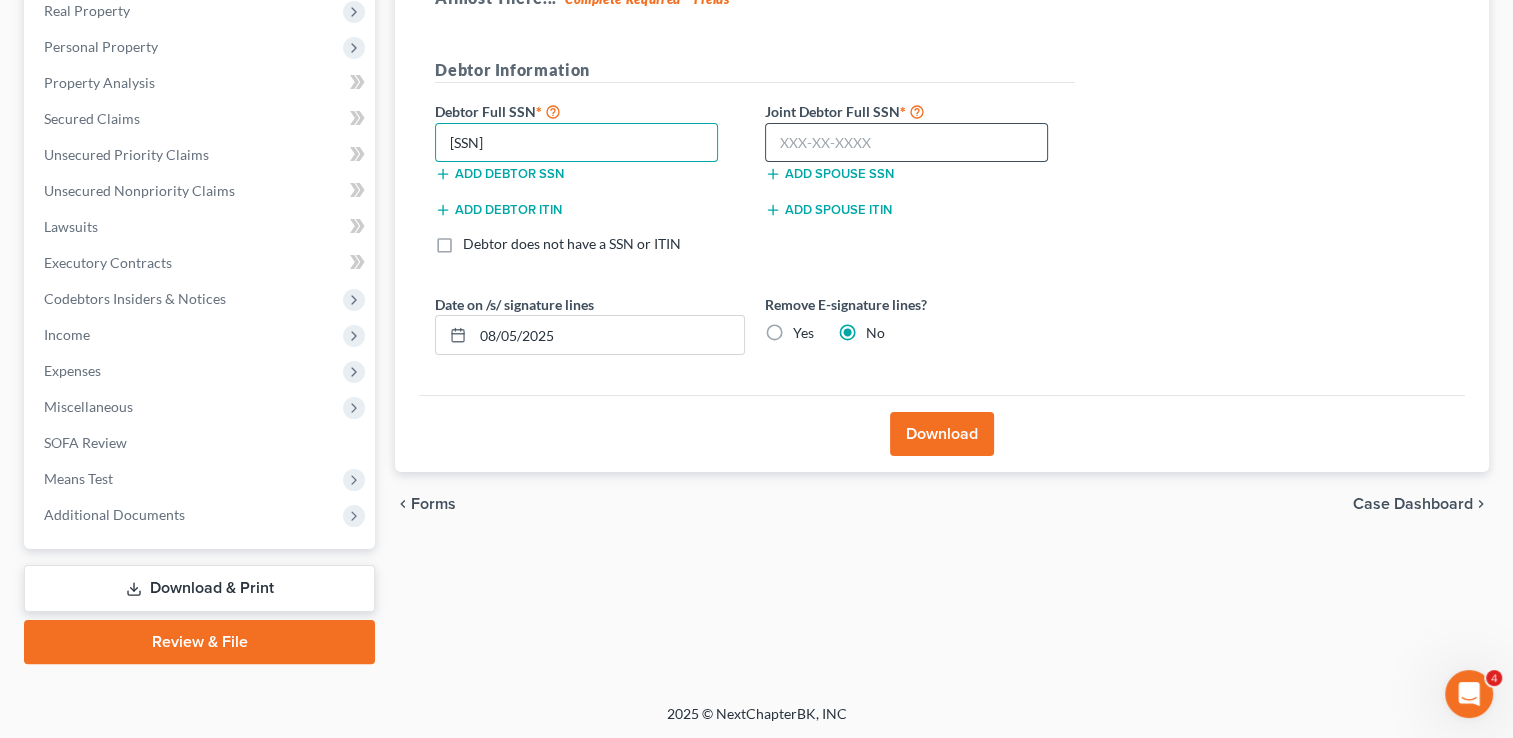 type on "374-90-0926" 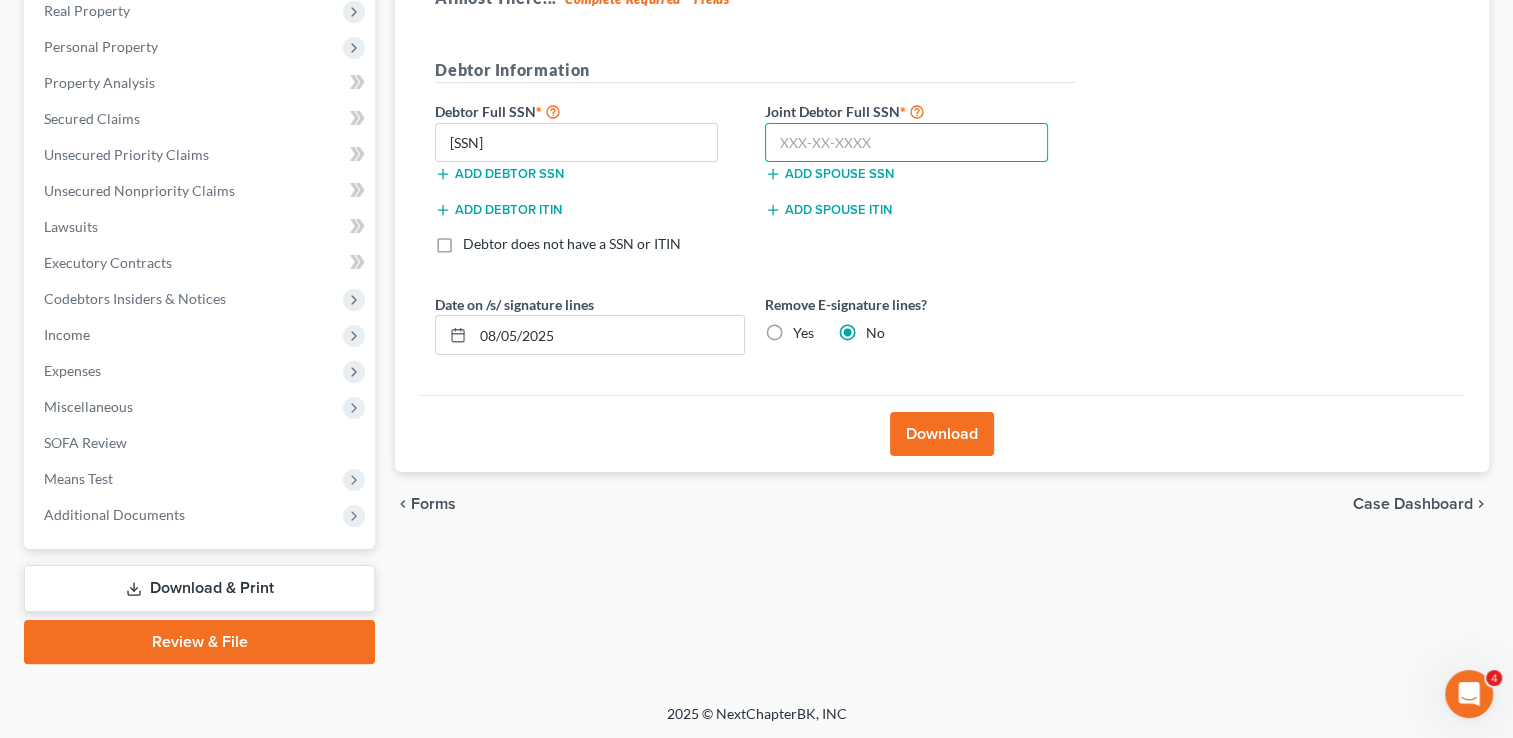 click at bounding box center [906, 143] 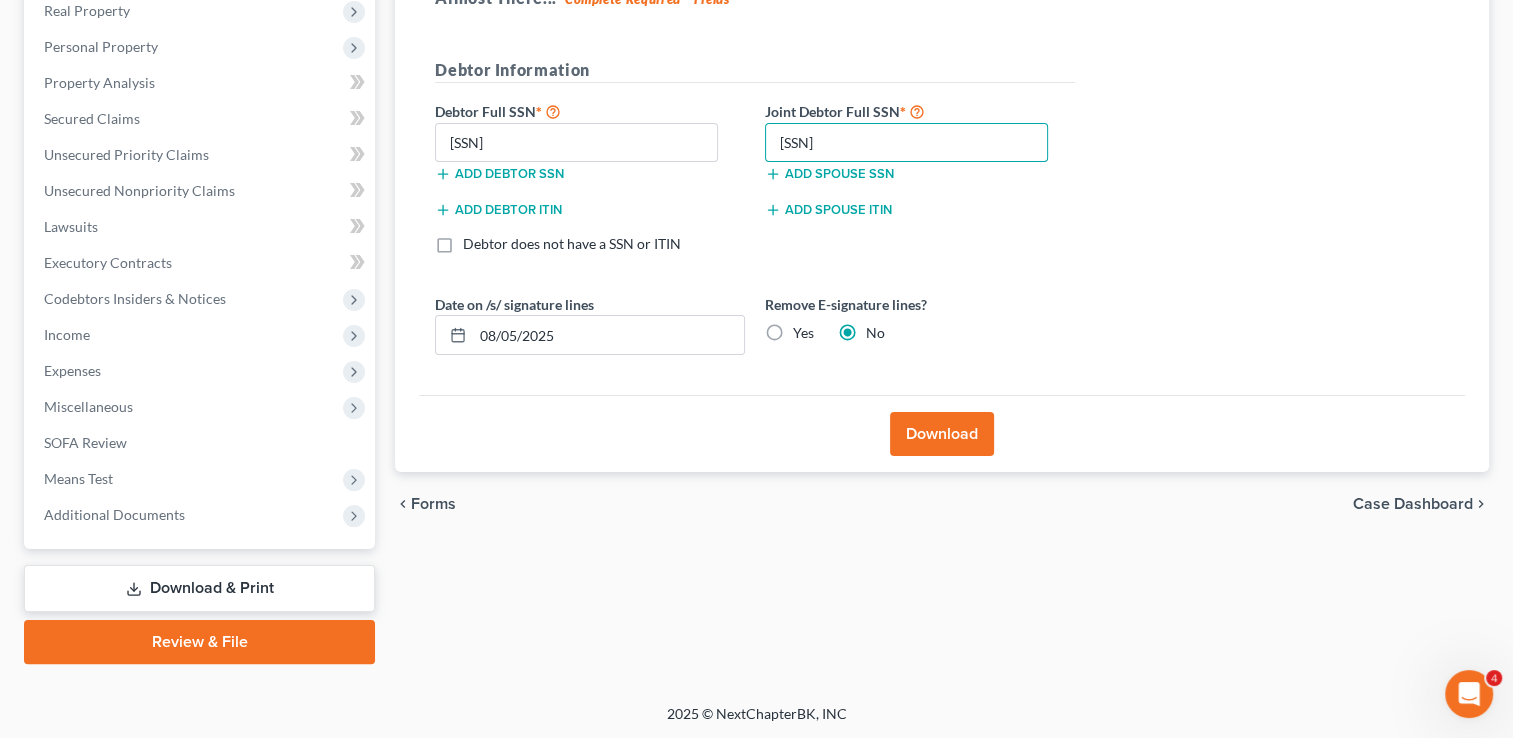 type on "222-68-5323" 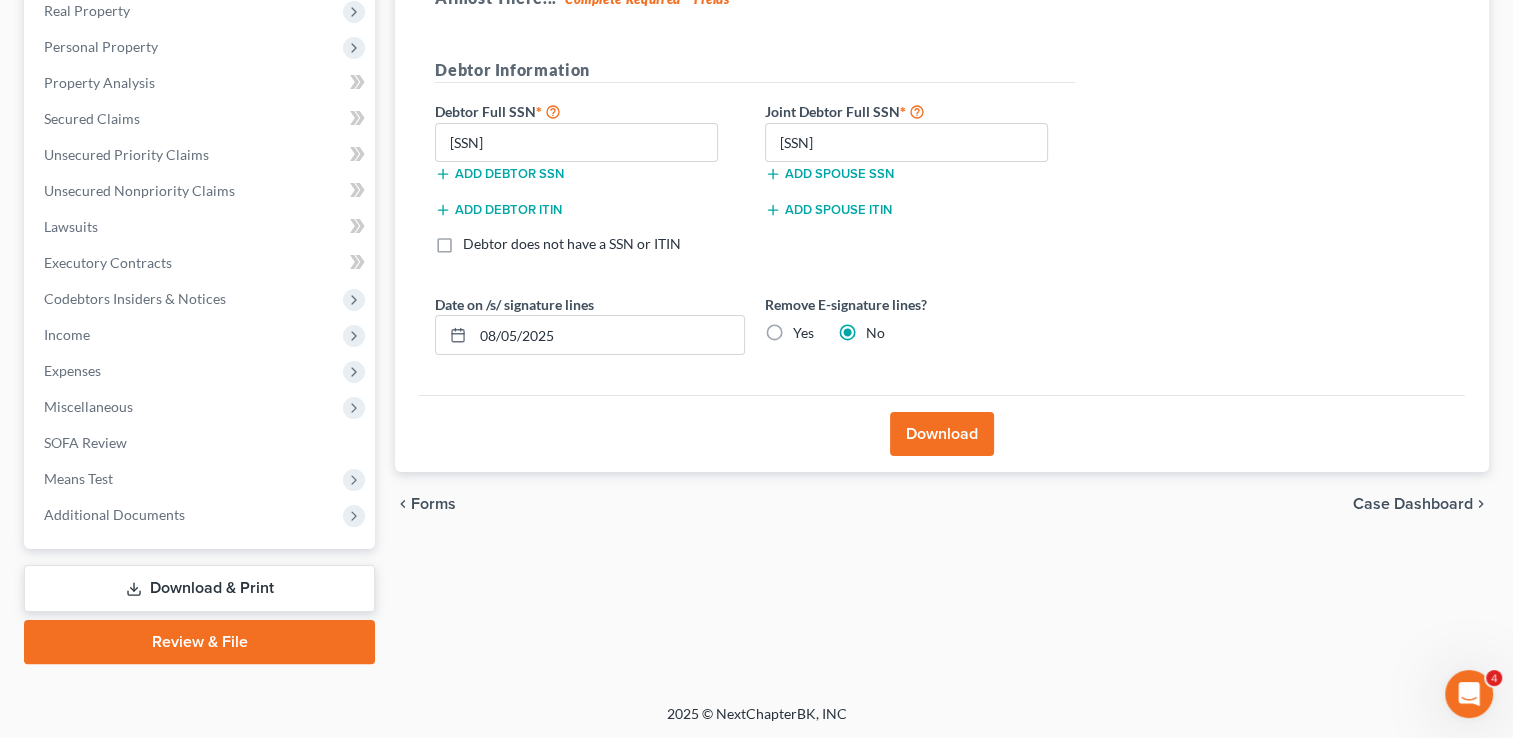 click on "Download" at bounding box center (942, 434) 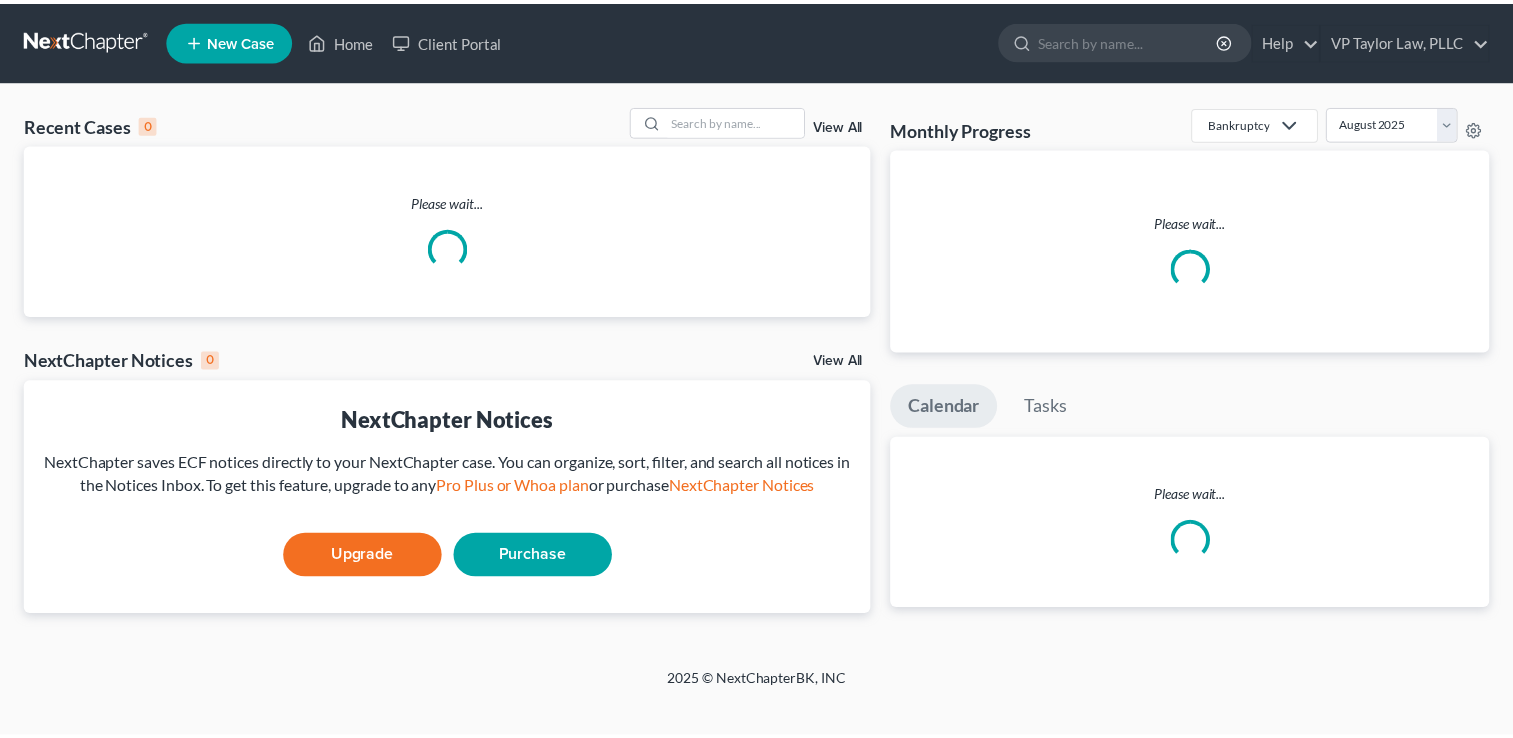 scroll, scrollTop: 0, scrollLeft: 0, axis: both 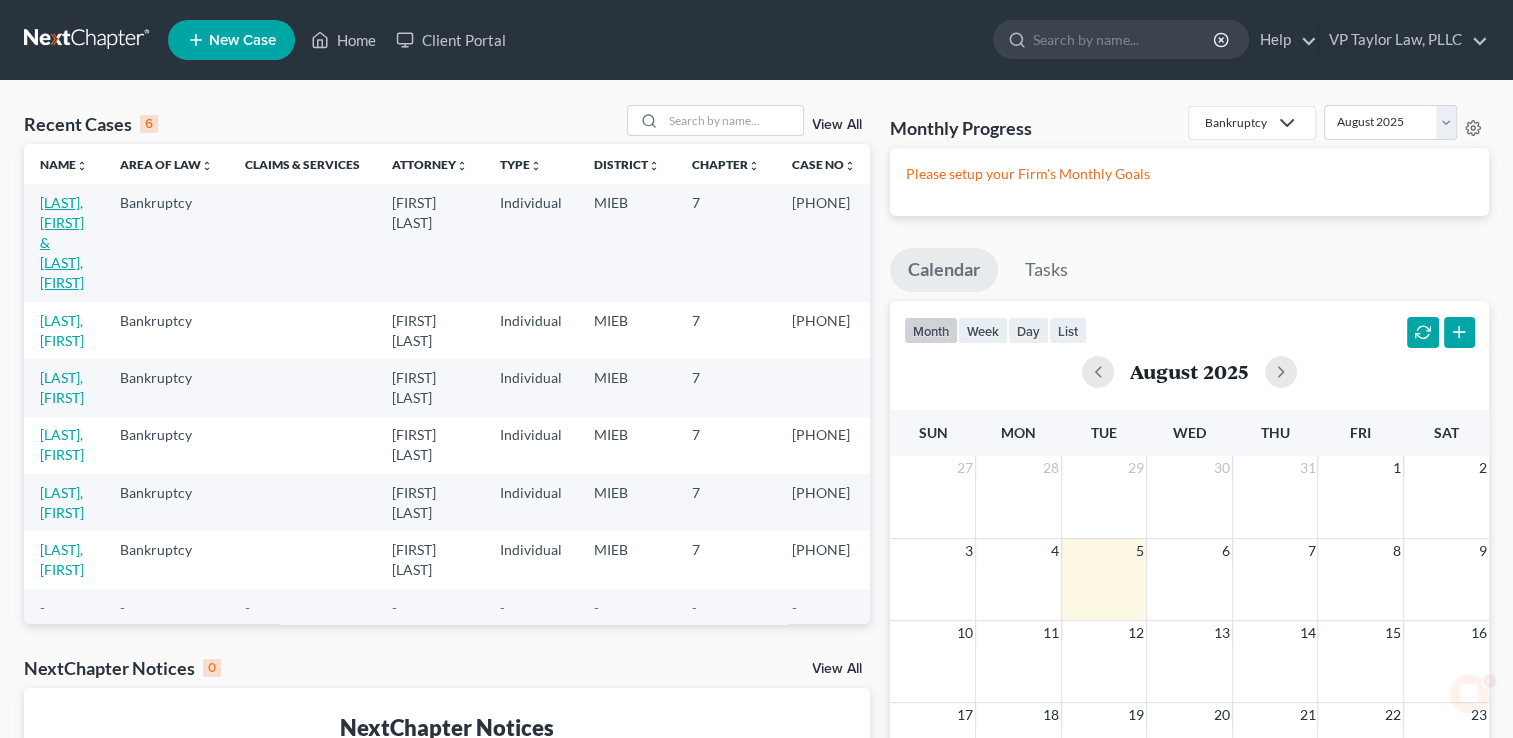 click on "Garwolinski, Joseph & Kling, Sandra" at bounding box center (62, 242) 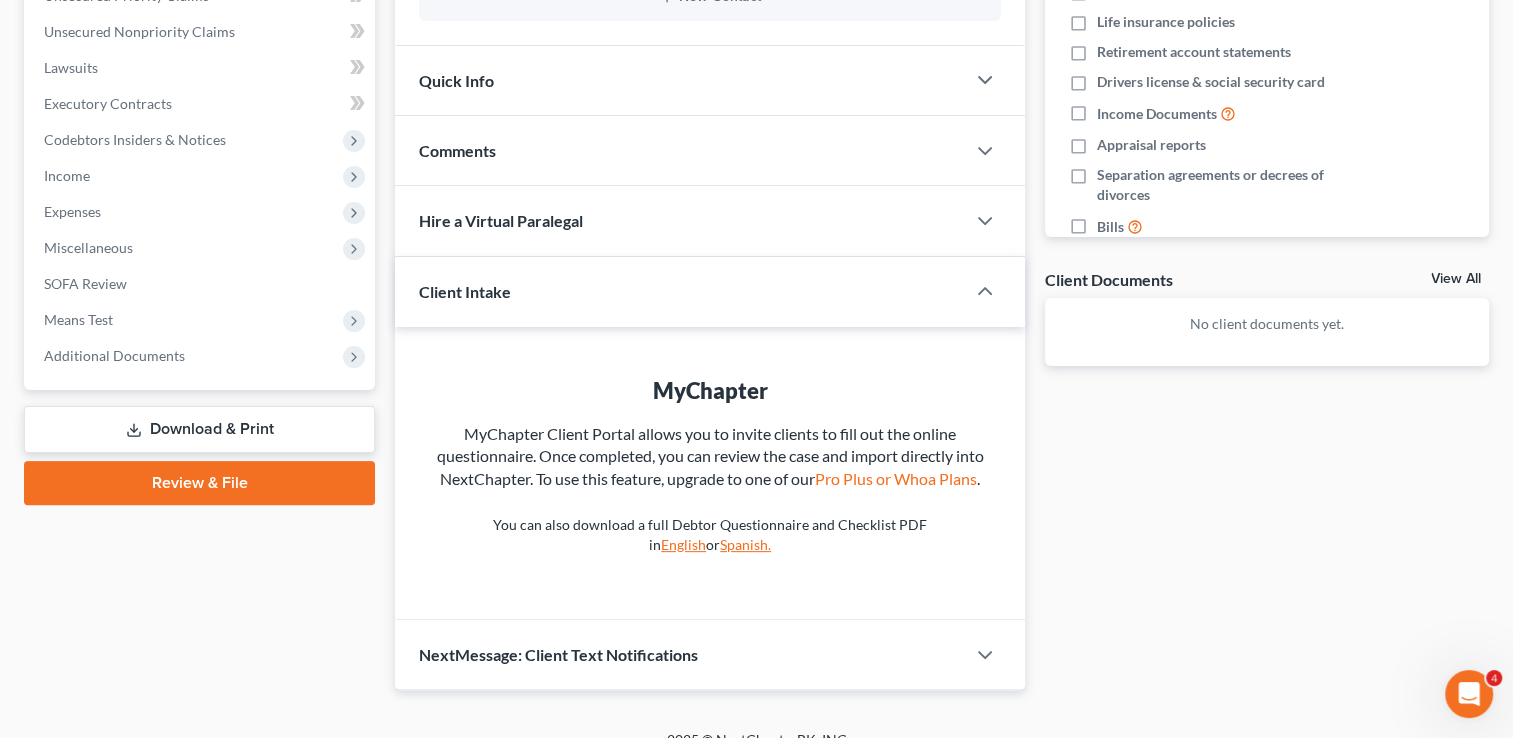 scroll, scrollTop: 512, scrollLeft: 0, axis: vertical 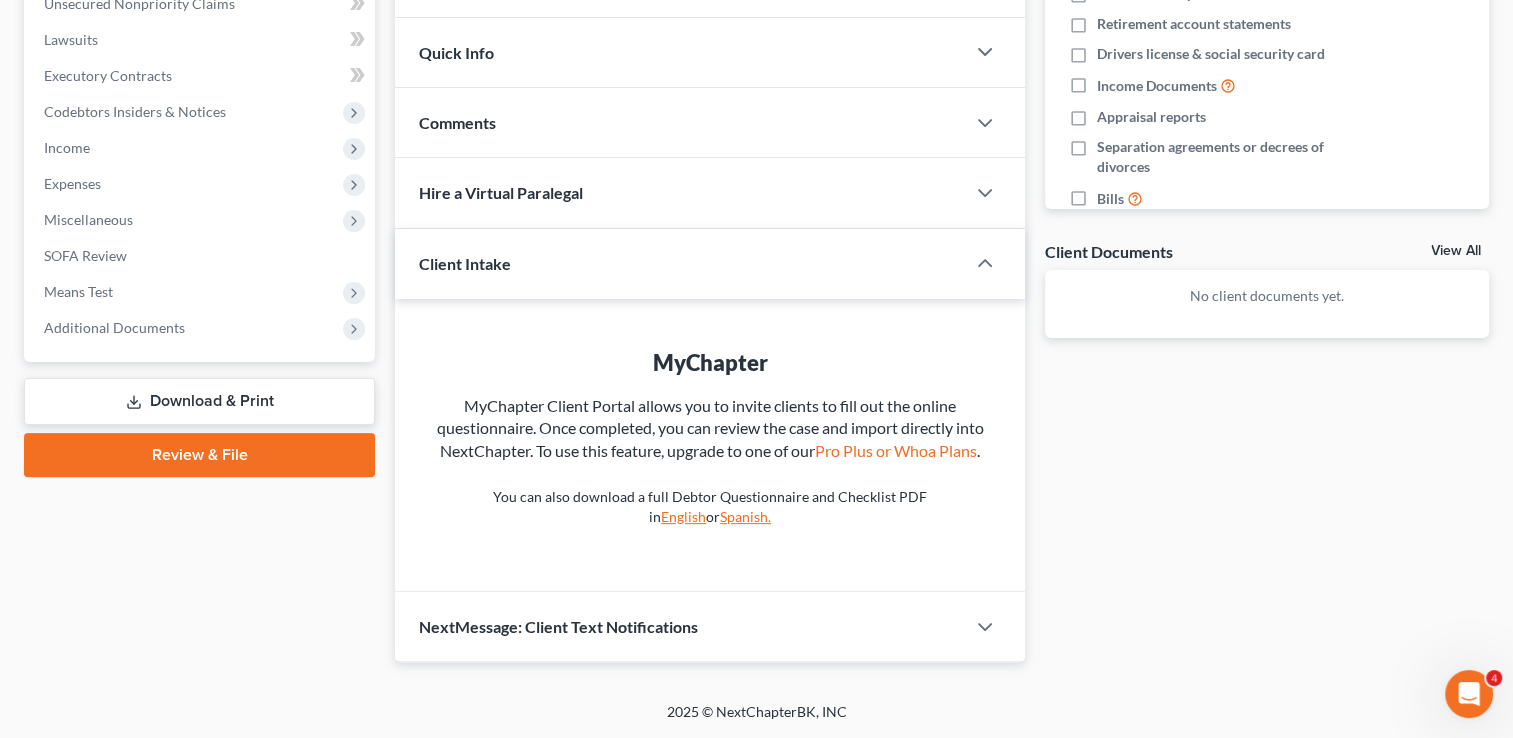 click on "Download & Print" at bounding box center [199, 401] 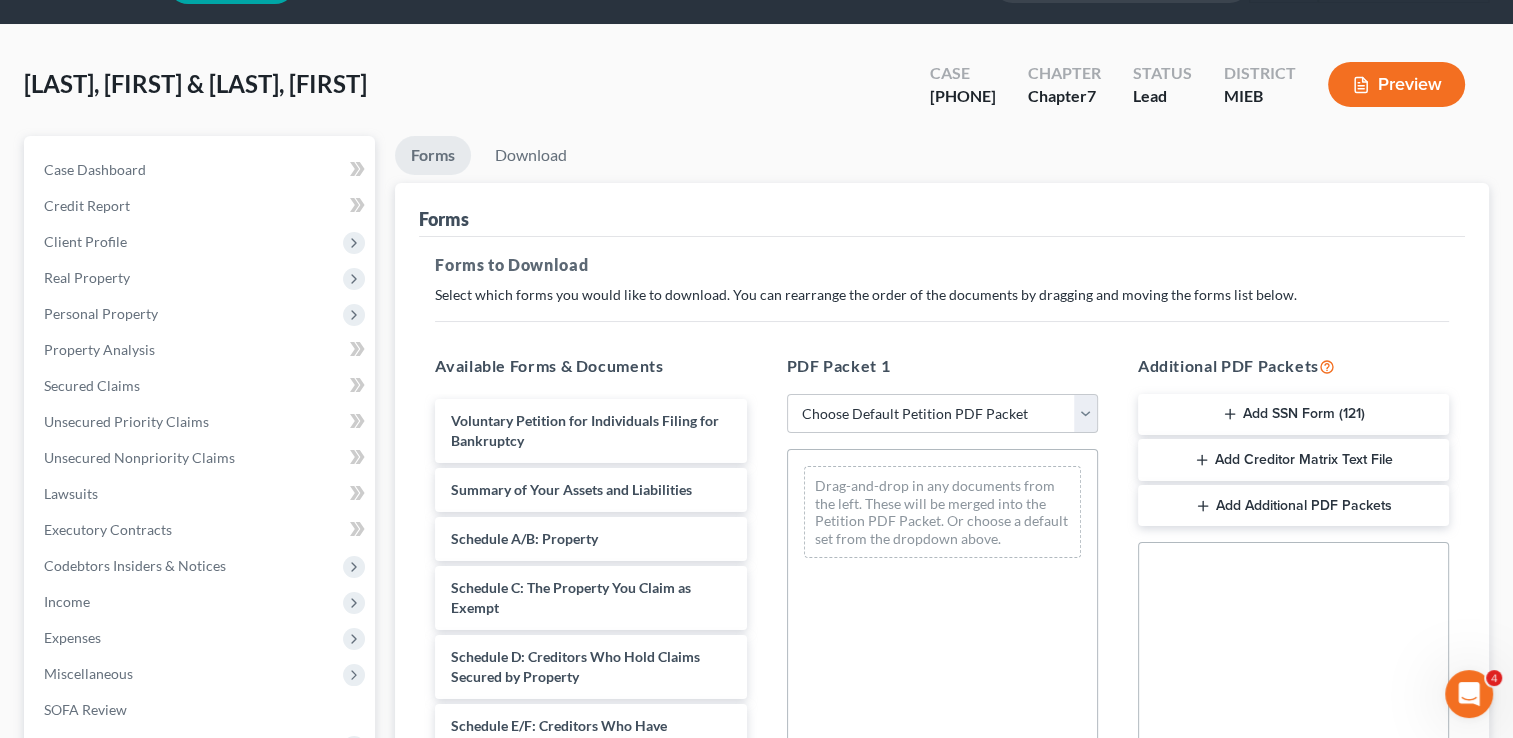 scroll, scrollTop: 0, scrollLeft: 0, axis: both 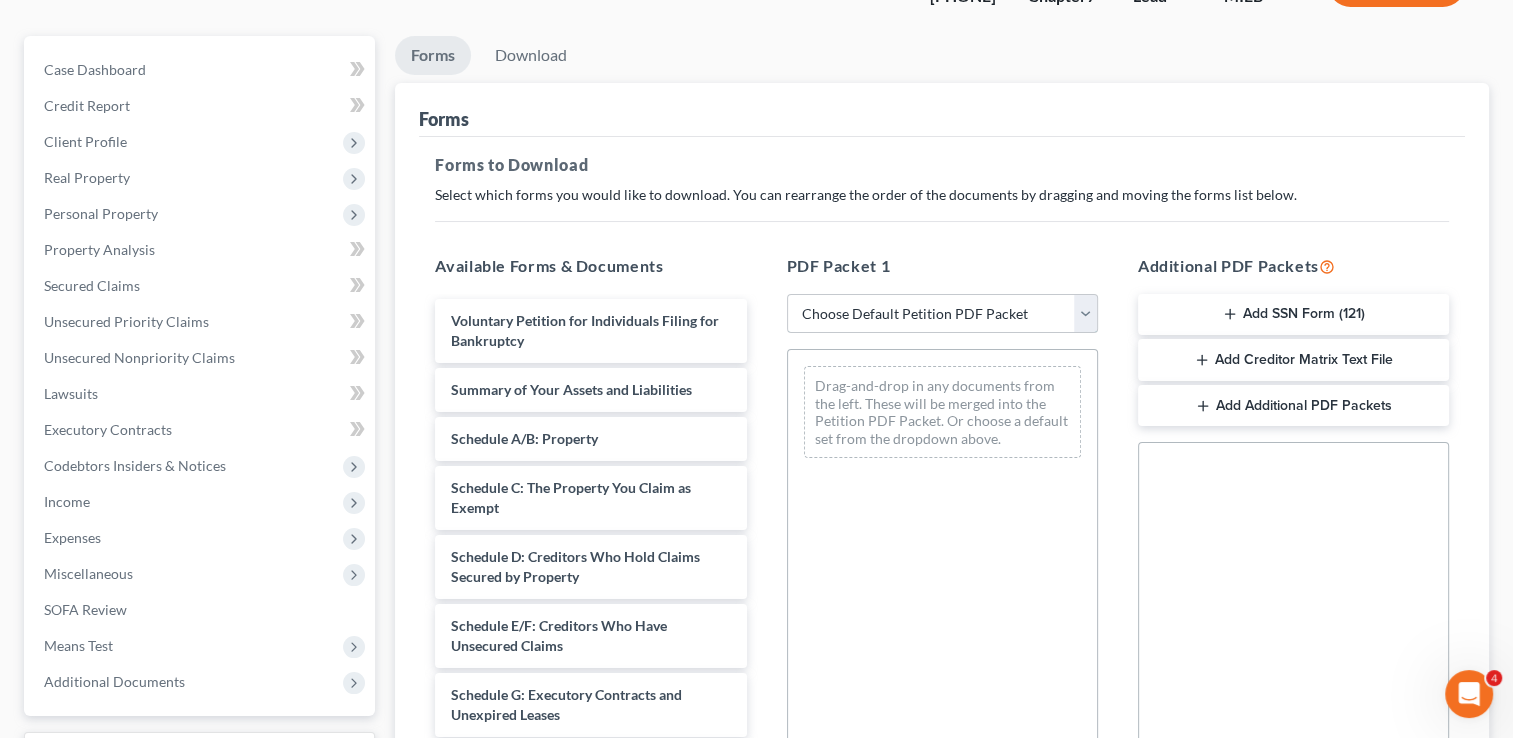 click on "Choose Default Petition PDF Packet Complete Bankruptcy Petition (all forms and schedules) Emergency Filing Forms (Petition and Creditor List Only) Amended Forms Signature Pages Only [LAST]" at bounding box center (942, 314) 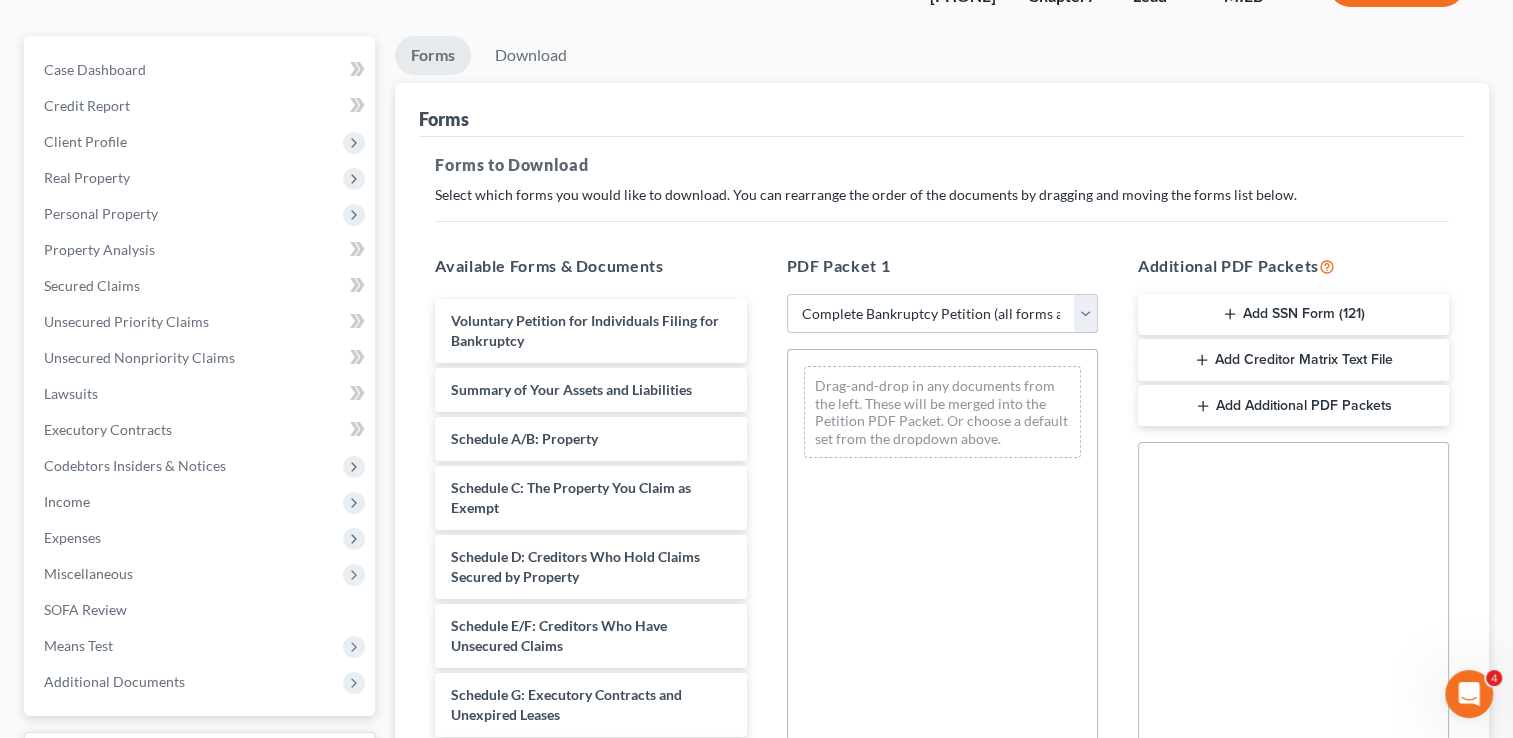 click on "Choose Default Petition PDF Packet Complete Bankruptcy Petition (all forms and schedules) Emergency Filing Forms (Petition and Creditor List Only) Amended Forms Signature Pages Only GARWOLINSKI" at bounding box center [942, 314] 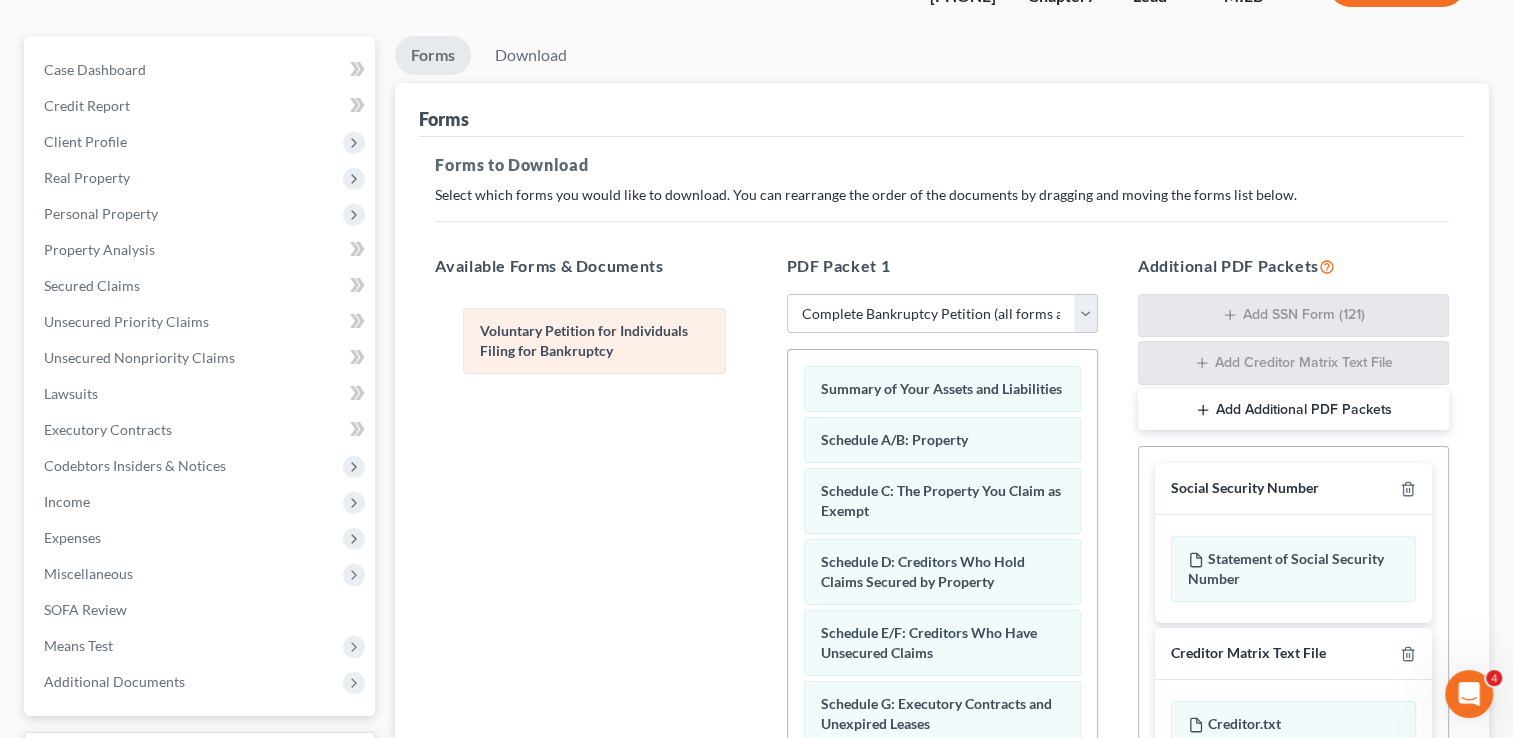drag, startPoint x: 968, startPoint y: 390, endPoint x: 628, endPoint y: 333, distance: 344.74484 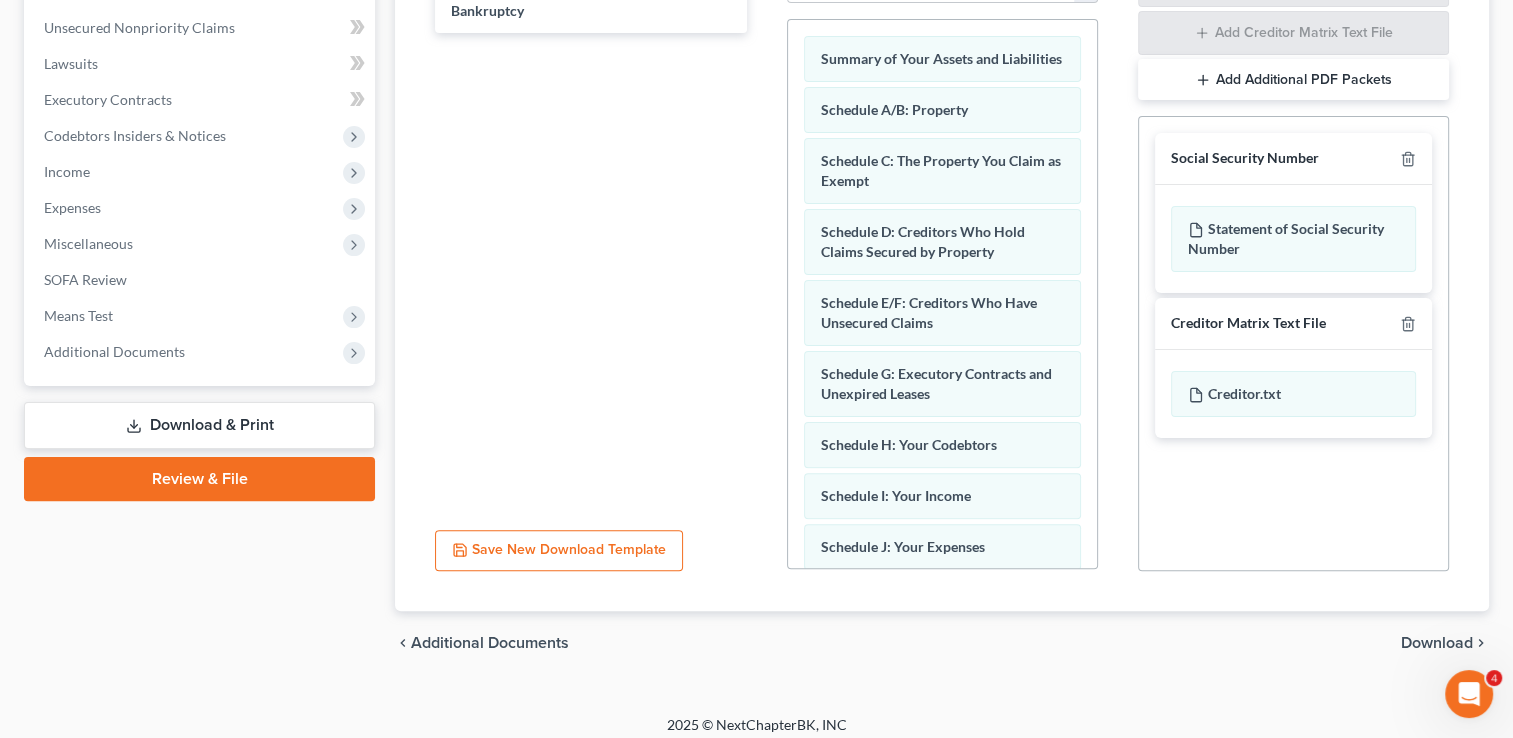 scroll, scrollTop: 496, scrollLeft: 0, axis: vertical 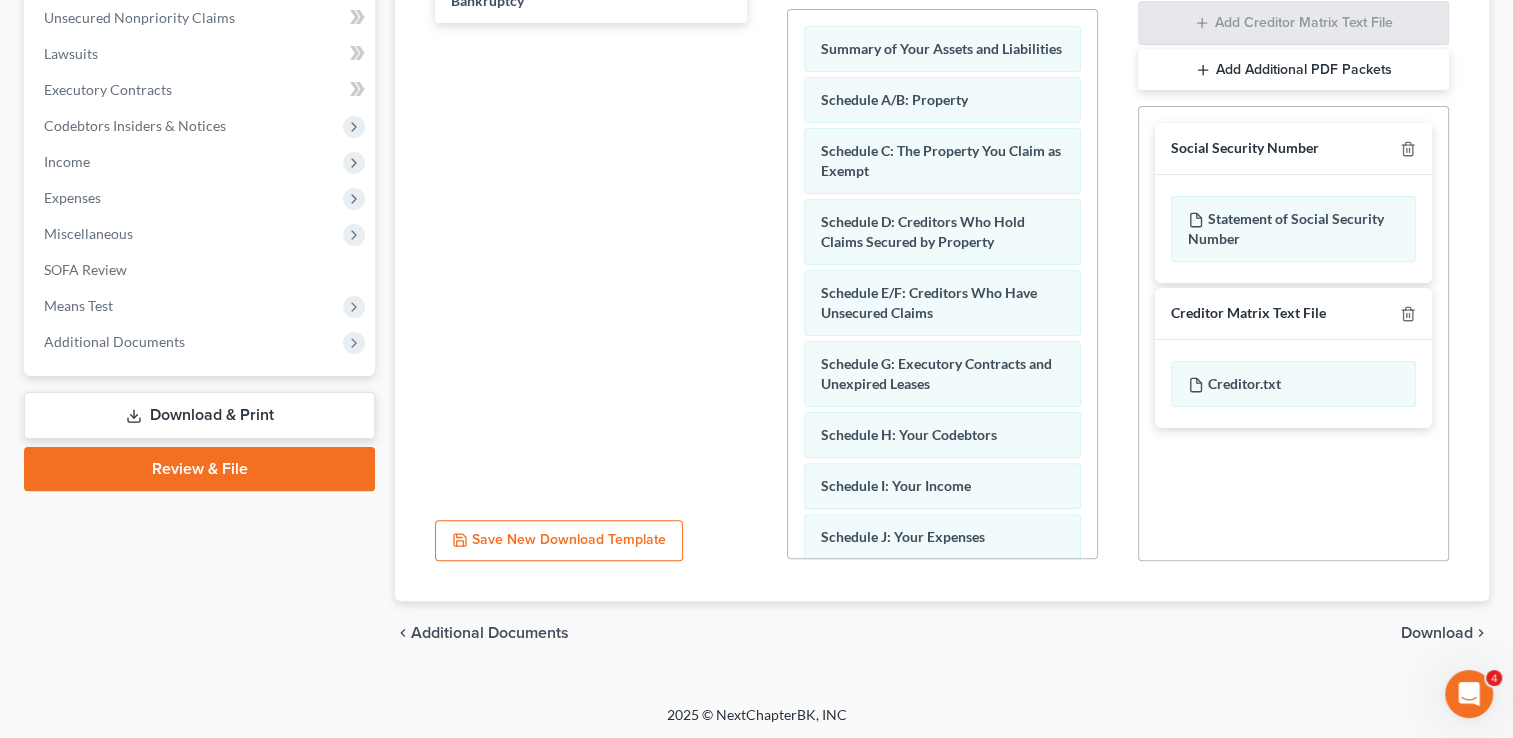 click on "Download" at bounding box center [1437, 633] 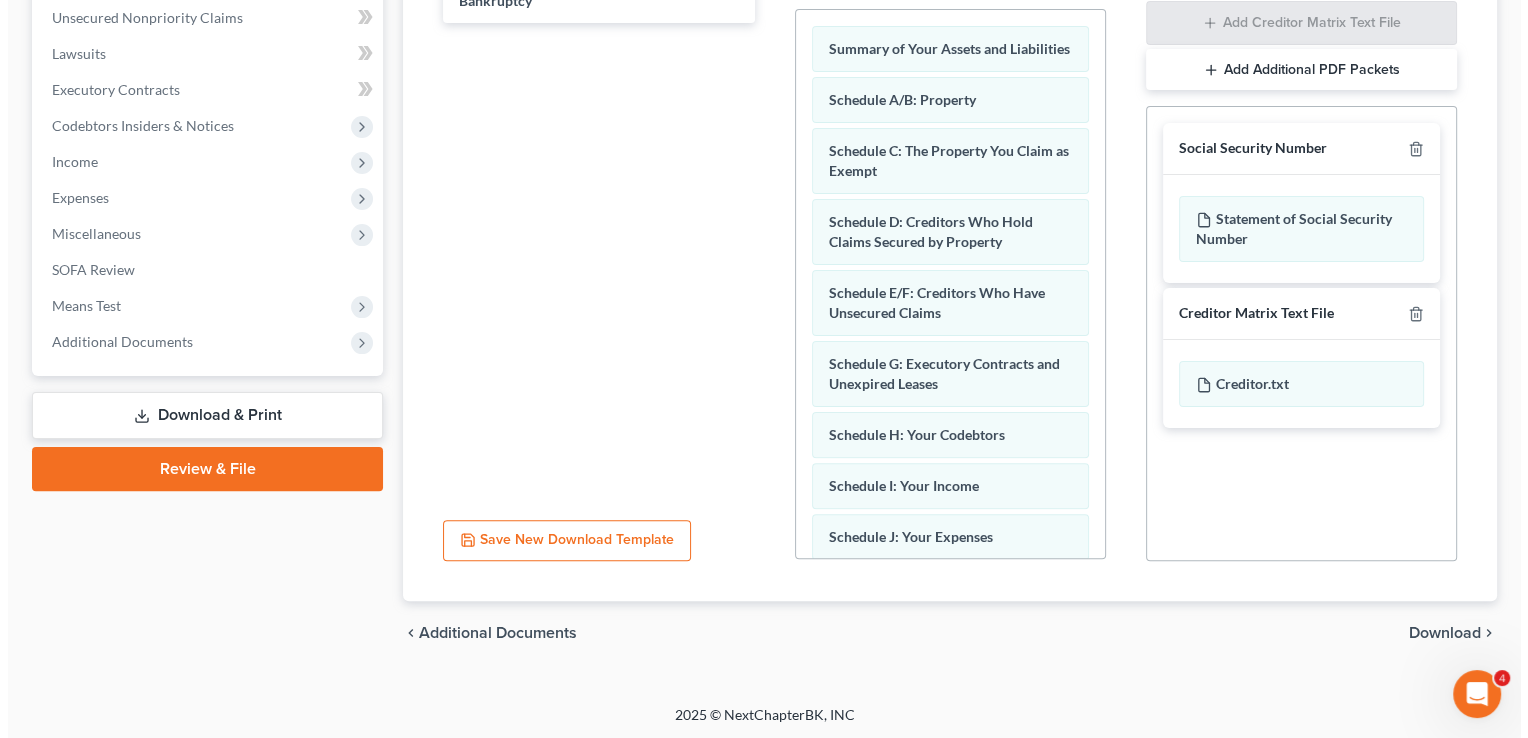 scroll, scrollTop: 323, scrollLeft: 0, axis: vertical 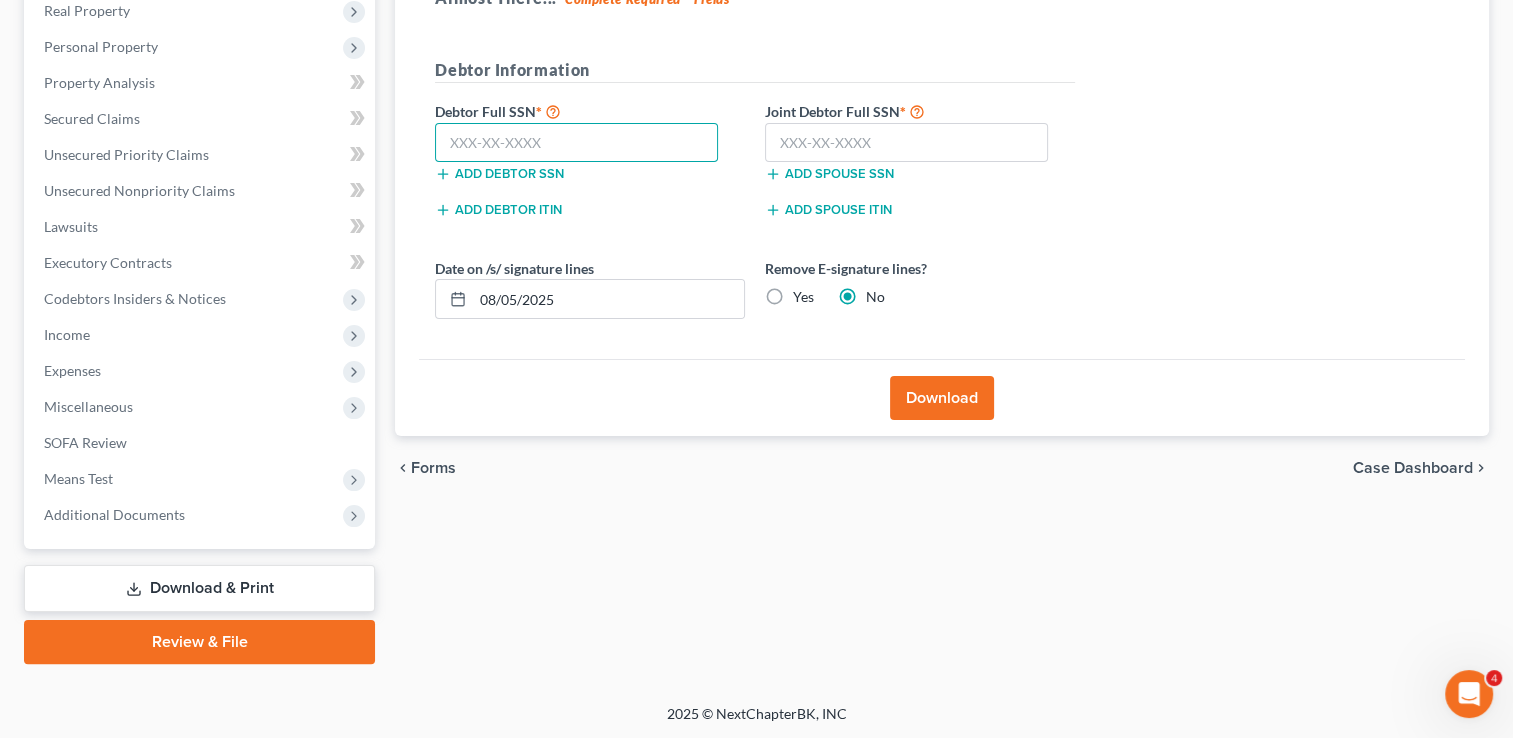 click at bounding box center (576, 143) 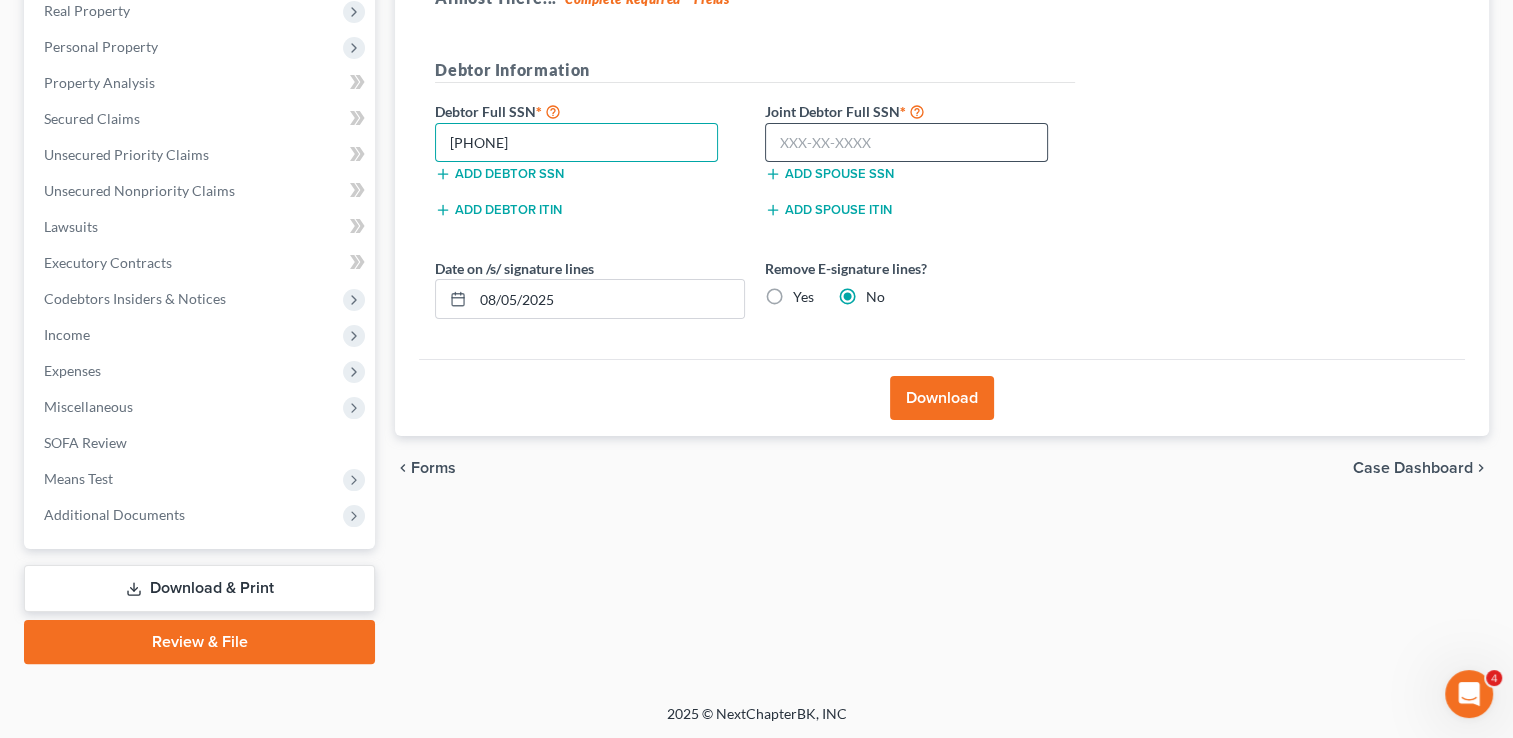 type on "374-90-0926" 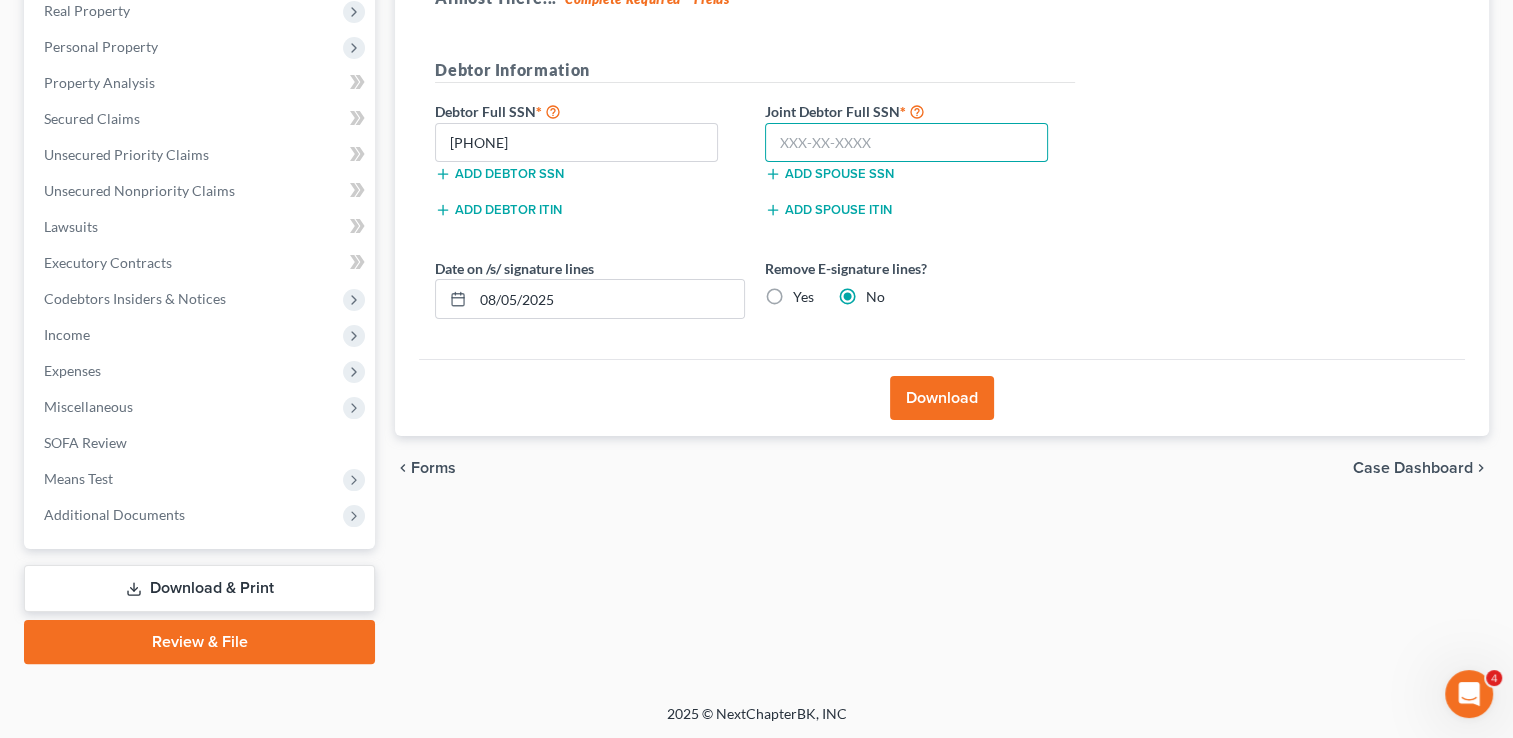 click at bounding box center [906, 143] 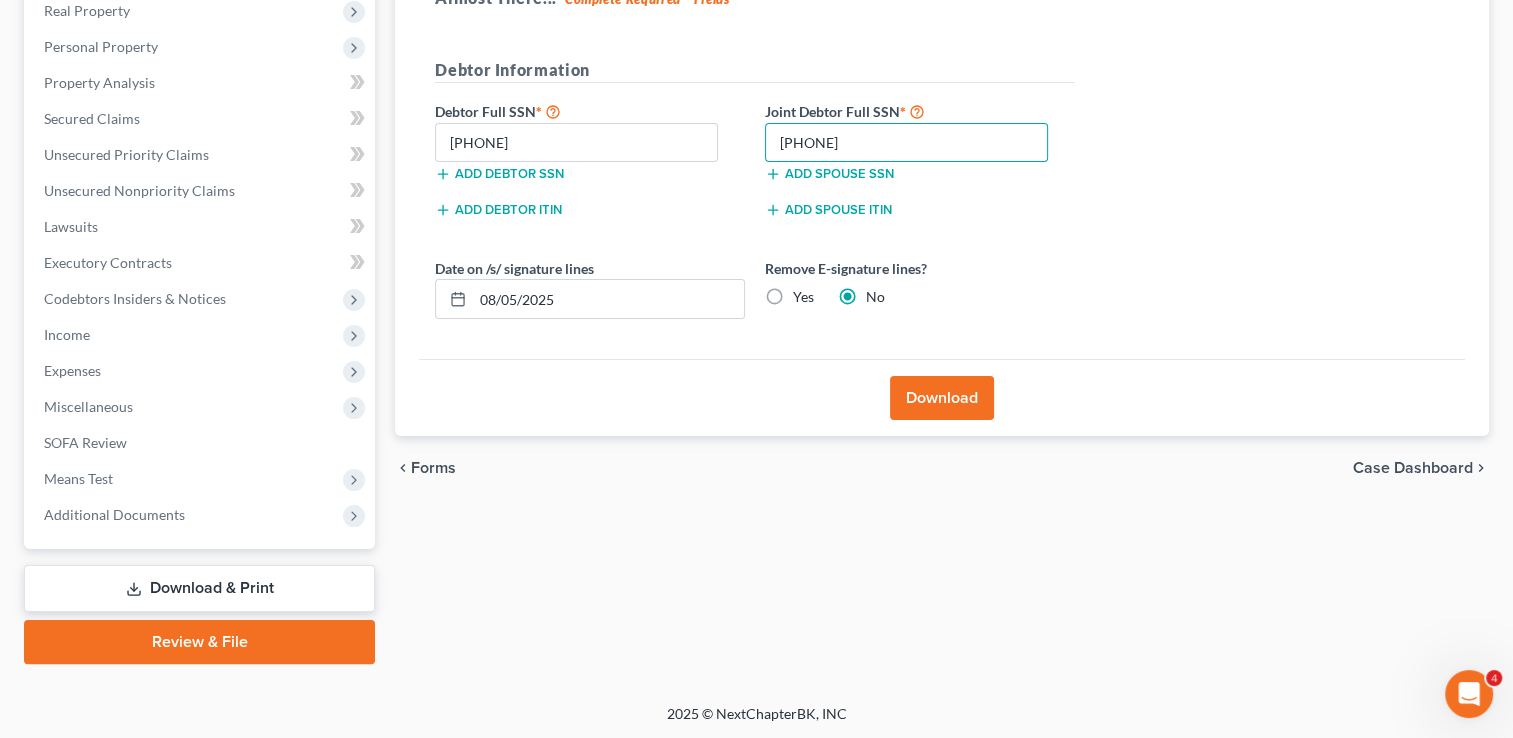 type on "222-68-5323" 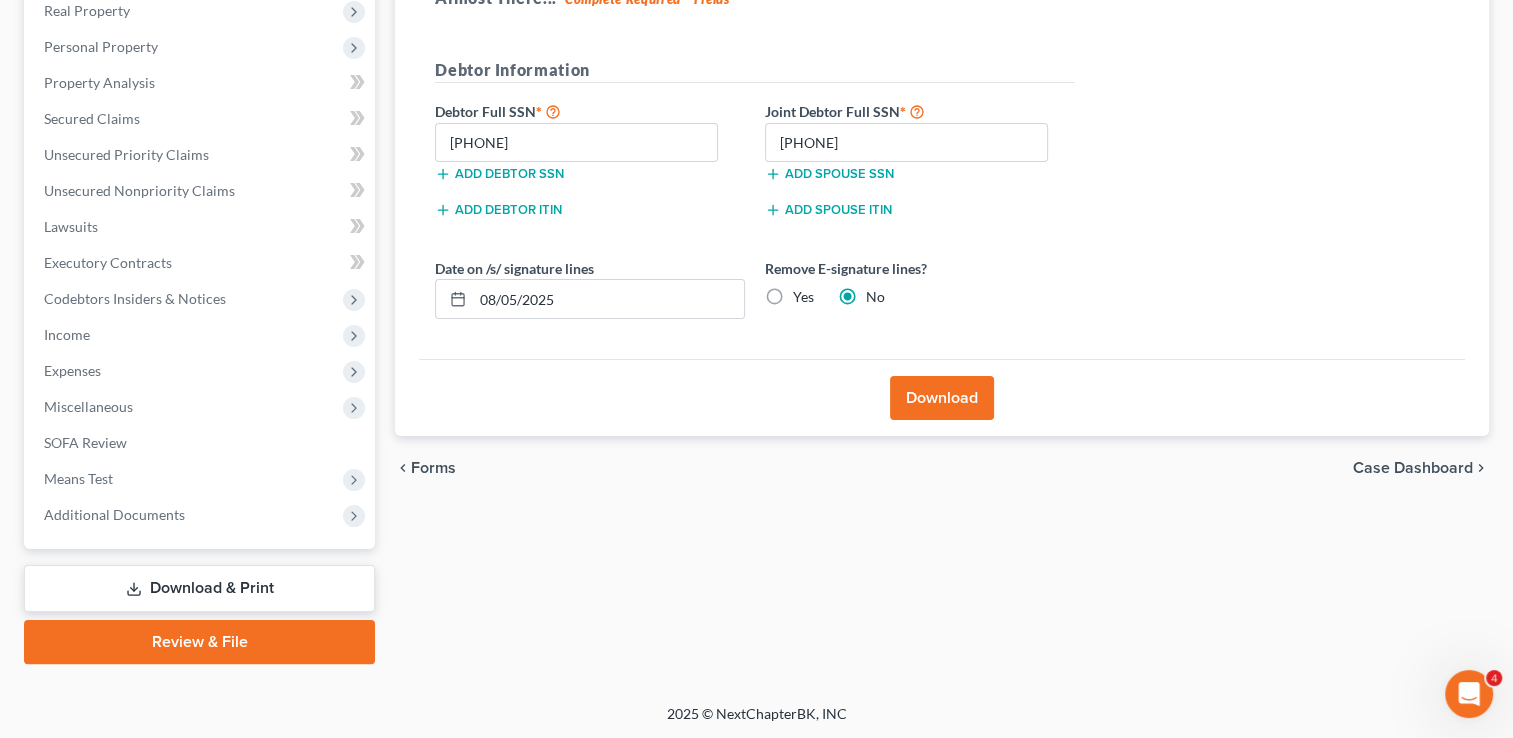 click on "Download" at bounding box center [942, 398] 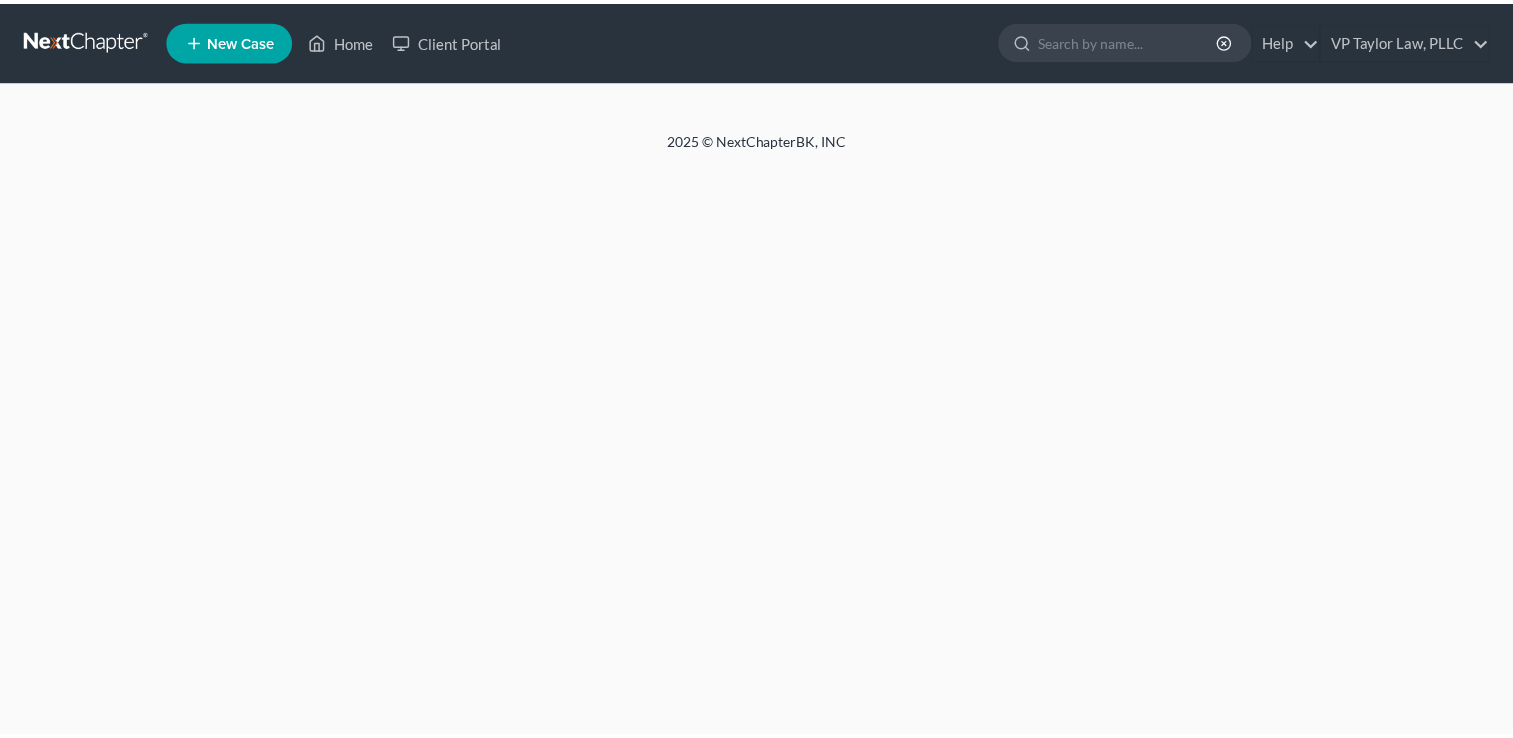 scroll, scrollTop: 0, scrollLeft: 0, axis: both 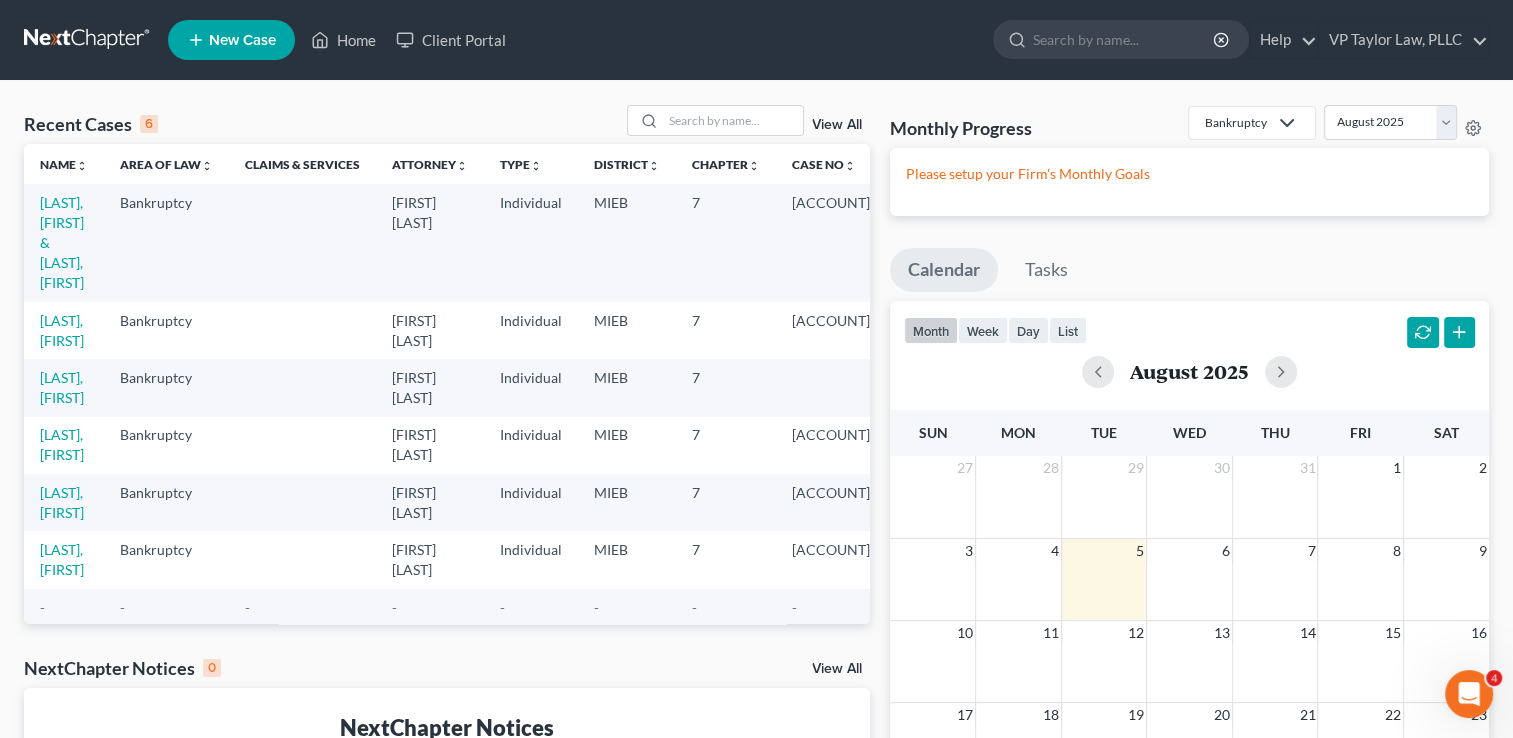 click on "[LAST], [FIRST] & [LAST], [FIRST]" at bounding box center (64, 242) 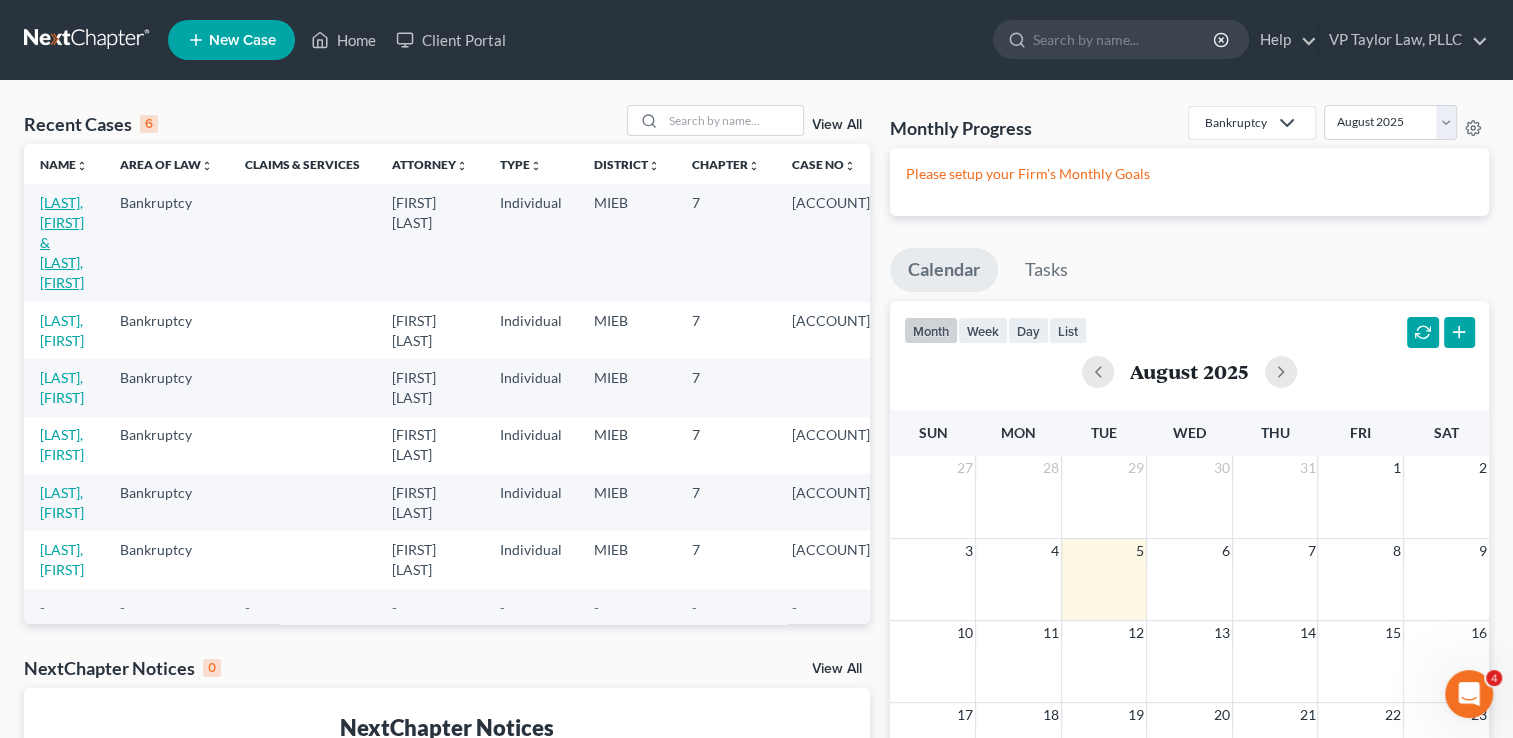 click on "[LAST], [FIRST] & [LAST], [FIRST]" at bounding box center [62, 242] 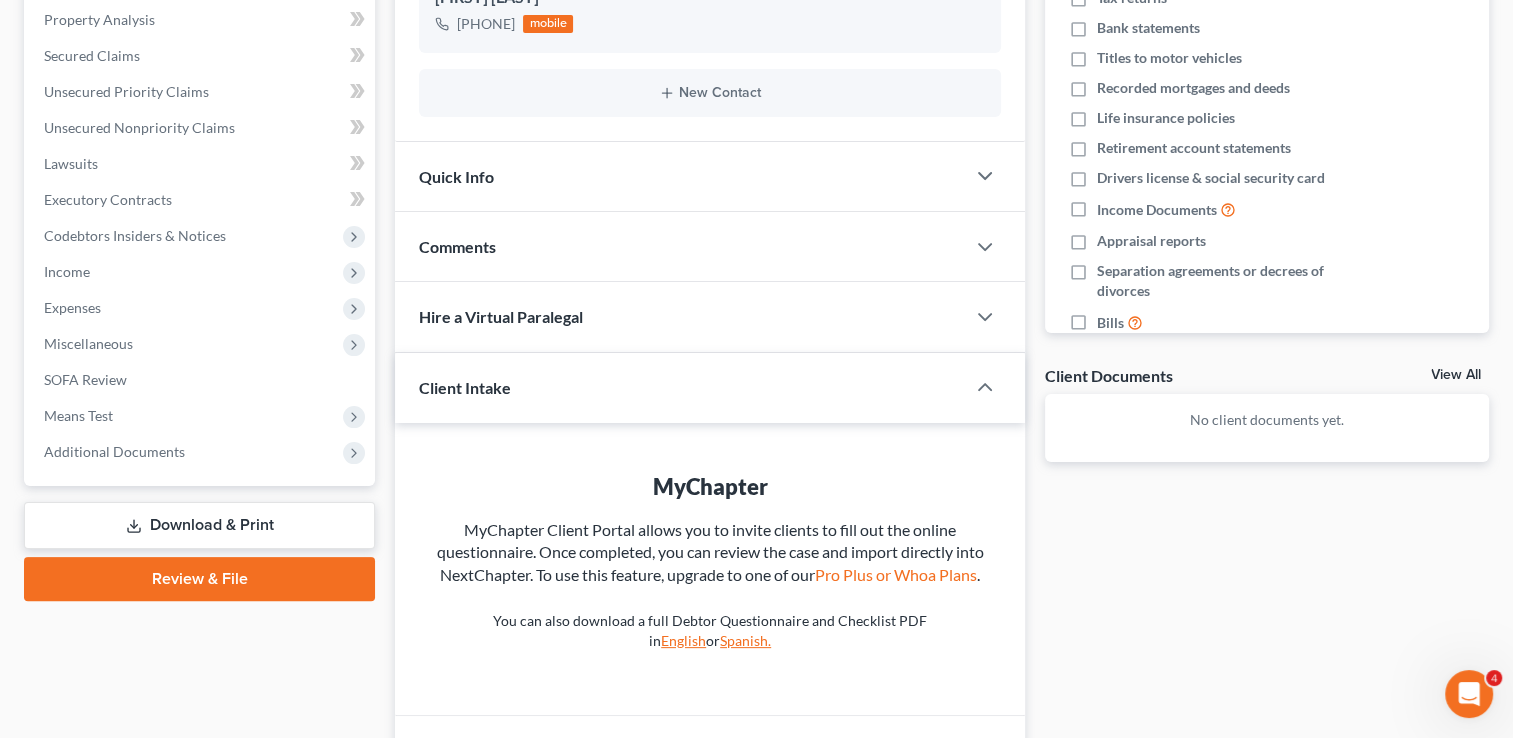 scroll, scrollTop: 504, scrollLeft: 0, axis: vertical 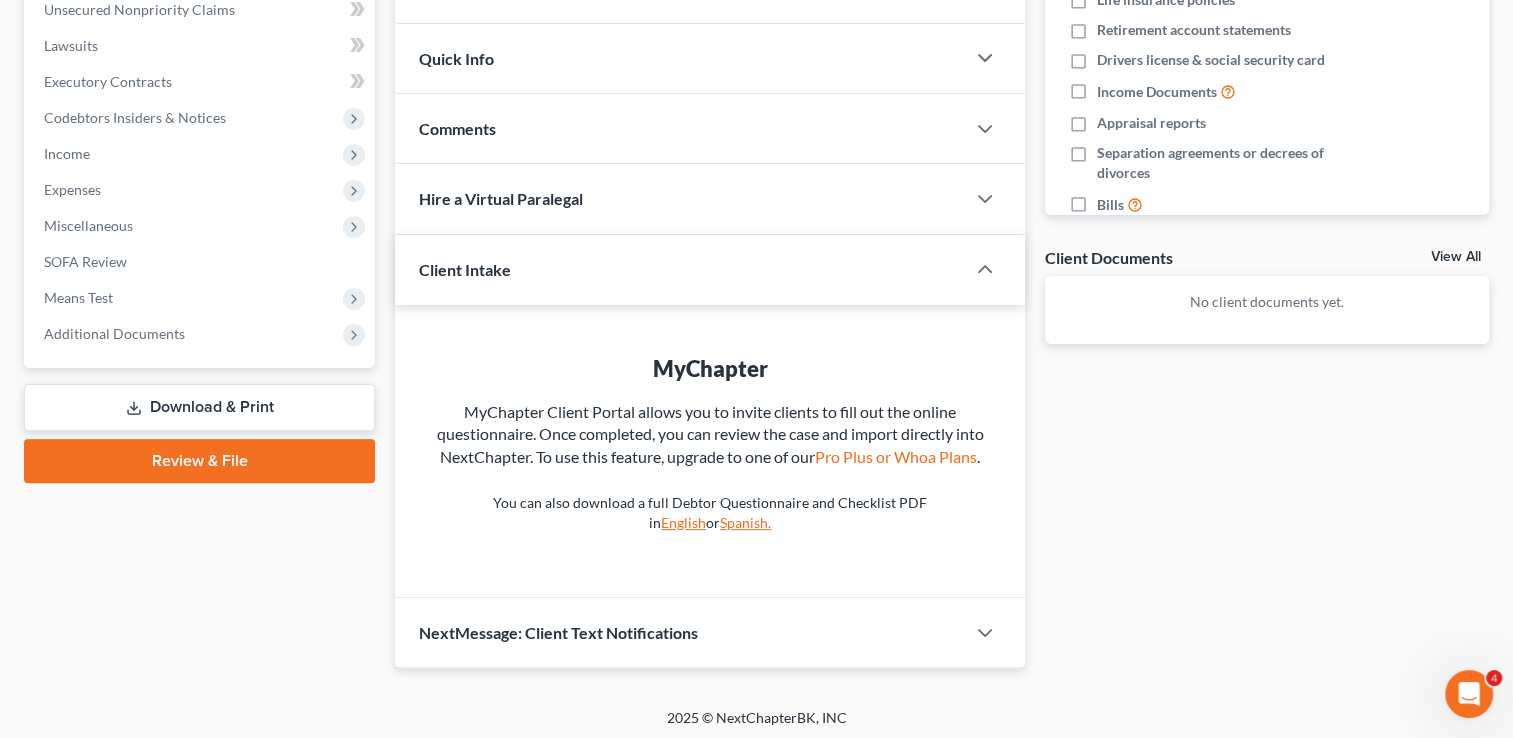 click on "Download & Print" at bounding box center [199, 407] 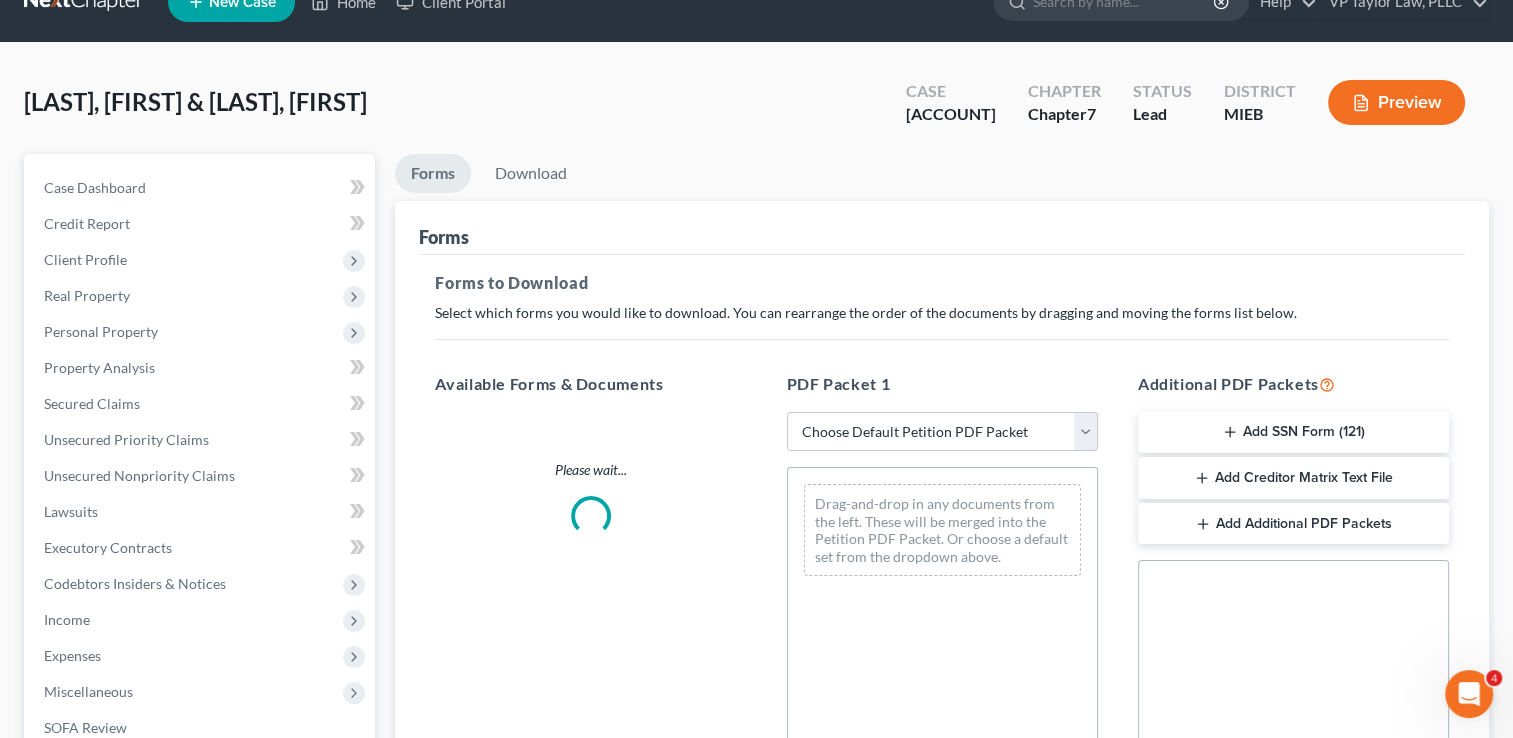 scroll, scrollTop: 0, scrollLeft: 0, axis: both 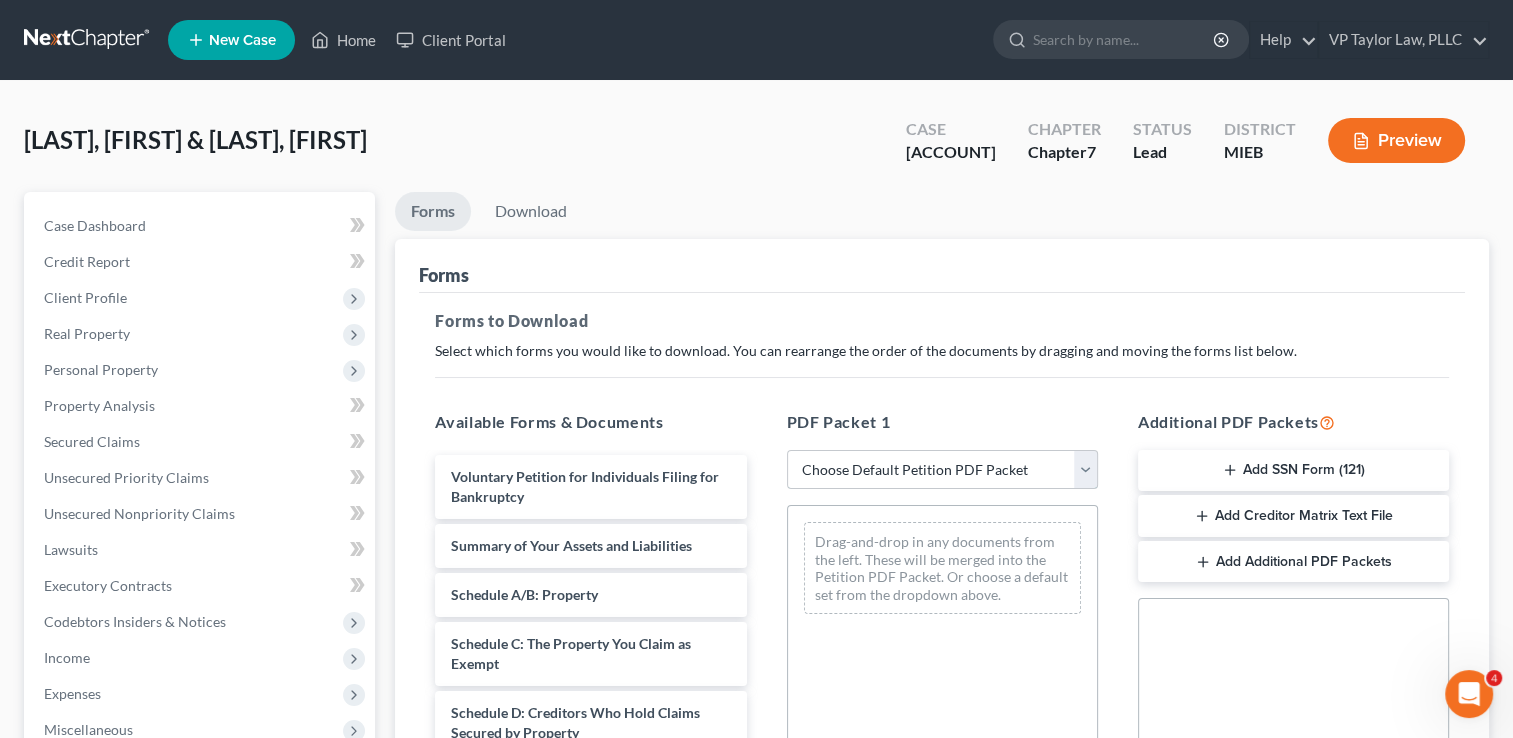 click on "Choose Default Petition PDF Packet Complete Bankruptcy Petition (all forms and schedules) Emergency Filing Forms (Petition and Creditor List Only) Amended Forms Signature Pages Only [LAST]" at bounding box center [942, 470] 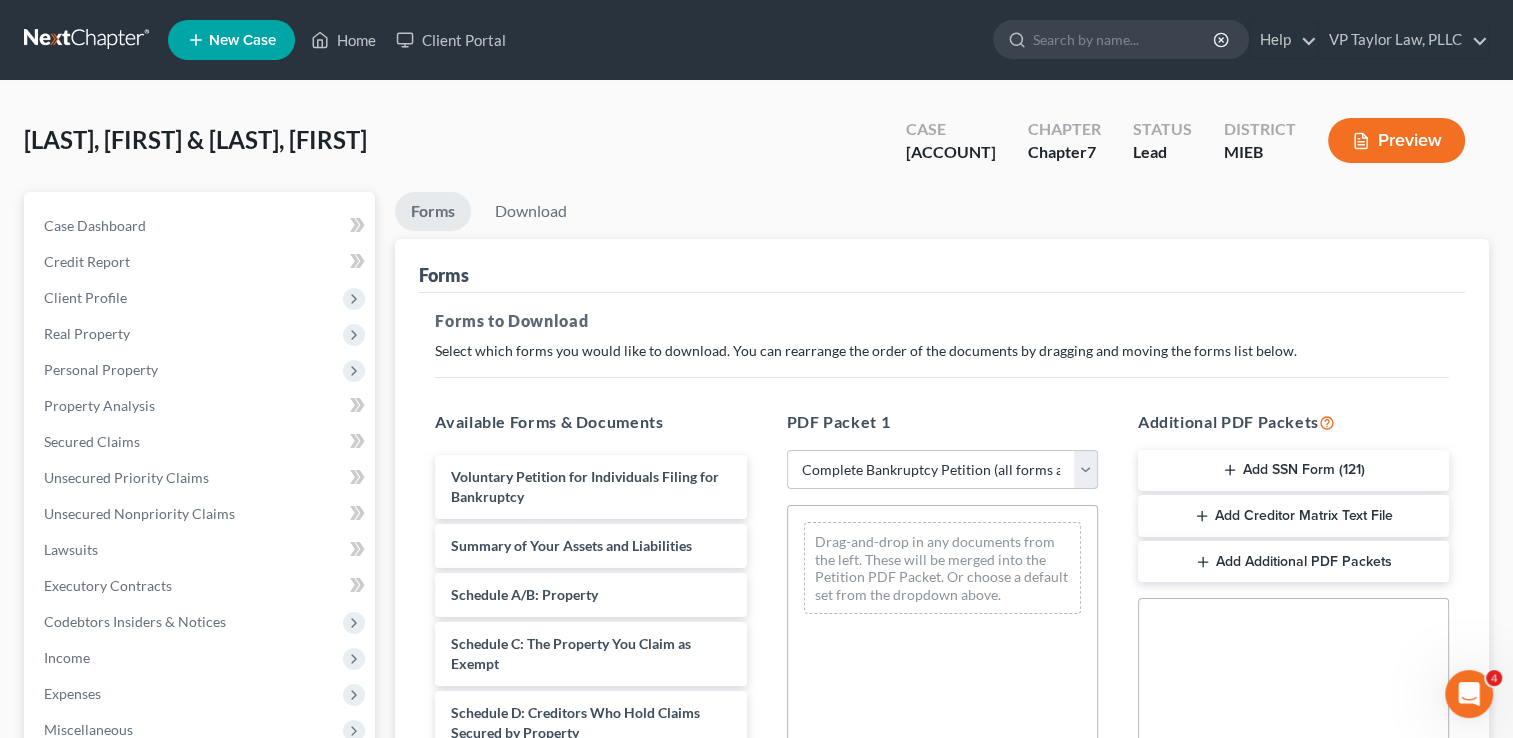 click on "Choose Default Petition PDF Packet Complete Bankruptcy Petition (all forms and schedules) Emergency Filing Forms (Petition and Creditor List Only) Amended Forms Signature Pages Only [LAST]" at bounding box center (942, 470) 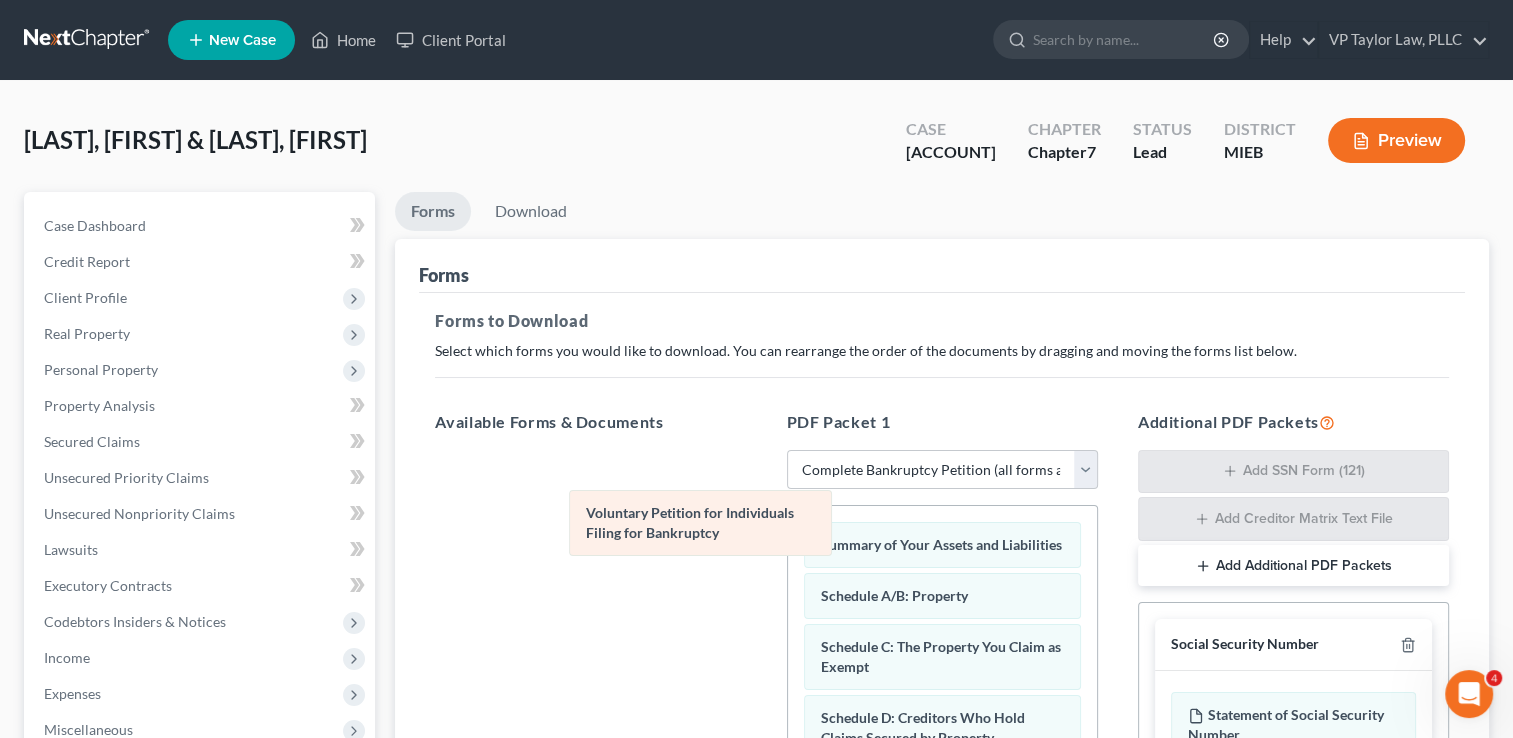 drag, startPoint x: 959, startPoint y: 543, endPoint x: 560, endPoint y: 466, distance: 406.3619 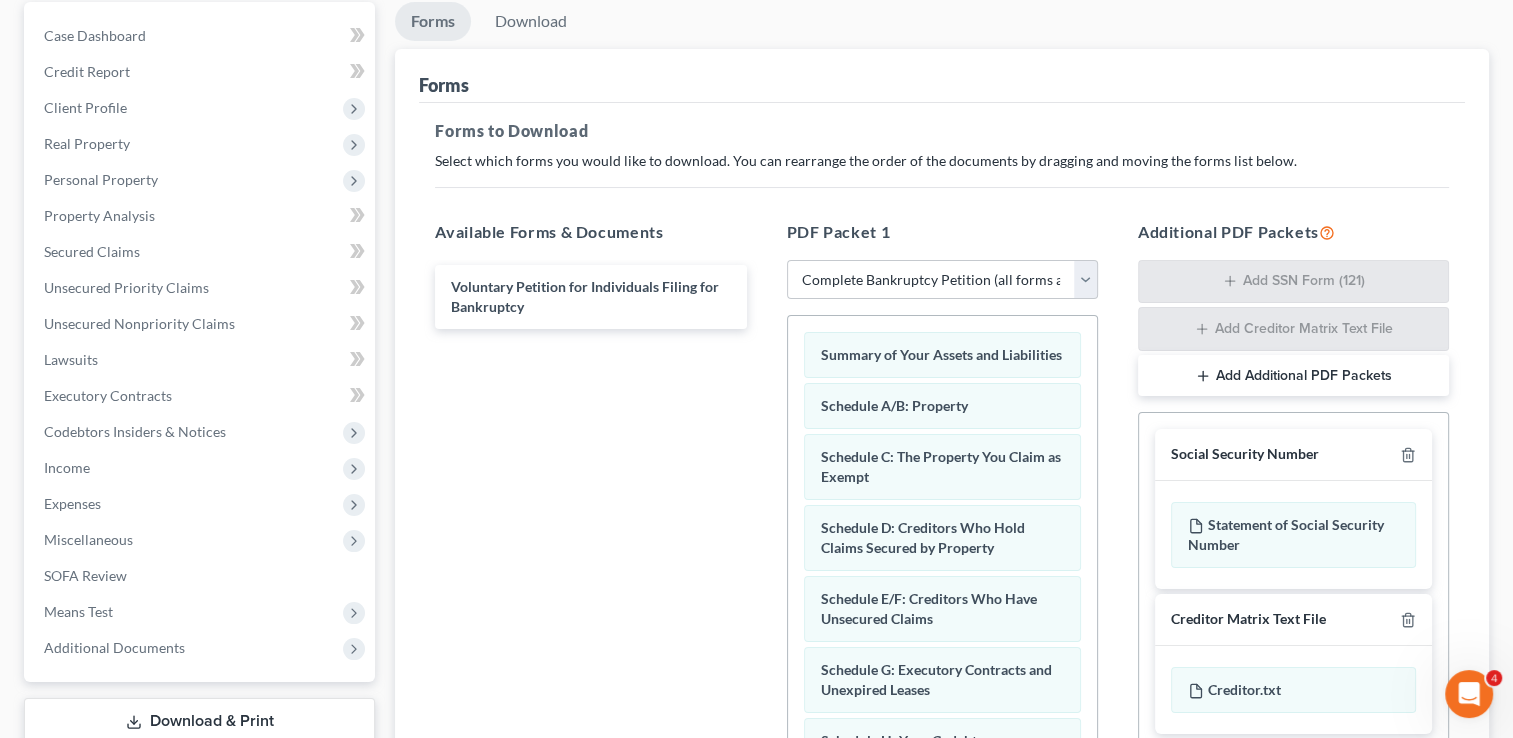 scroll, scrollTop: 346, scrollLeft: 0, axis: vertical 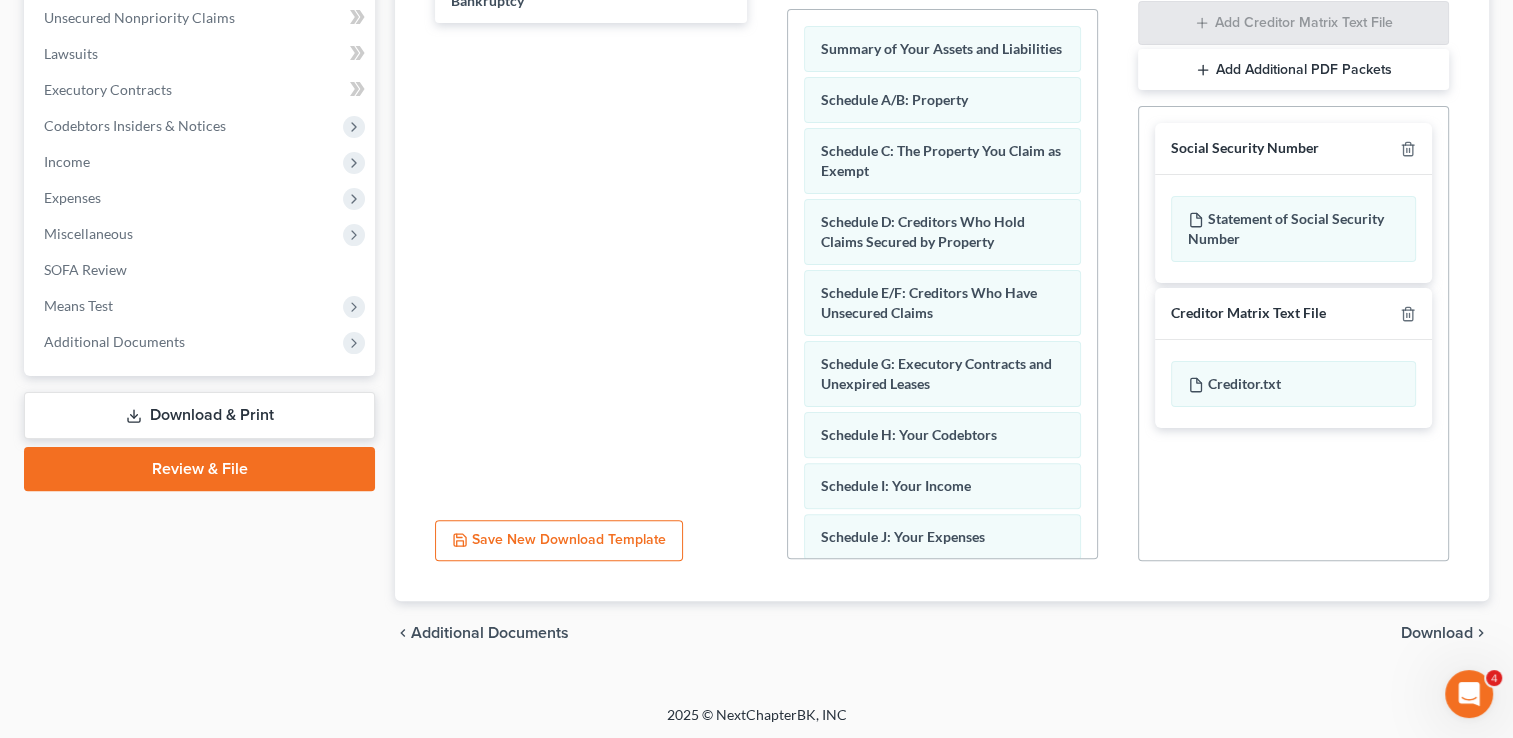 click on "Download" at bounding box center [1437, 633] 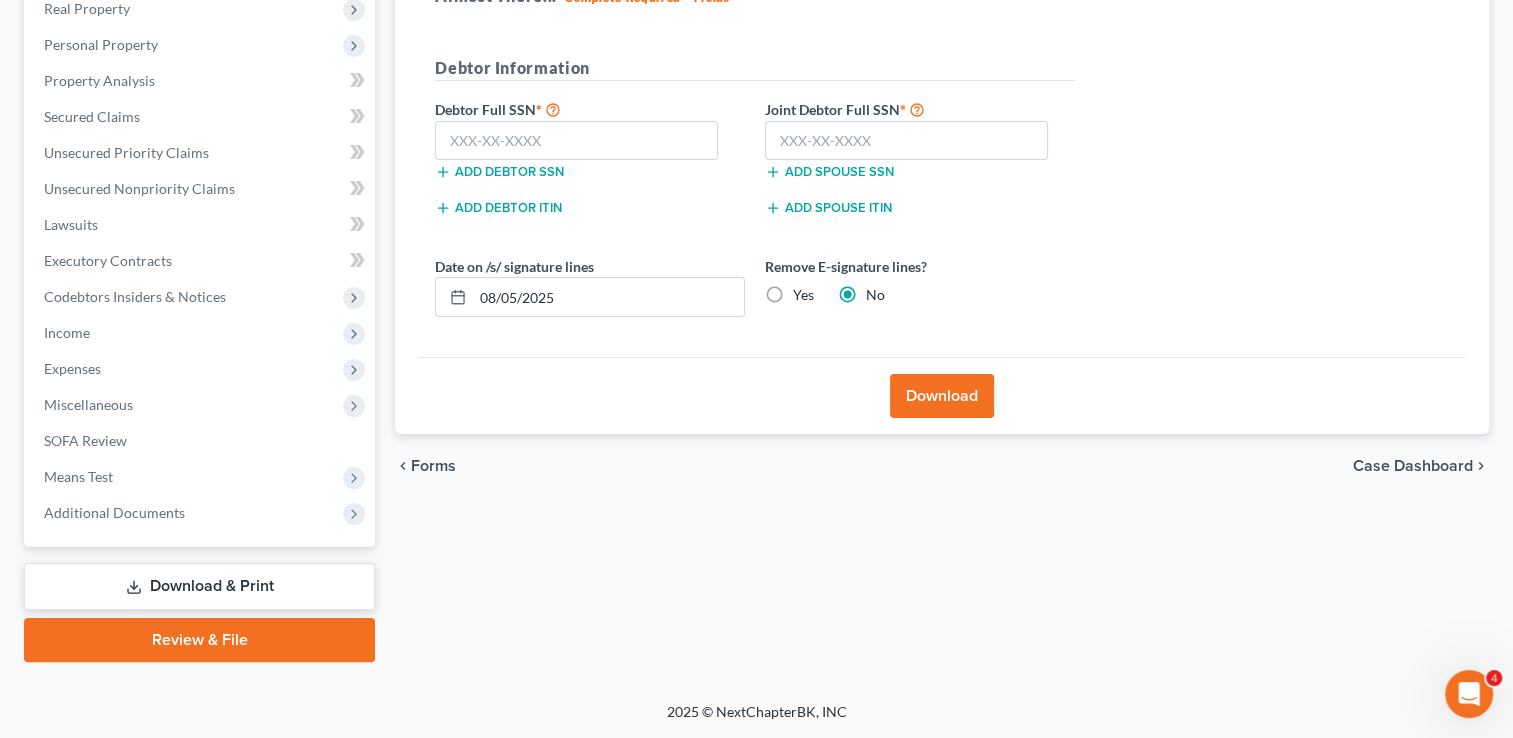 scroll, scrollTop: 323, scrollLeft: 0, axis: vertical 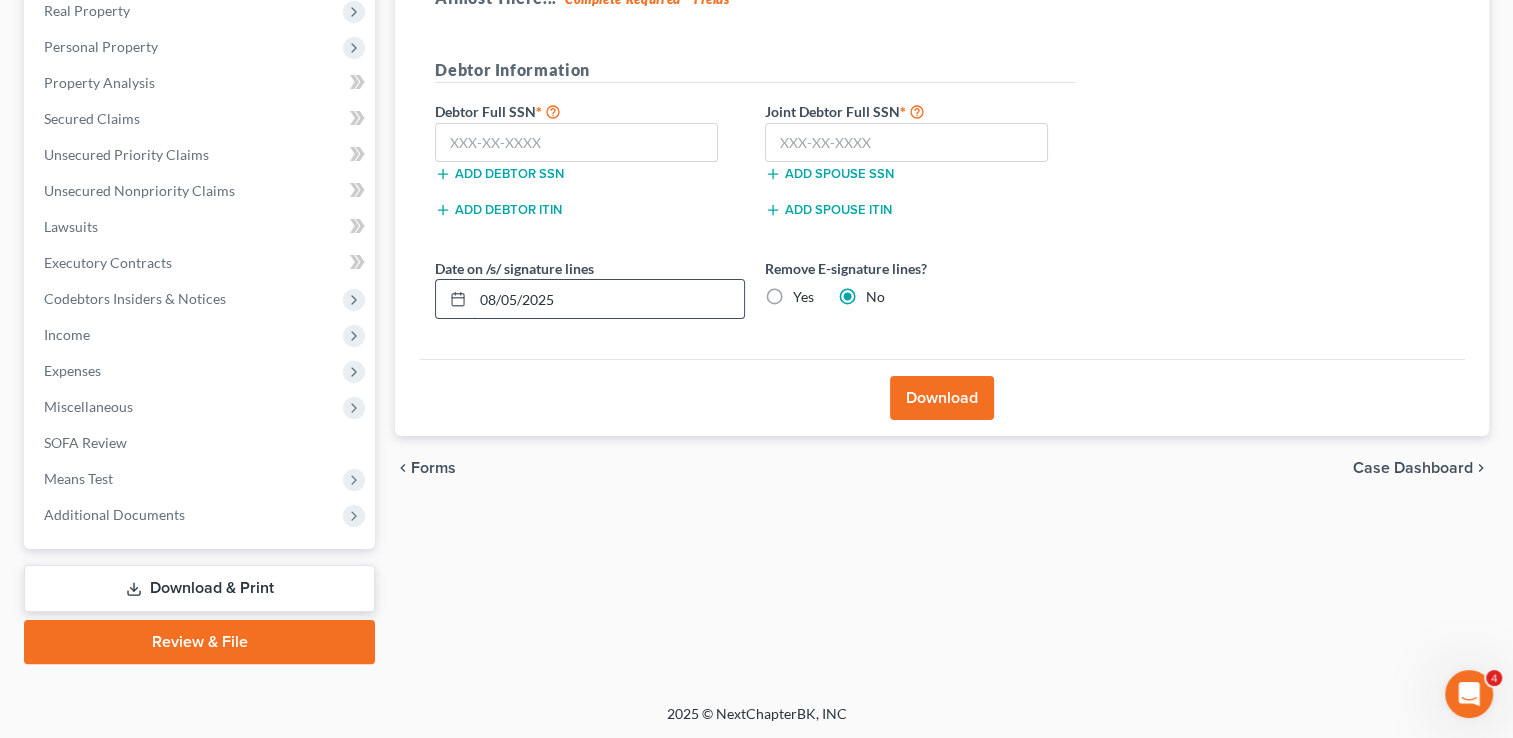 click on "08/05/2025" at bounding box center (608, 299) 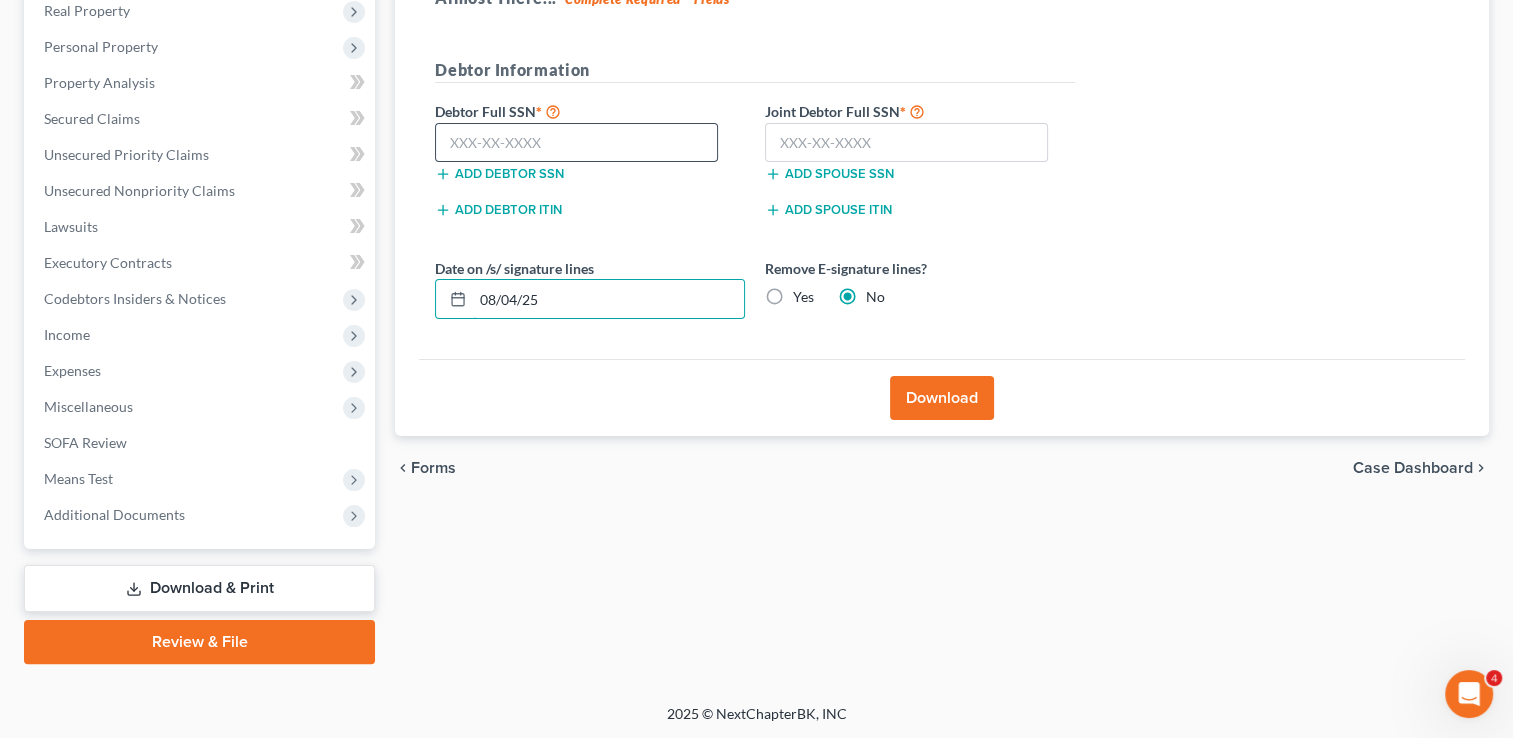 type on "08/04/25" 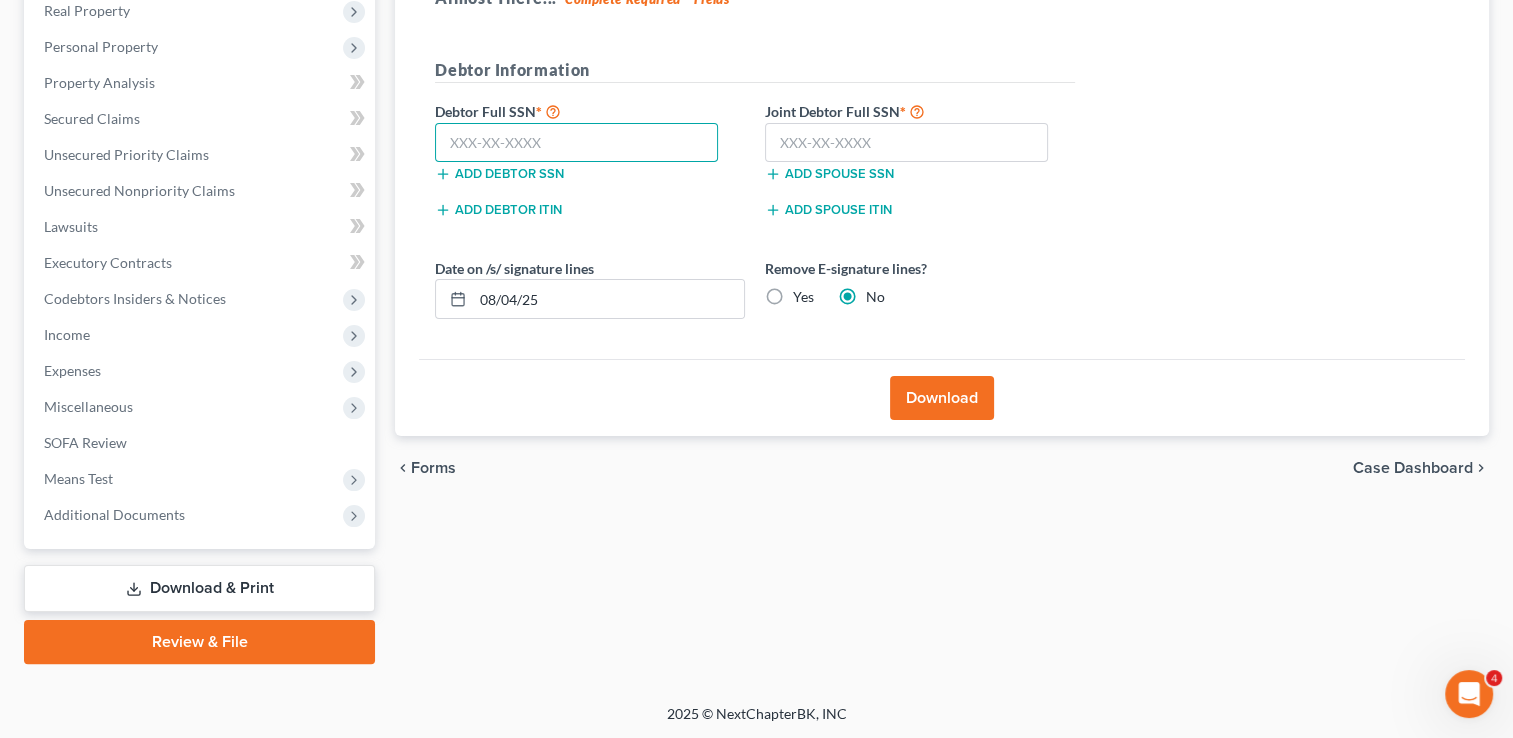 click at bounding box center [576, 143] 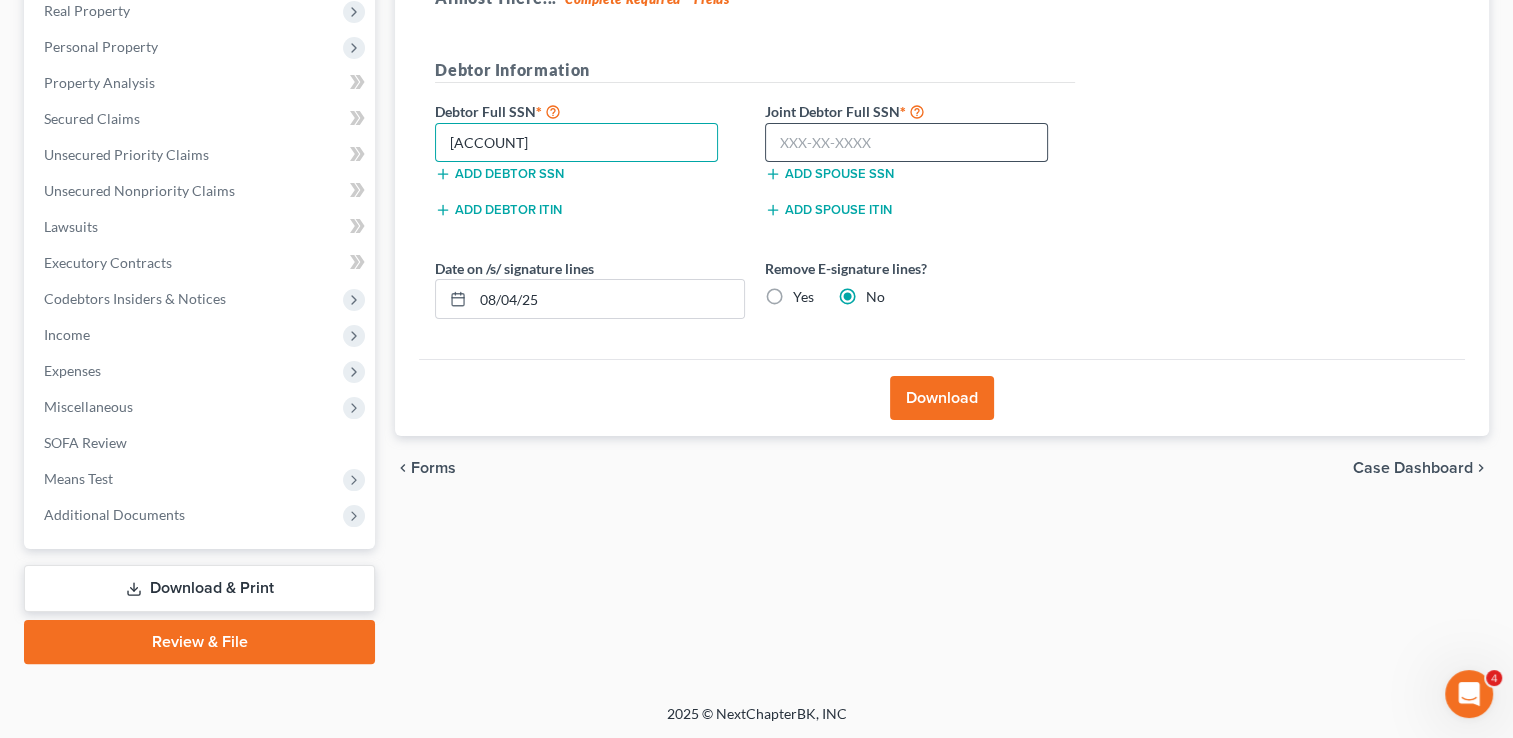 type on "374-90-0926" 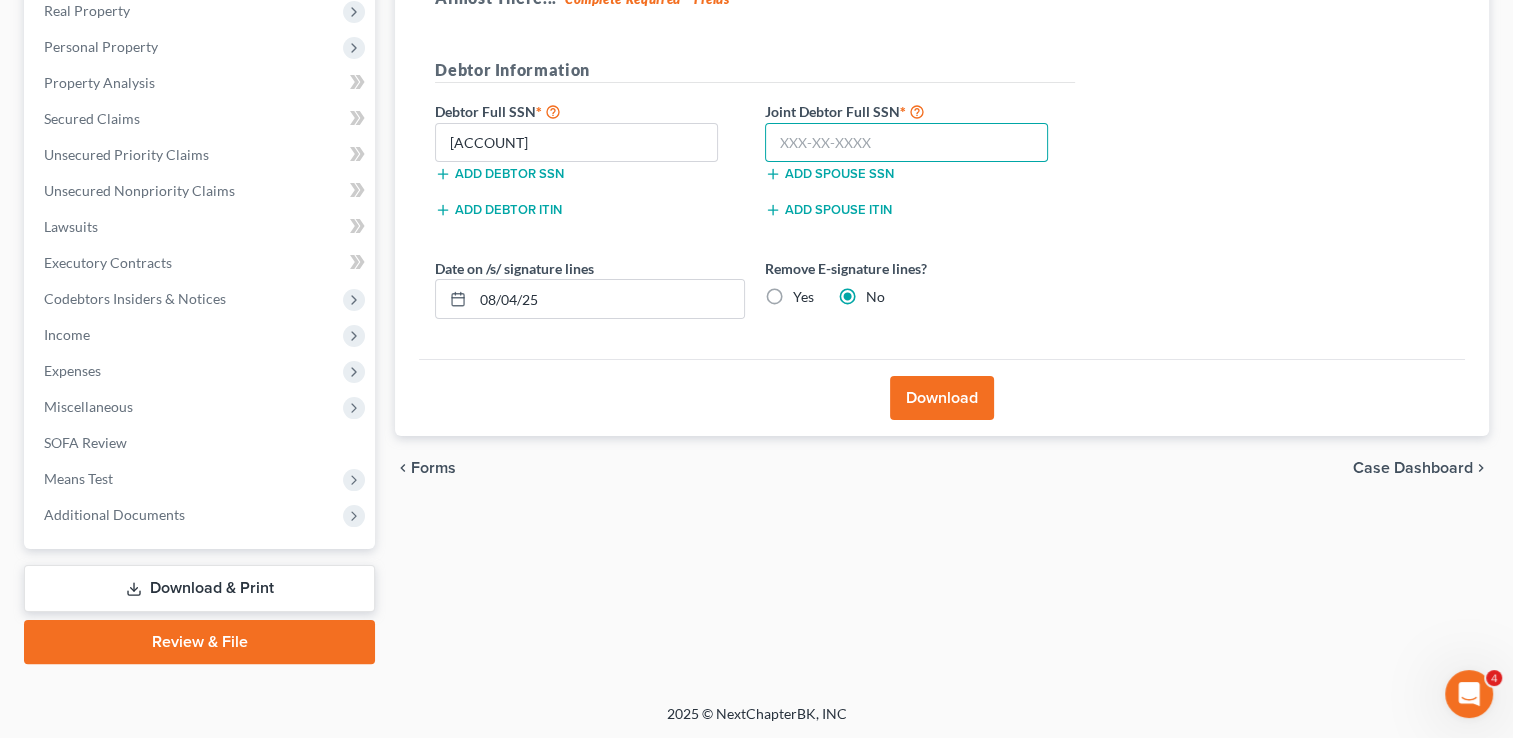 click at bounding box center (906, 143) 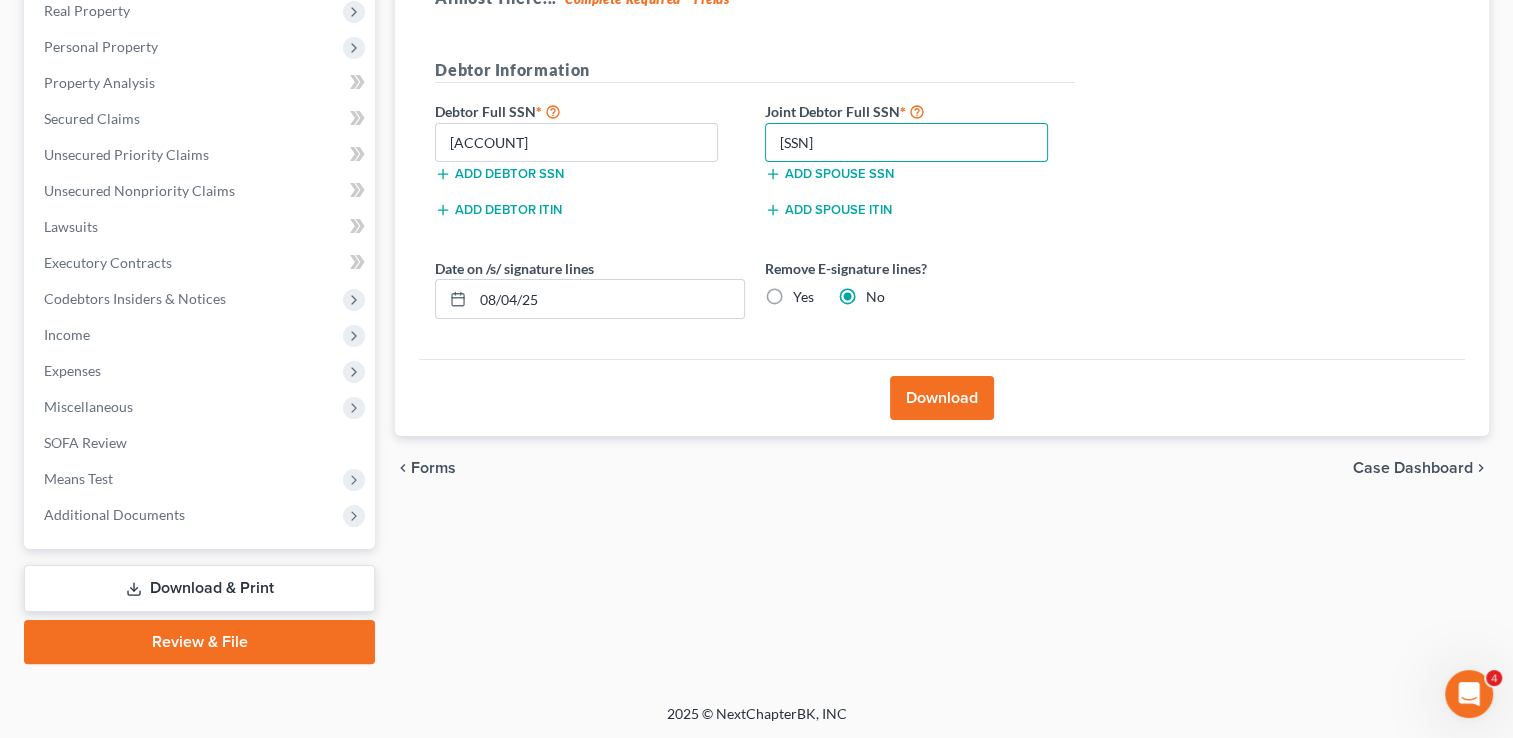 type on "222-68-5323" 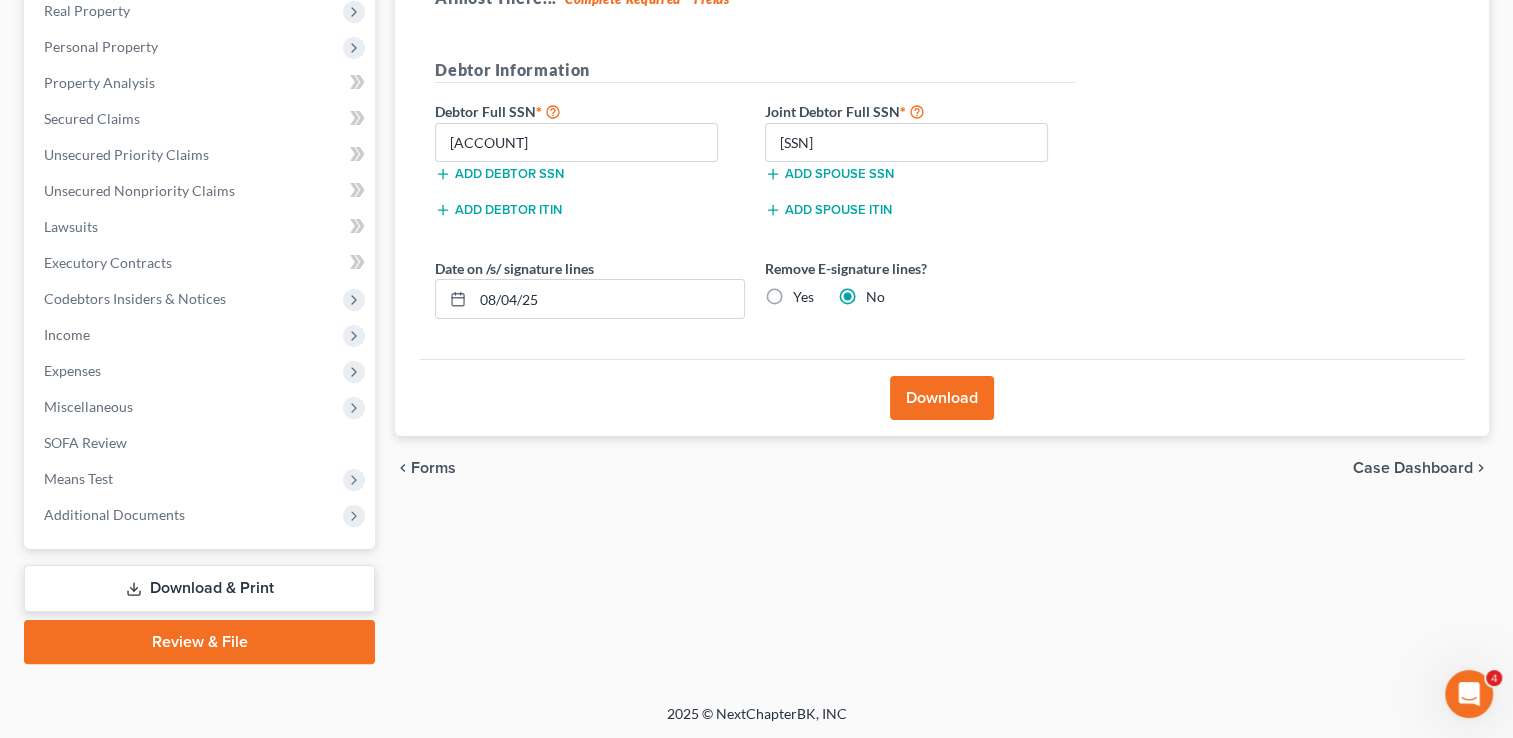 click on "Download" at bounding box center (942, 398) 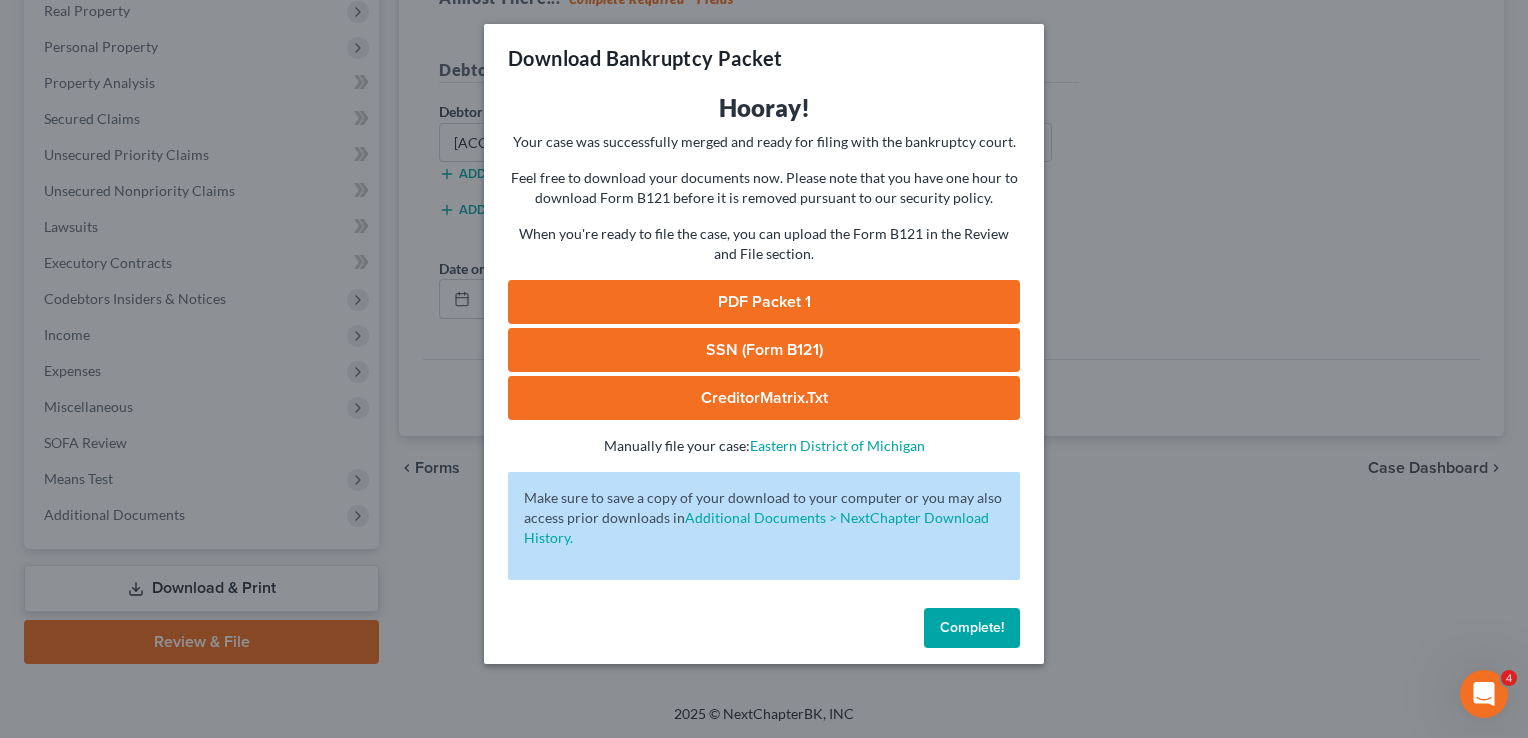 click on "Complete!" at bounding box center (972, 627) 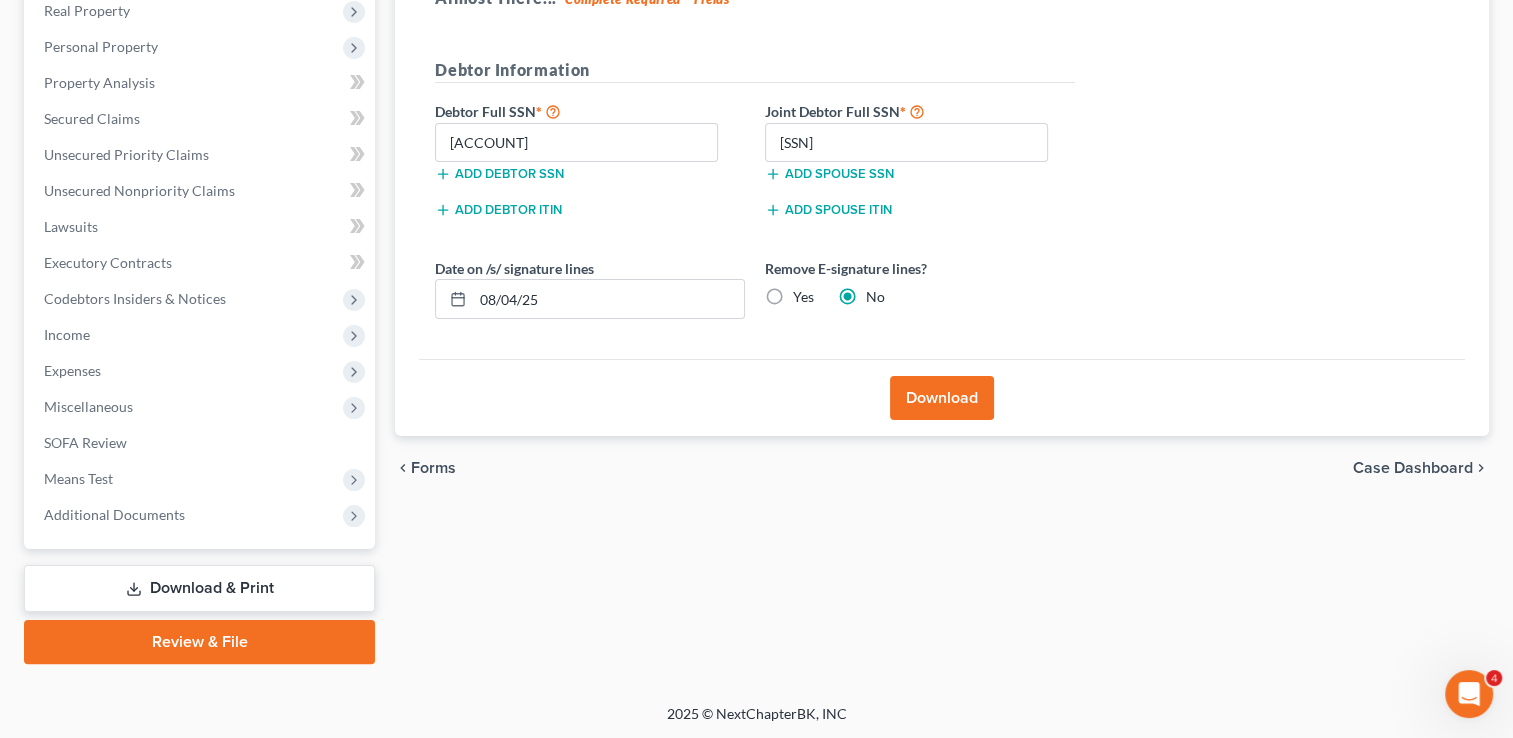 click on "Review & File" at bounding box center (199, 642) 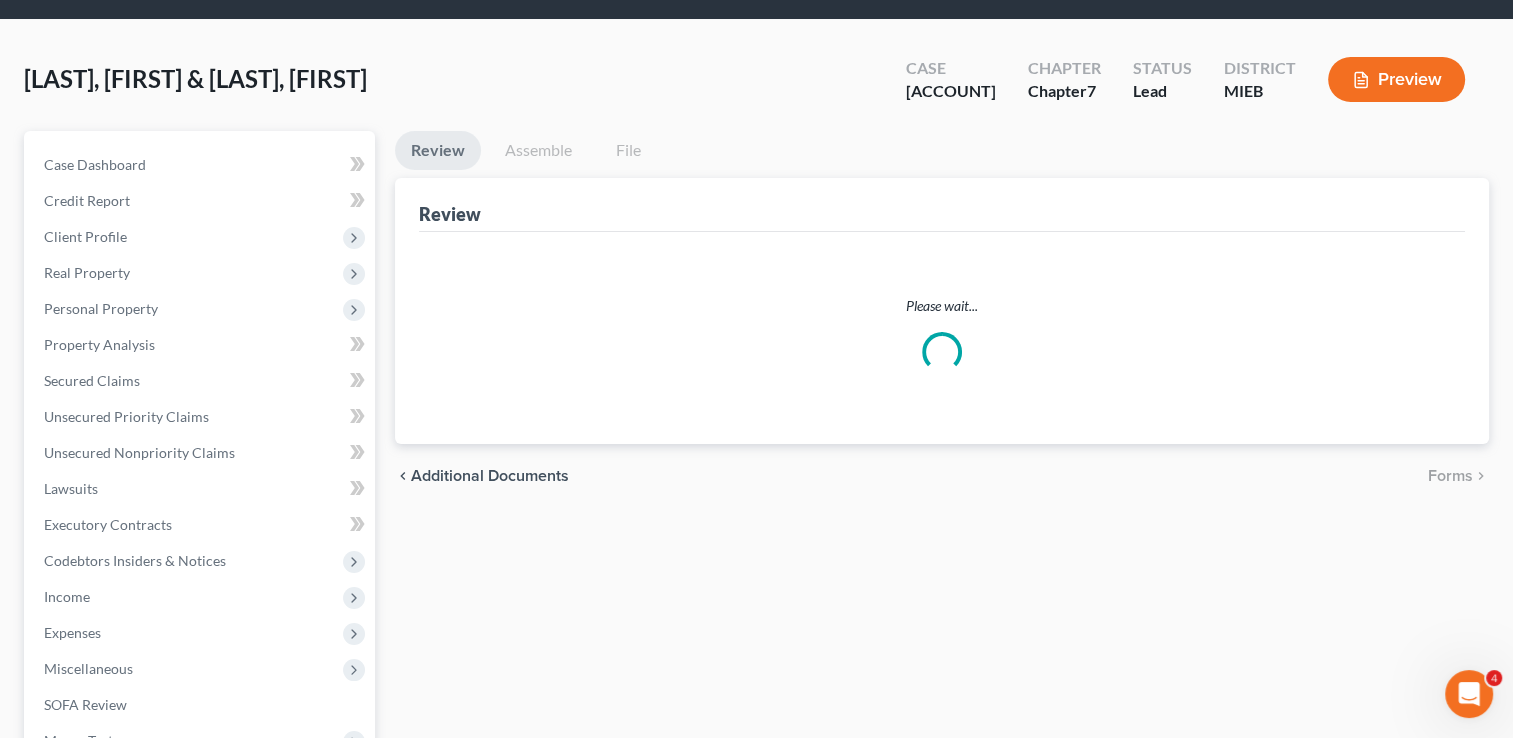 scroll, scrollTop: 0, scrollLeft: 0, axis: both 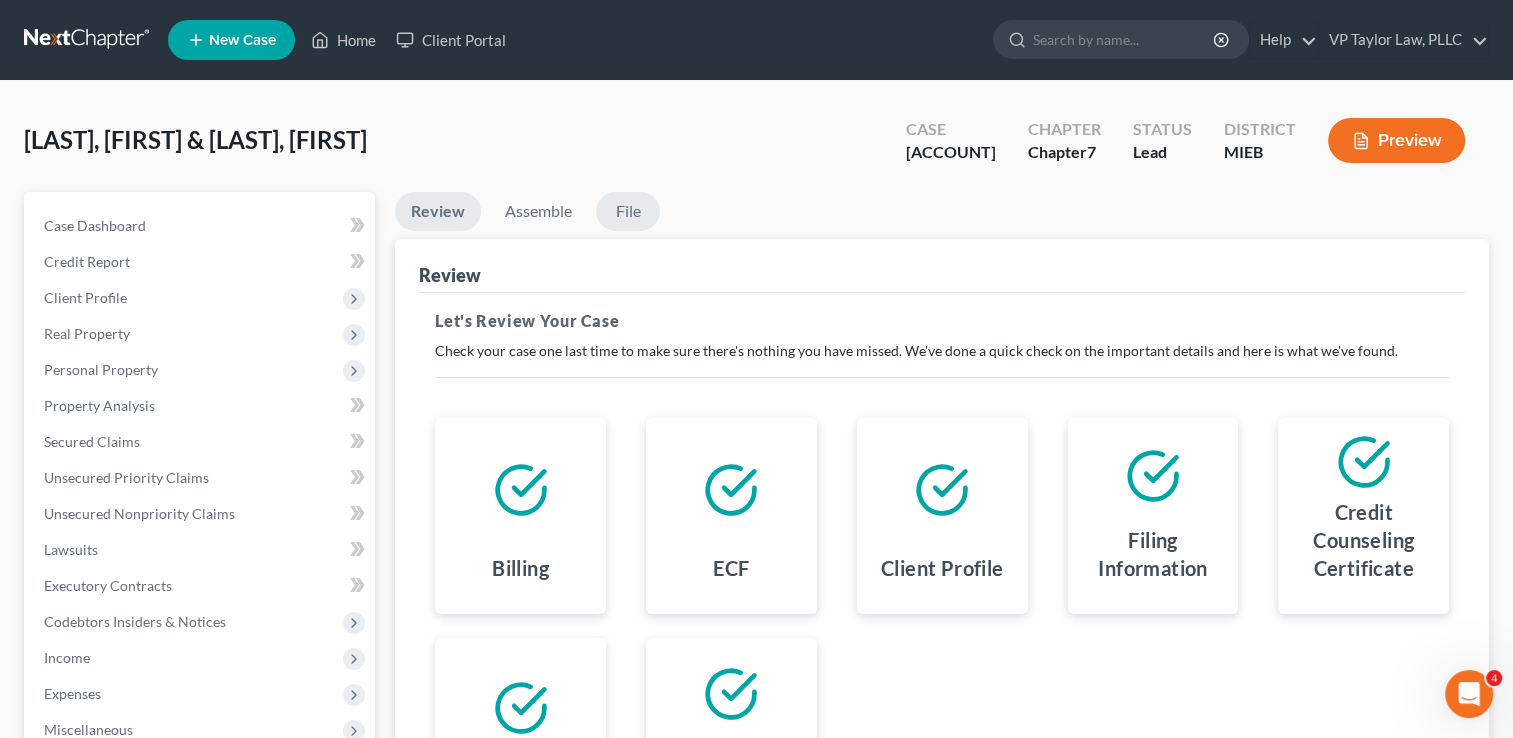 click on "File" at bounding box center [628, 211] 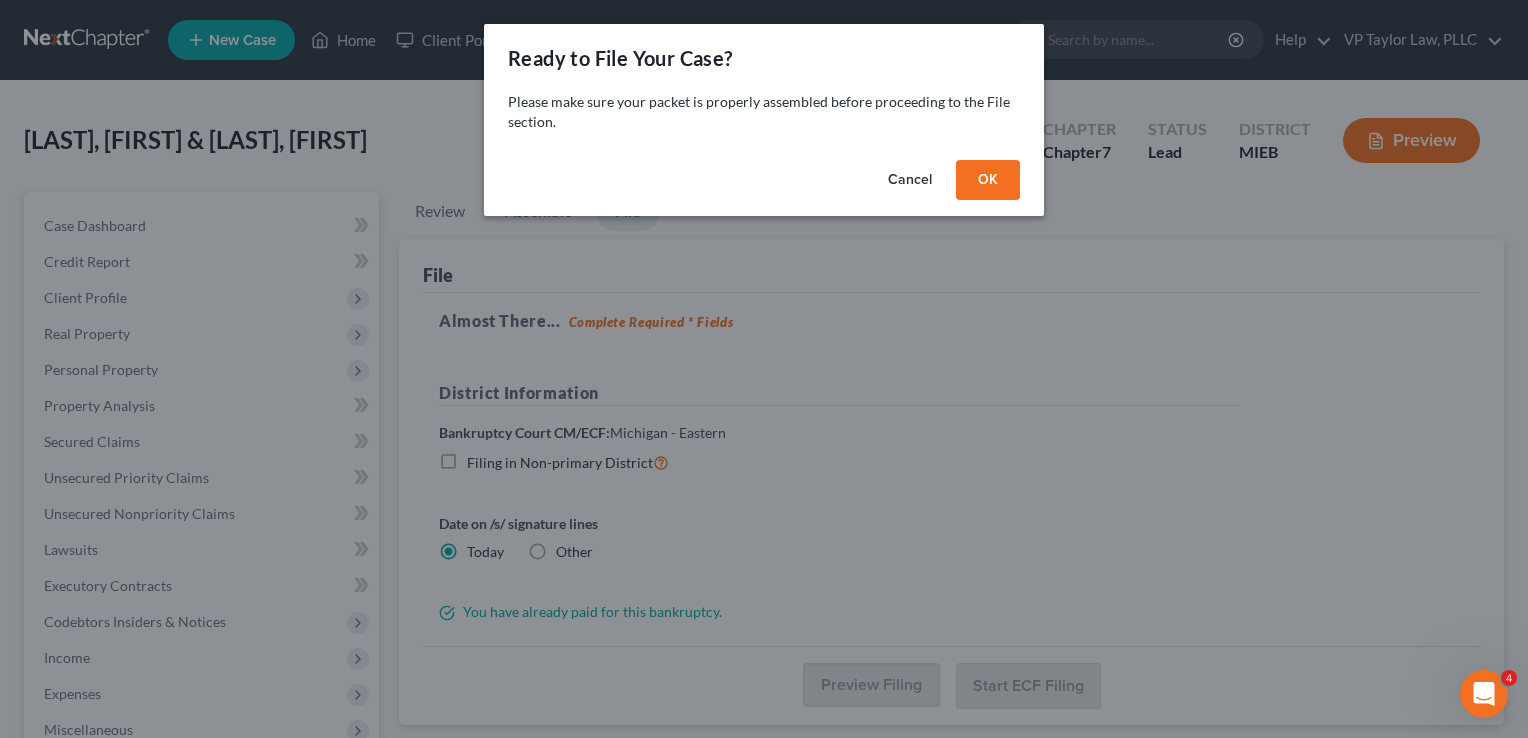 click on "Cancel" at bounding box center (910, 180) 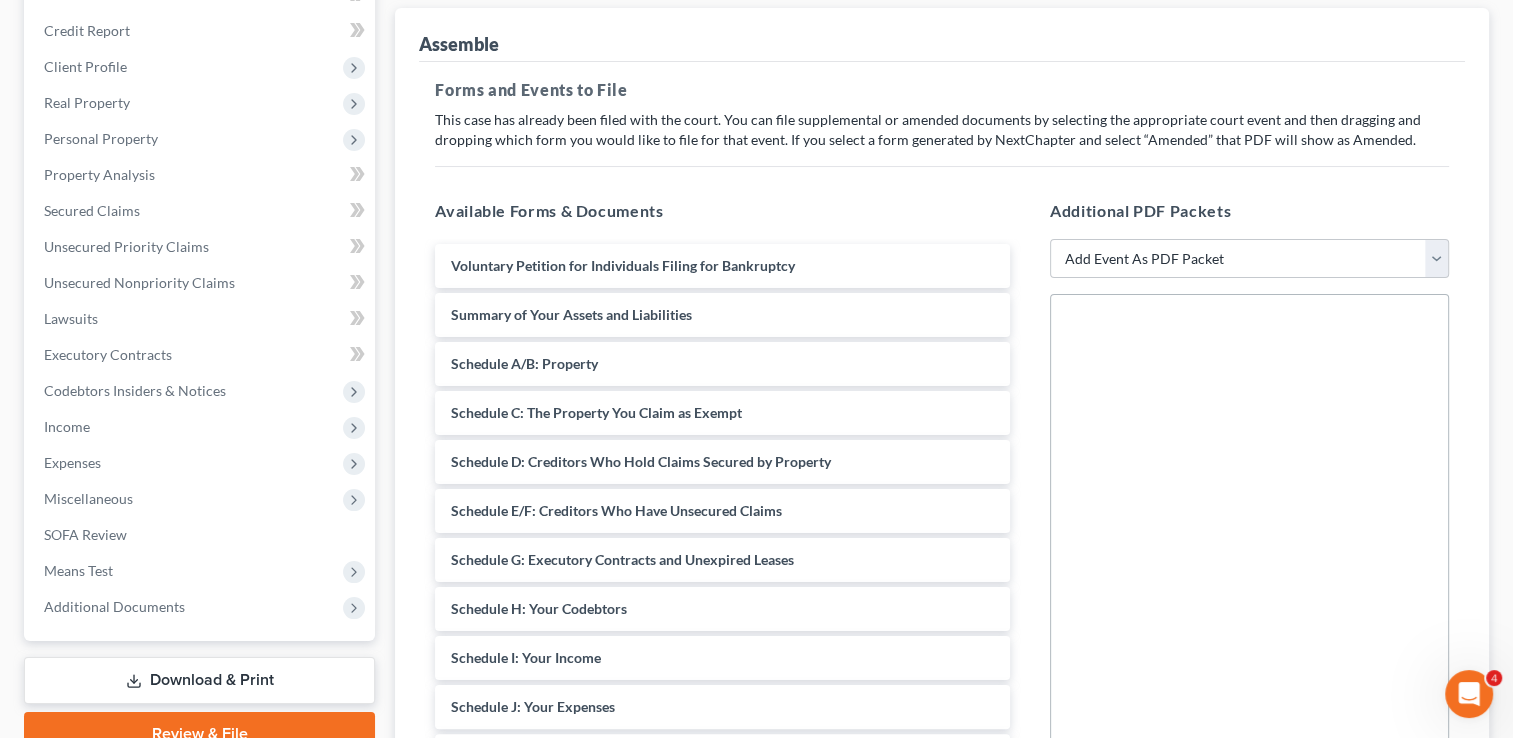 scroll, scrollTop: 245, scrollLeft: 0, axis: vertical 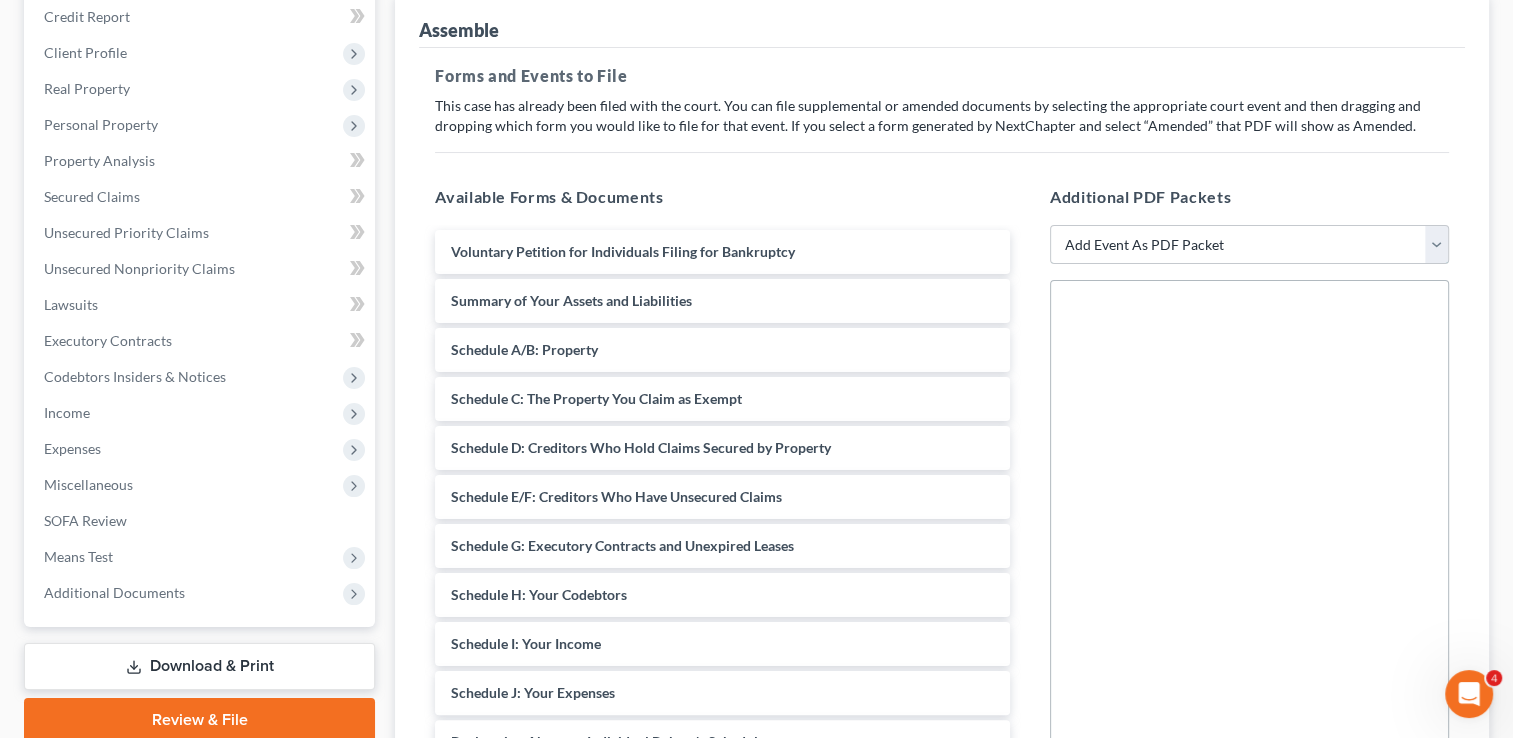 click on "Add Event As PDF Packet 20 Largest Unsecured Creditors Amended Disclosure Statement Amended Statement About Your Social Security Numbers Balance Sheet for Small Business Bankruptcy Cover Sheet Certificate of Budget and Credit Counseling Course Certificate of Service Certification of Completion of Financial Management Course Certification Regarding Domestic Support Obligations Chapter 7 Filing Fee Waived Chapter 7 Means Test Calculation Form 122A-2 Chapter 7 Monthly Income & Expense Statement Chapter 7 Statements - Monthly Income (122A-1) / Exemption Presumption of Abuse (122A-1Supp) Cover Sheet for Amendments to Schedules and or Statements Debtor's Election of Small Business Designation Debtor's Request to Receive Notices Electronically Under the DeBN Declaration About an Individual Debtor(s) Schedules Disclosure Statement Disclosure Statement for Small Business Employee Income Records Pay Filing Fee in Installments Reaffirmation Agreement w/ Declaration and Cover Sheet Reaffirmation Disclosure Statement" at bounding box center [1249, 245] 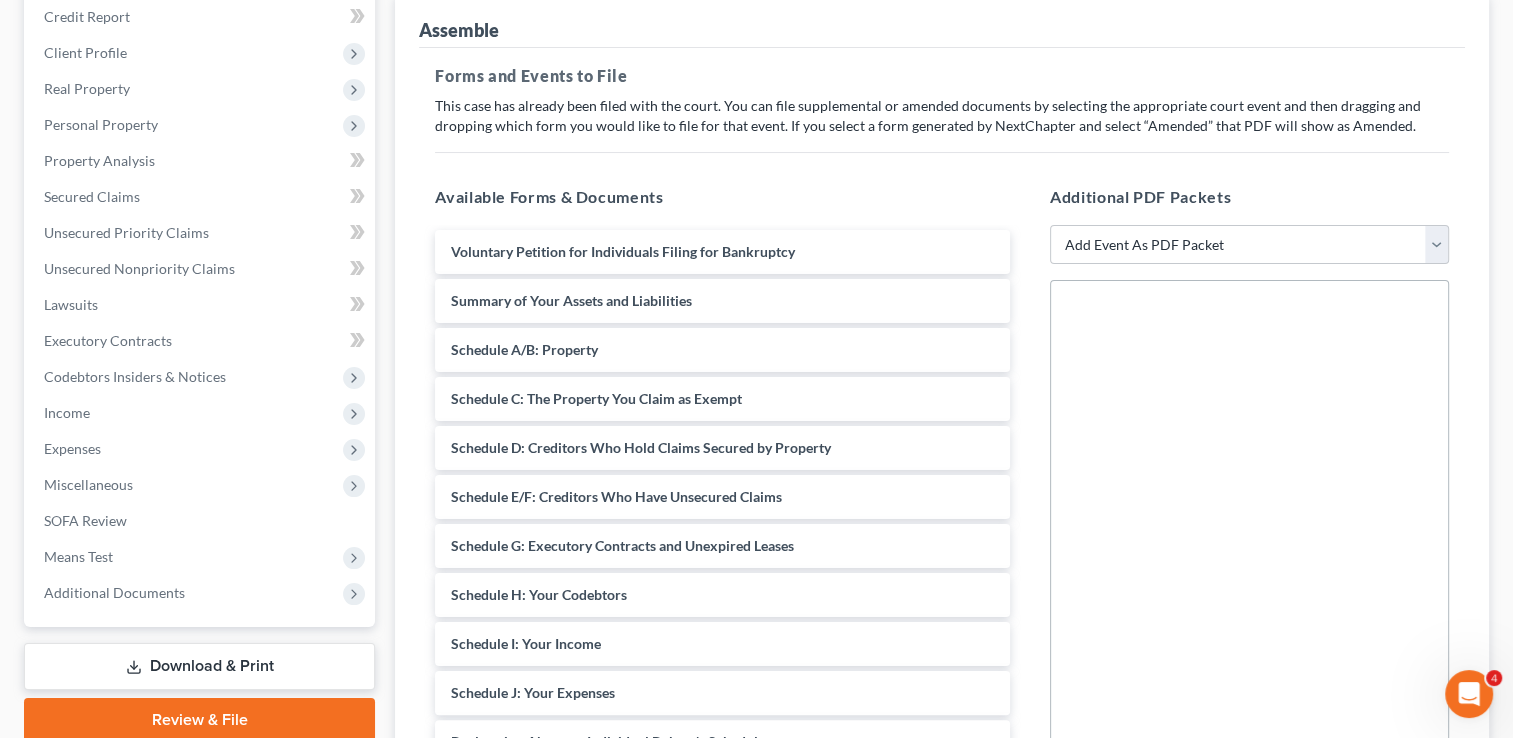 click on "Download & Print" at bounding box center [199, 666] 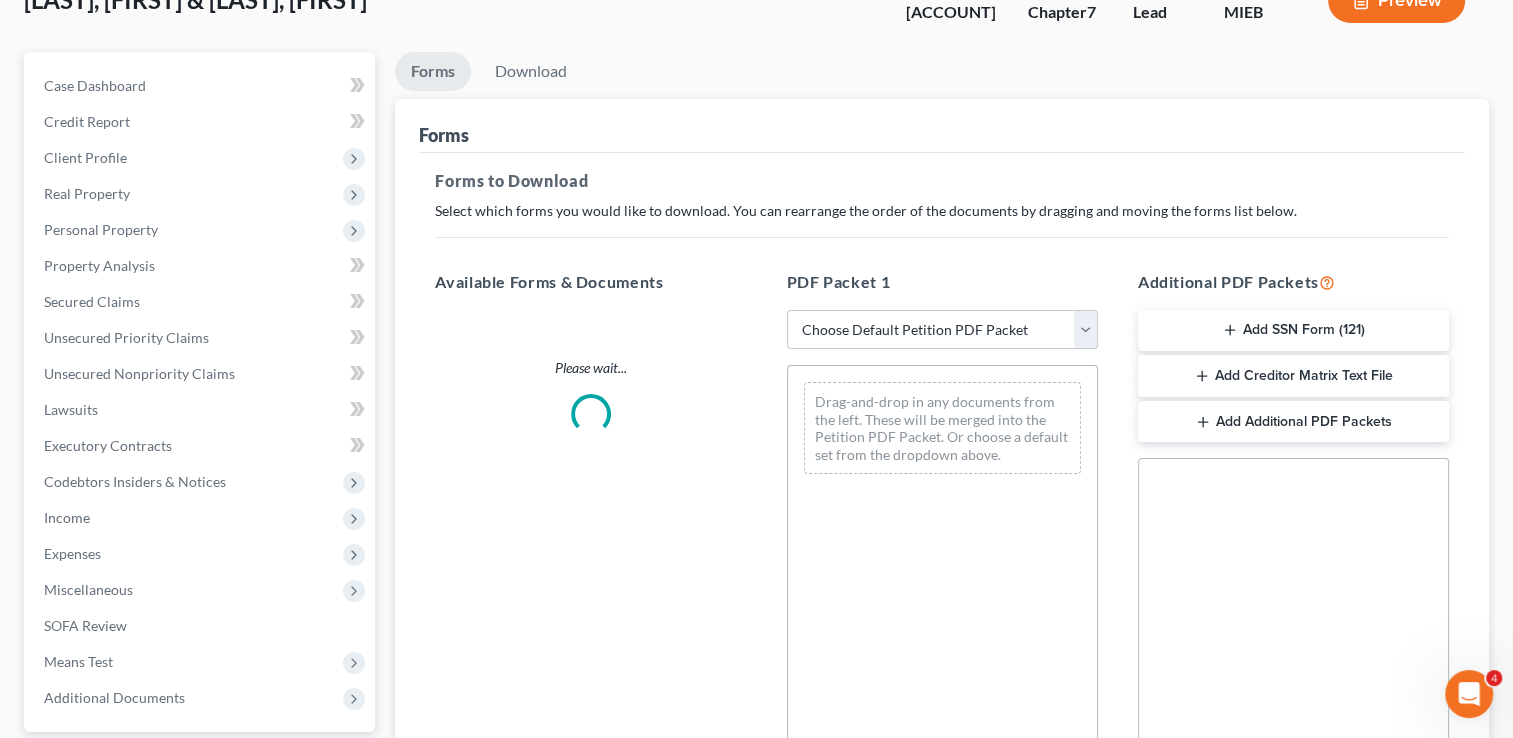 scroll, scrollTop: 0, scrollLeft: 0, axis: both 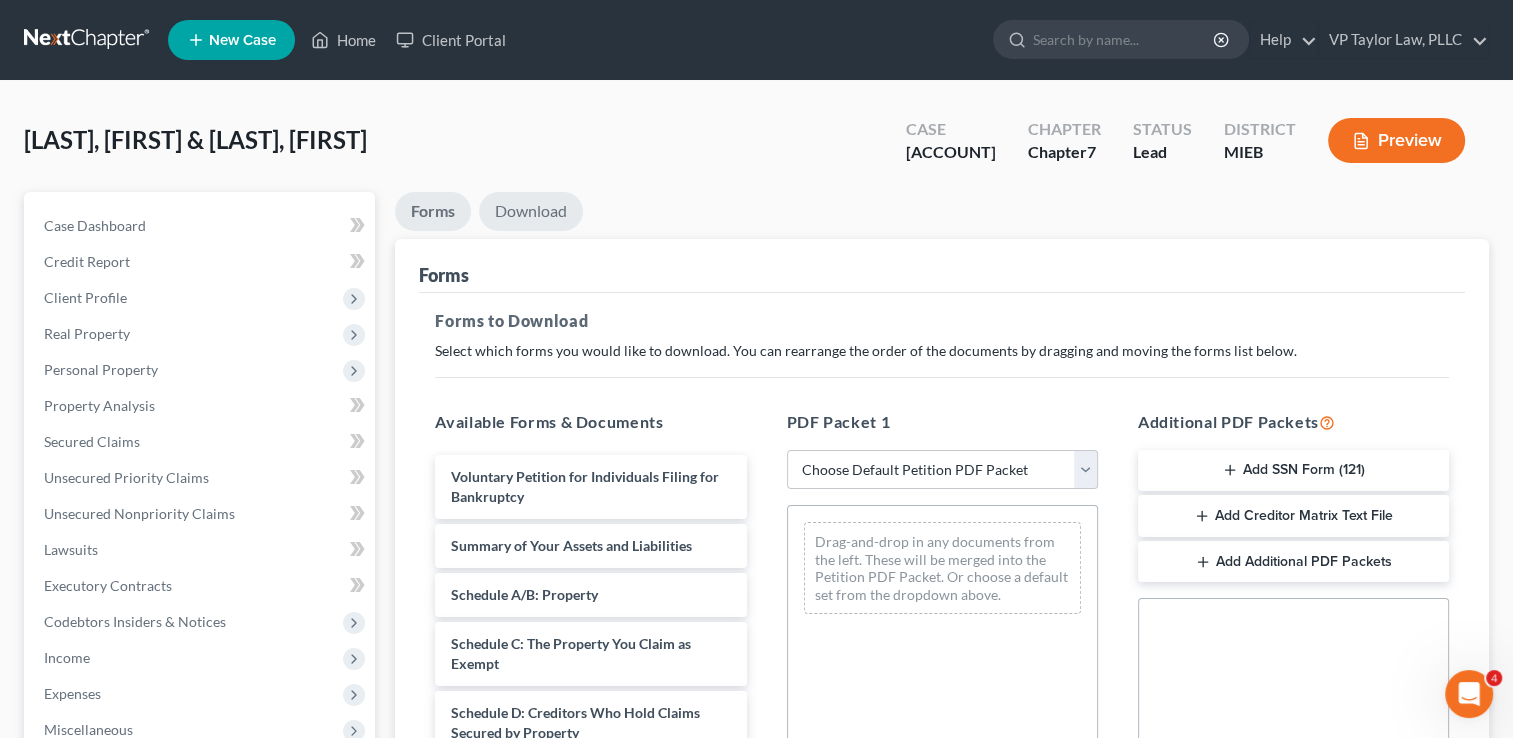 click on "Download" at bounding box center (531, 211) 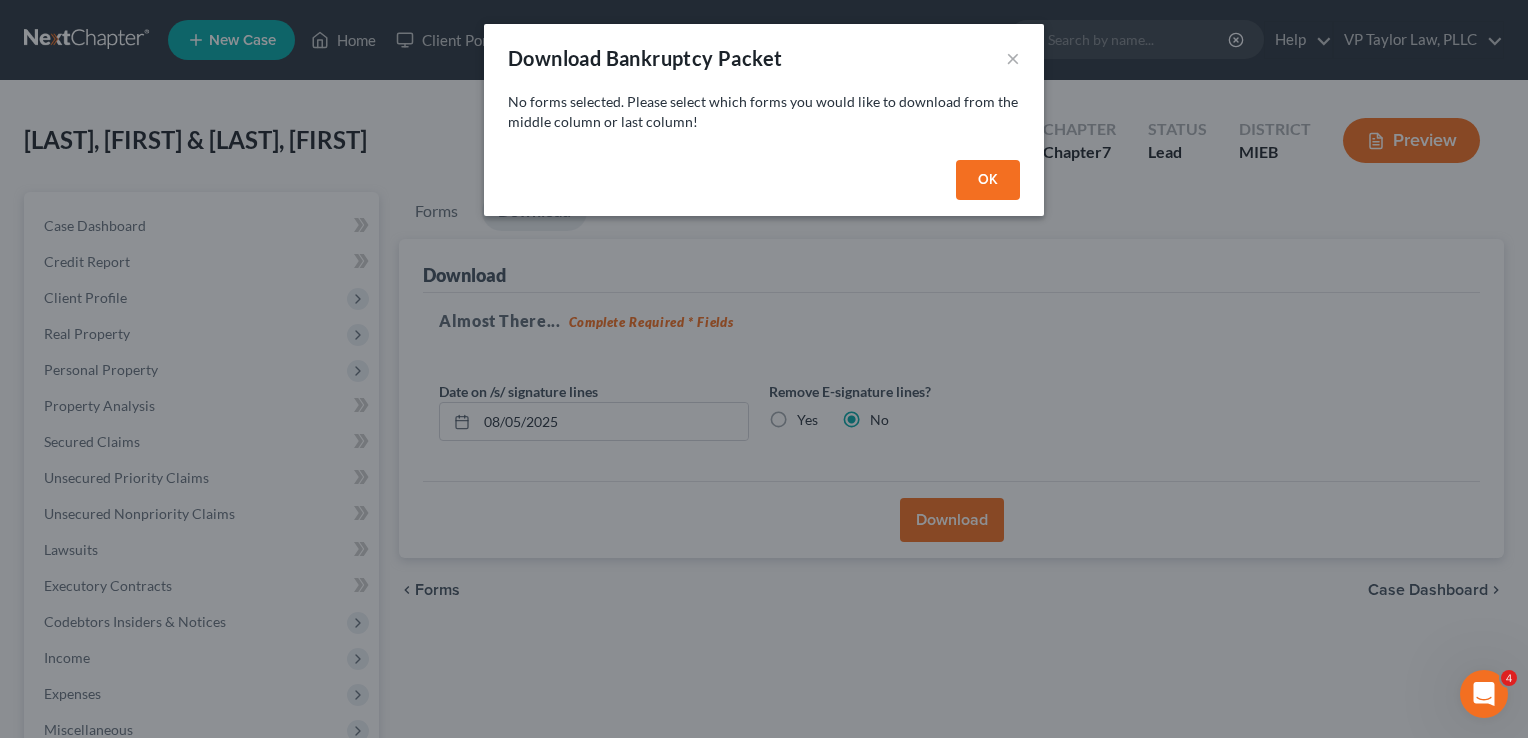 click on "OK" at bounding box center [988, 180] 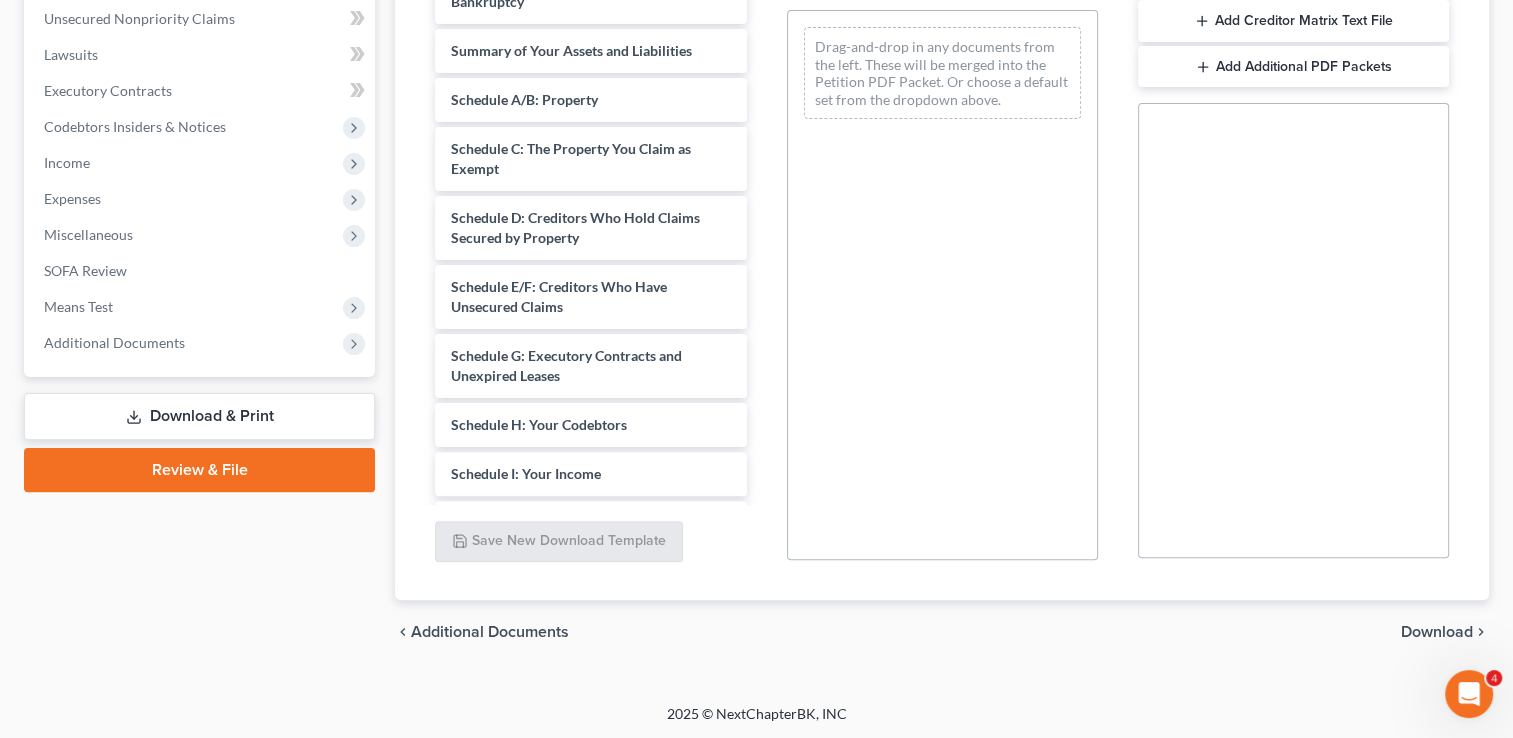 scroll, scrollTop: 0, scrollLeft: 0, axis: both 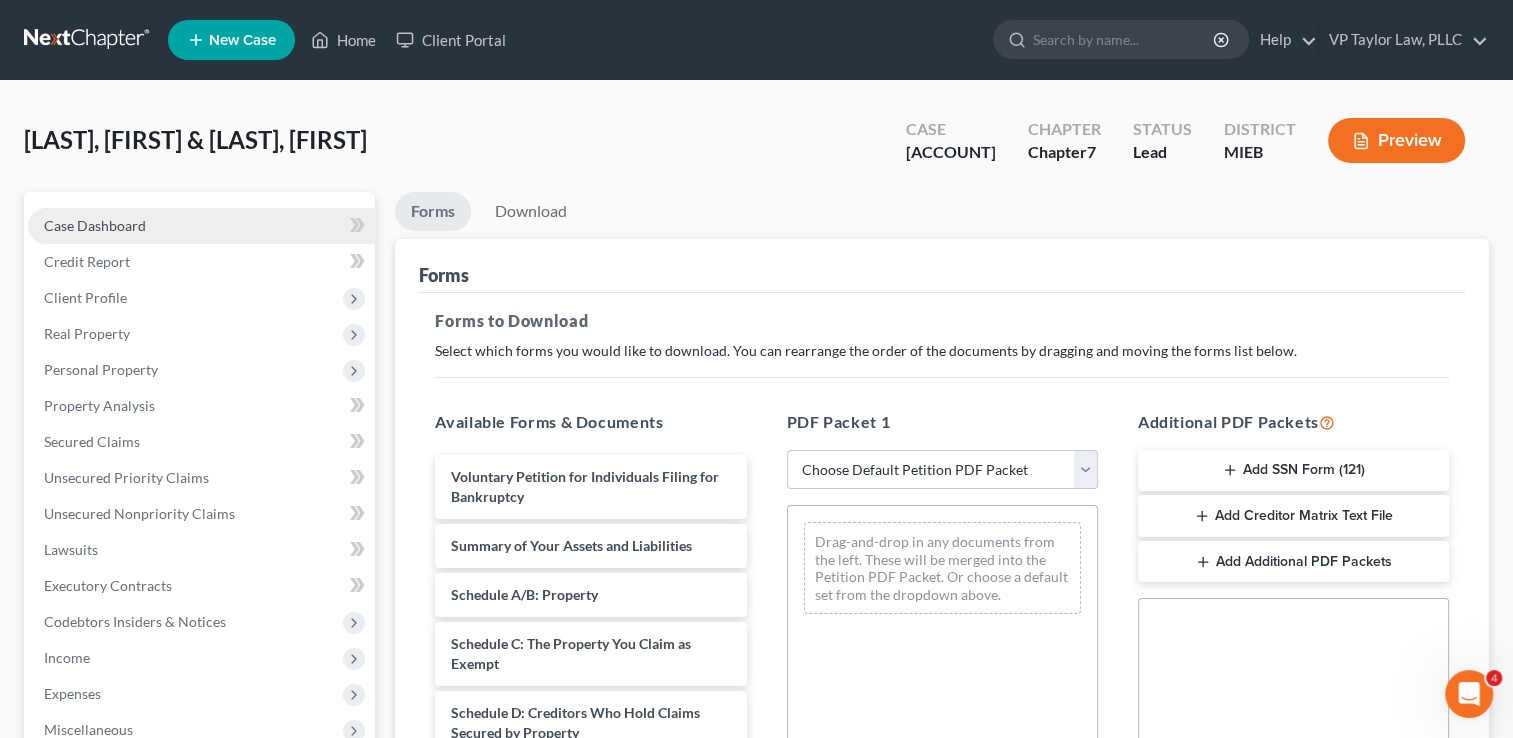 click on "Case Dashboard" at bounding box center [95, 225] 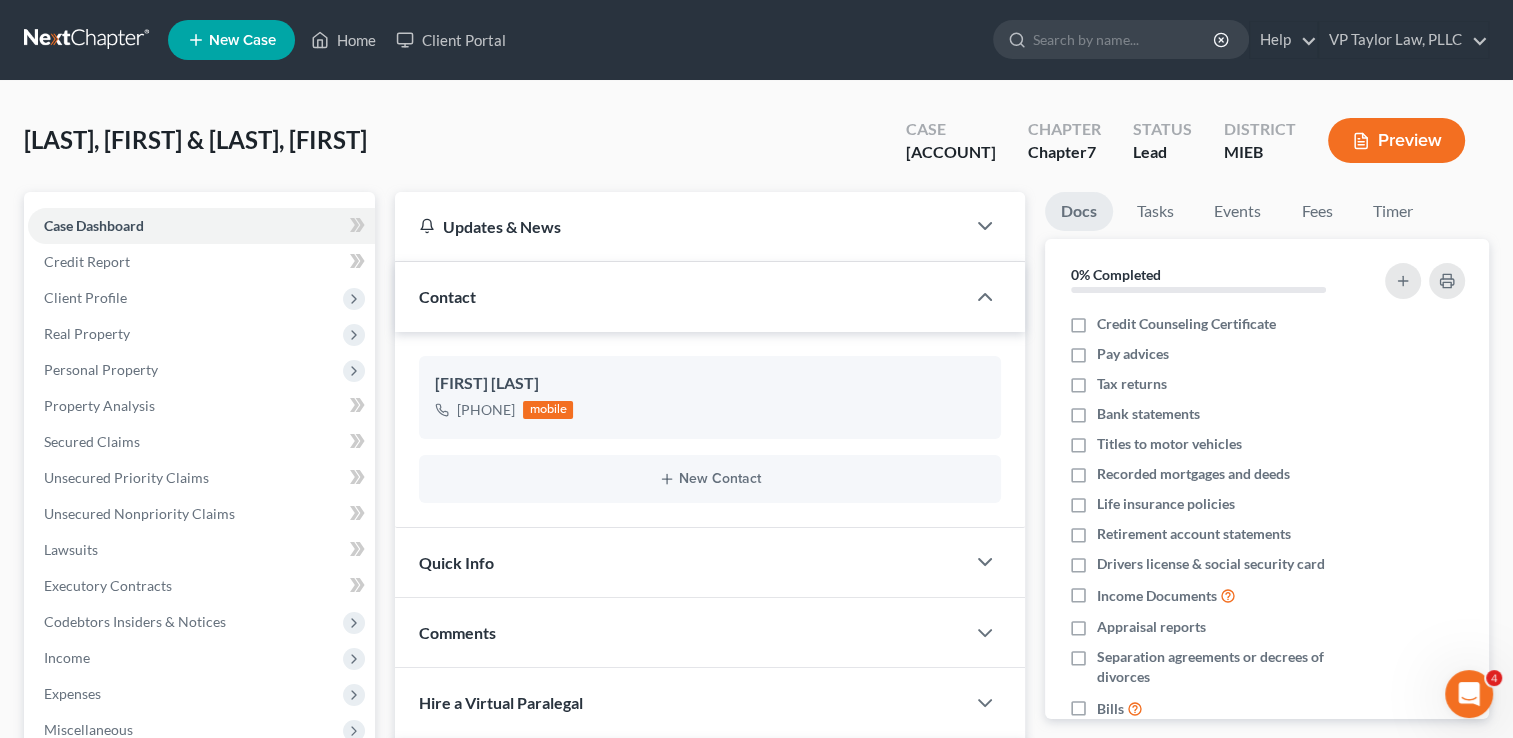 scroll, scrollTop: 530, scrollLeft: 0, axis: vertical 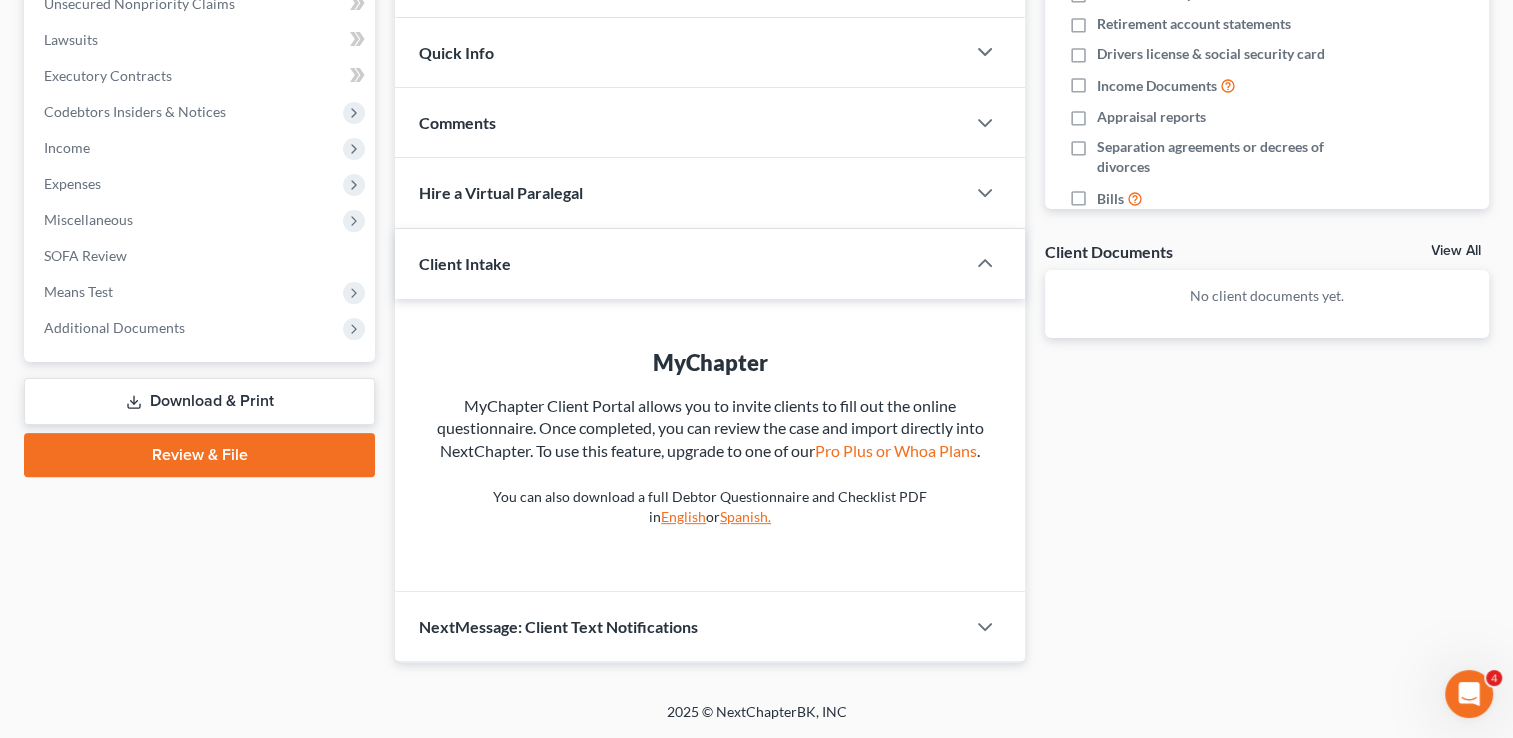 click on "Review & File" at bounding box center [199, 455] 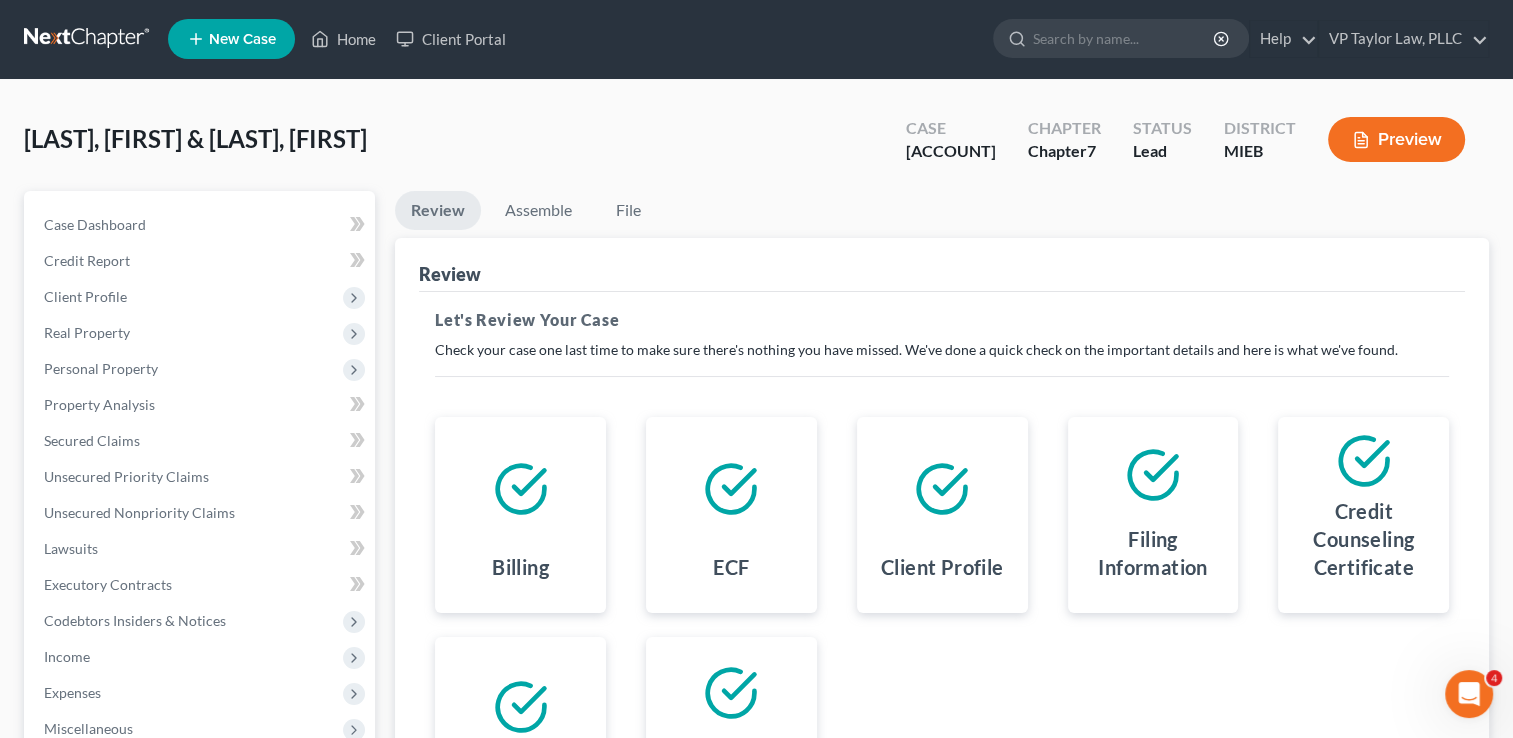 scroll, scrollTop: 0, scrollLeft: 0, axis: both 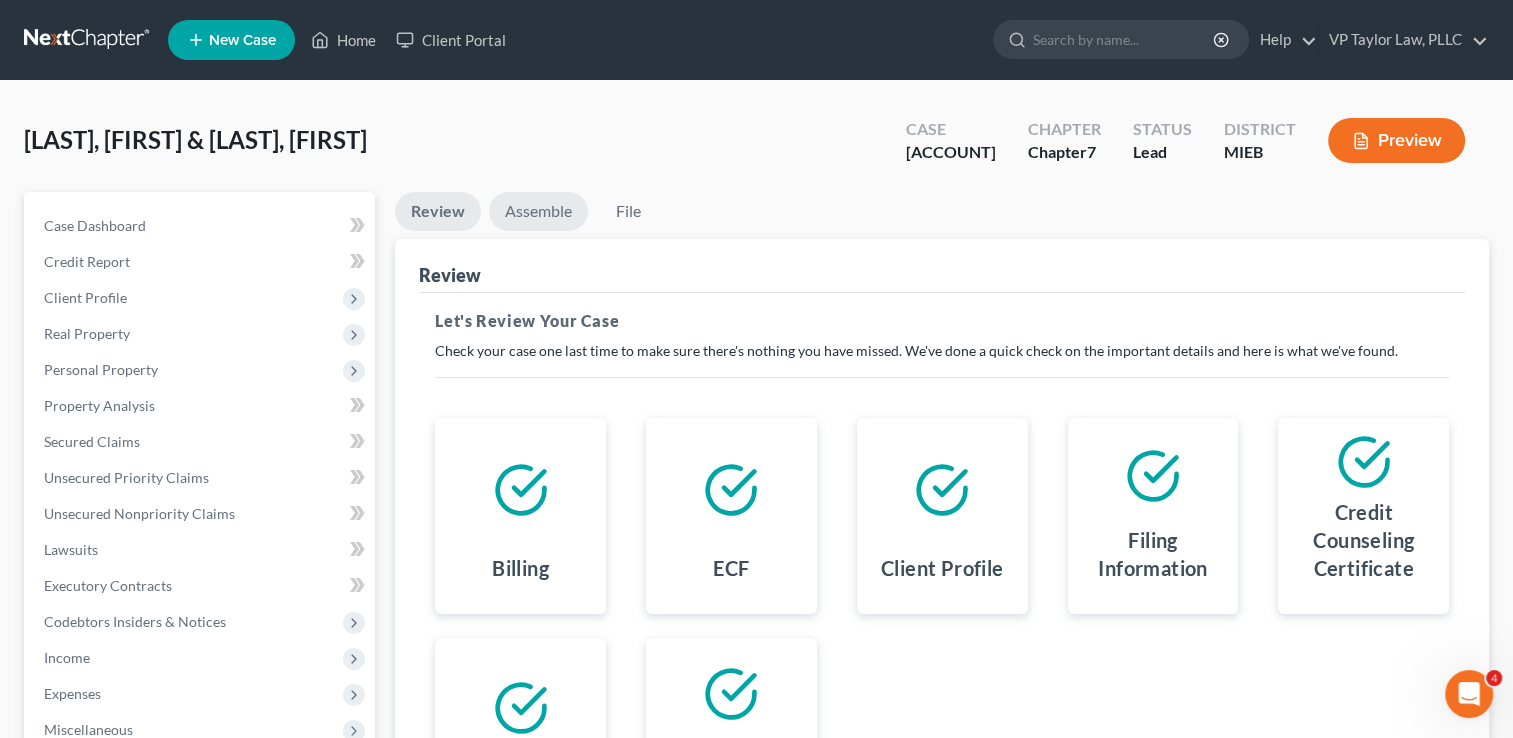 click on "Assemble" at bounding box center (538, 211) 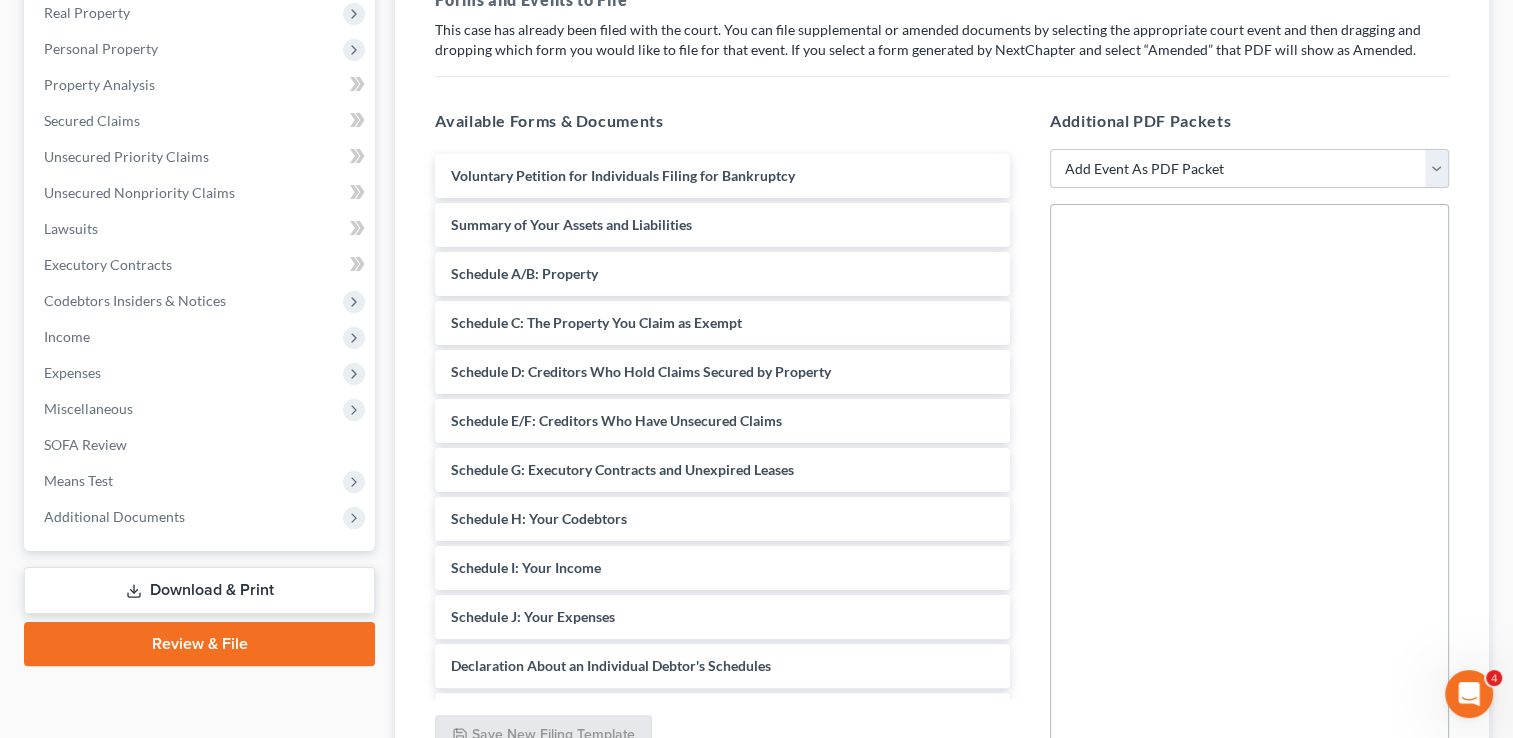 scroll, scrollTop: 348, scrollLeft: 0, axis: vertical 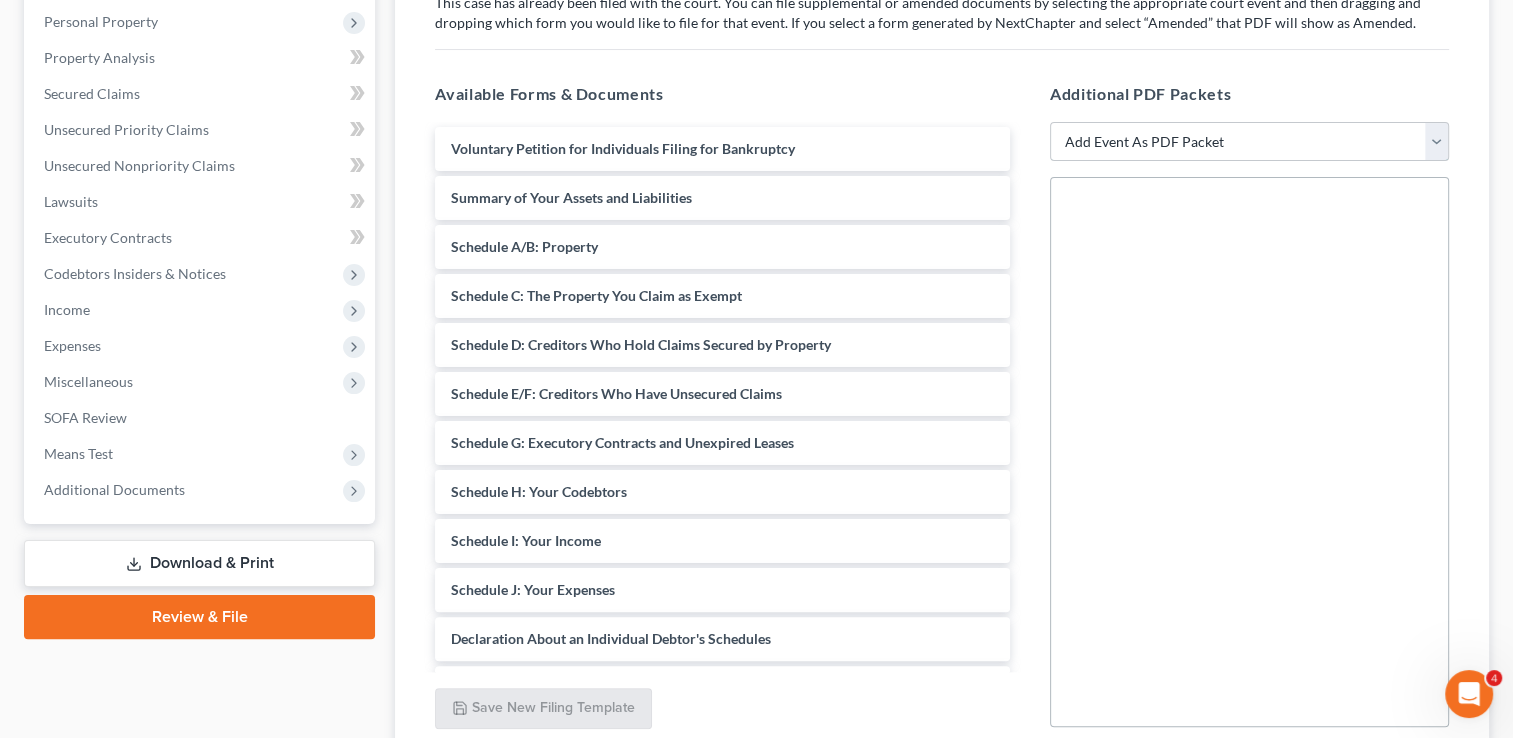 click on "Add Event As PDF Packet 20 Largest Unsecured Creditors Amended Disclosure Statement Amended Statement About Your Social Security Numbers Balance Sheet for Small Business Bankruptcy Cover Sheet Certificate of Budget and Credit Counseling Course Certificate of Service Certification of Completion of Financial Management Course Certification Regarding Domestic Support Obligations Chapter 7 Filing Fee Waived Chapter 7 Means Test Calculation Form 122A-2 Chapter 7 Monthly Income & Expense Statement Chapter 7 Statements - Monthly Income (122A-1) / Exemption Presumption of Abuse (122A-1Supp) Cover Sheet for Amendments to Schedules and or Statements Debtor's Election of Small Business Designation Debtor's Request to Receive Notices Electronically Under the DeBN Declaration About an Individual Debtor(s) Schedules Disclosure Statement Disclosure Statement for Small Business Employee Income Records Pay Filing Fee in Installments Reaffirmation Agreement w/ Declaration and Cover Sheet Reaffirmation Disclosure Statement" at bounding box center (1249, 142) 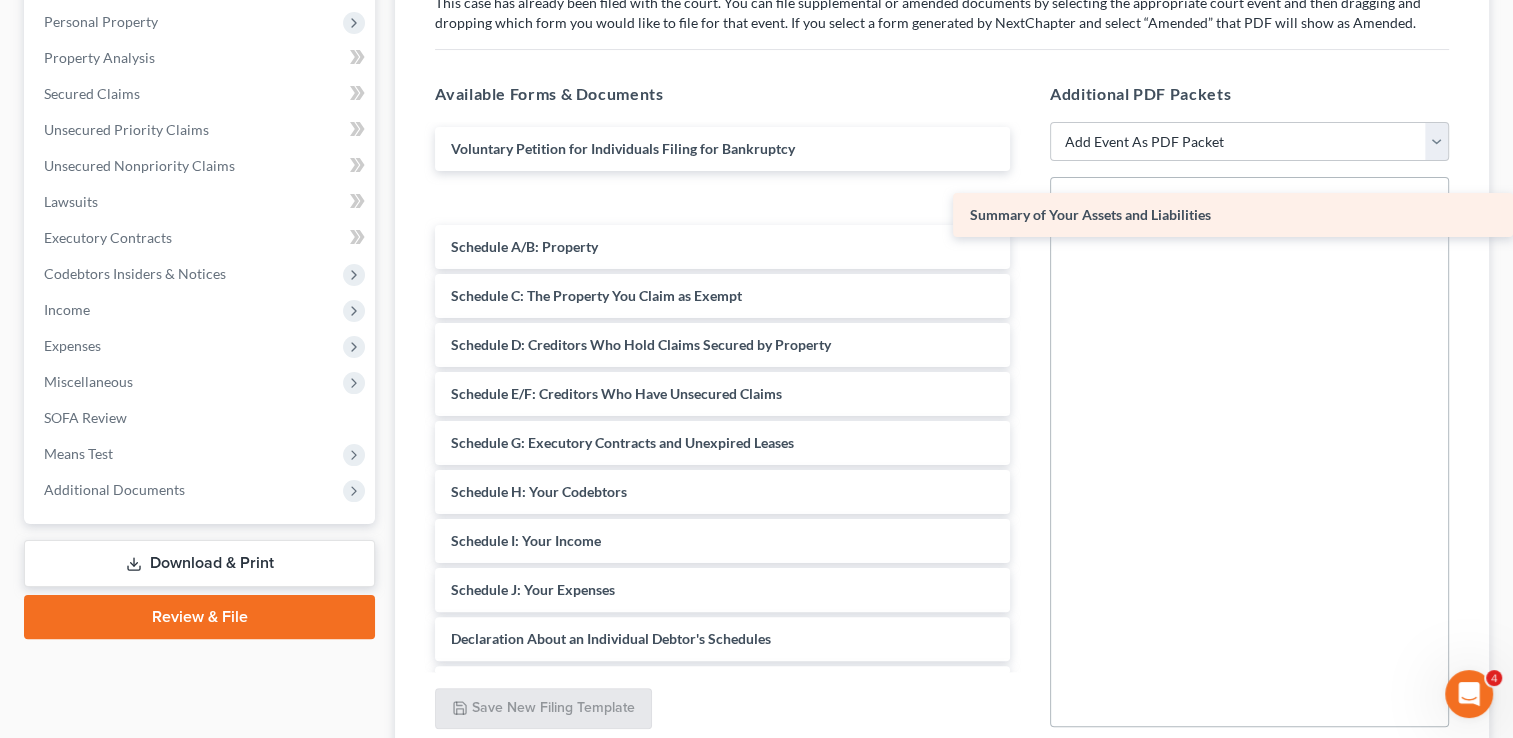drag, startPoint x: 695, startPoint y: 190, endPoint x: 1229, endPoint y: 209, distance: 534.3379 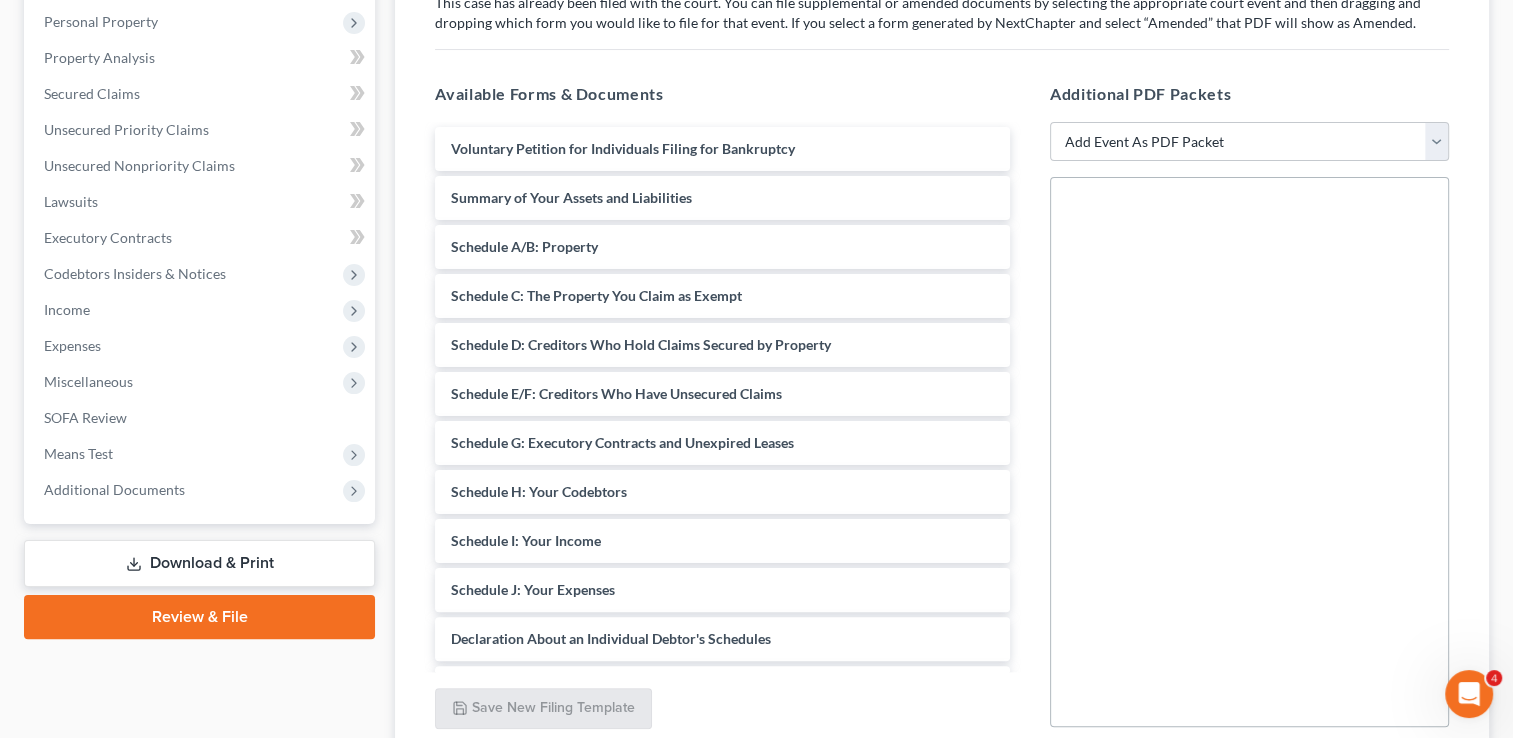 scroll, scrollTop: 336, scrollLeft: 0, axis: vertical 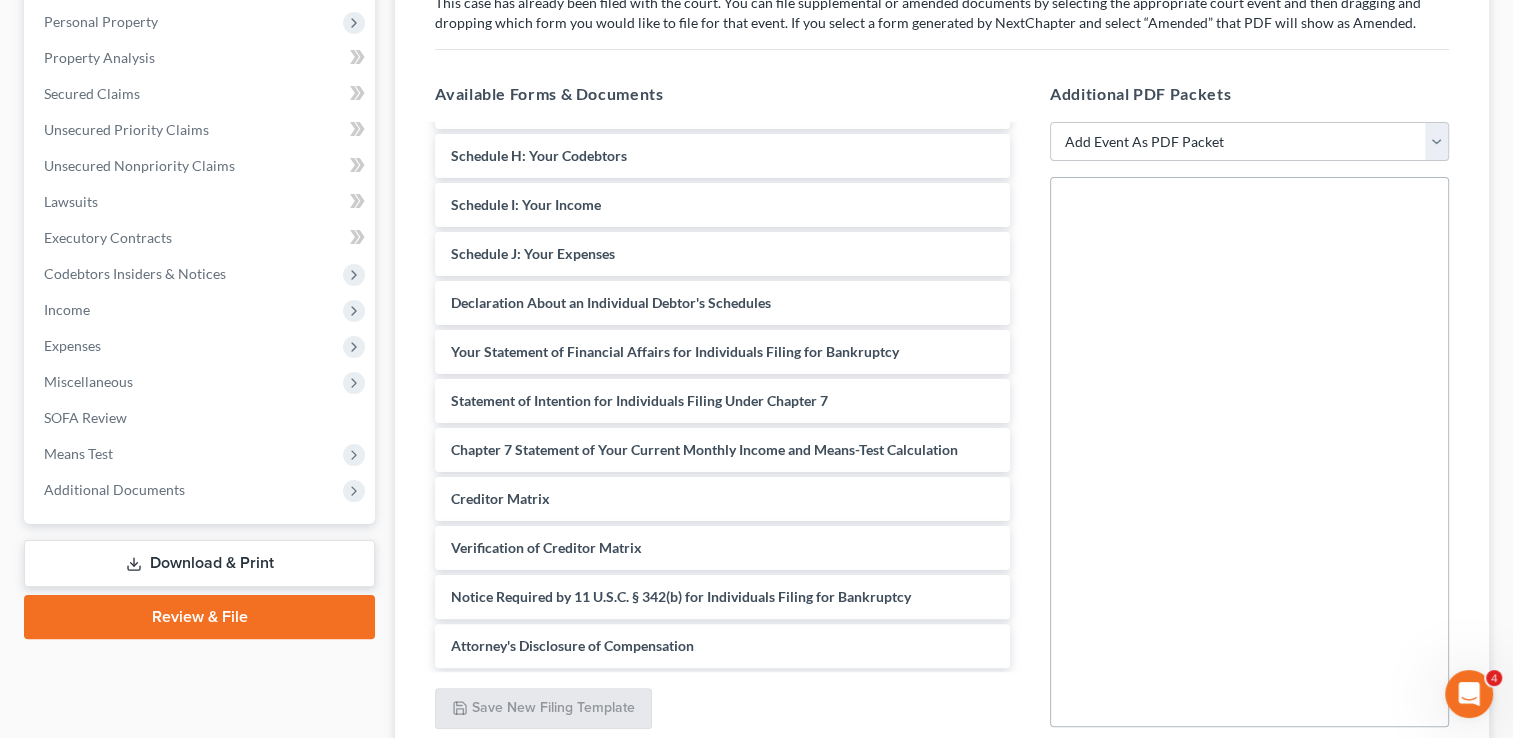 click on "Download & Print" at bounding box center (199, 563) 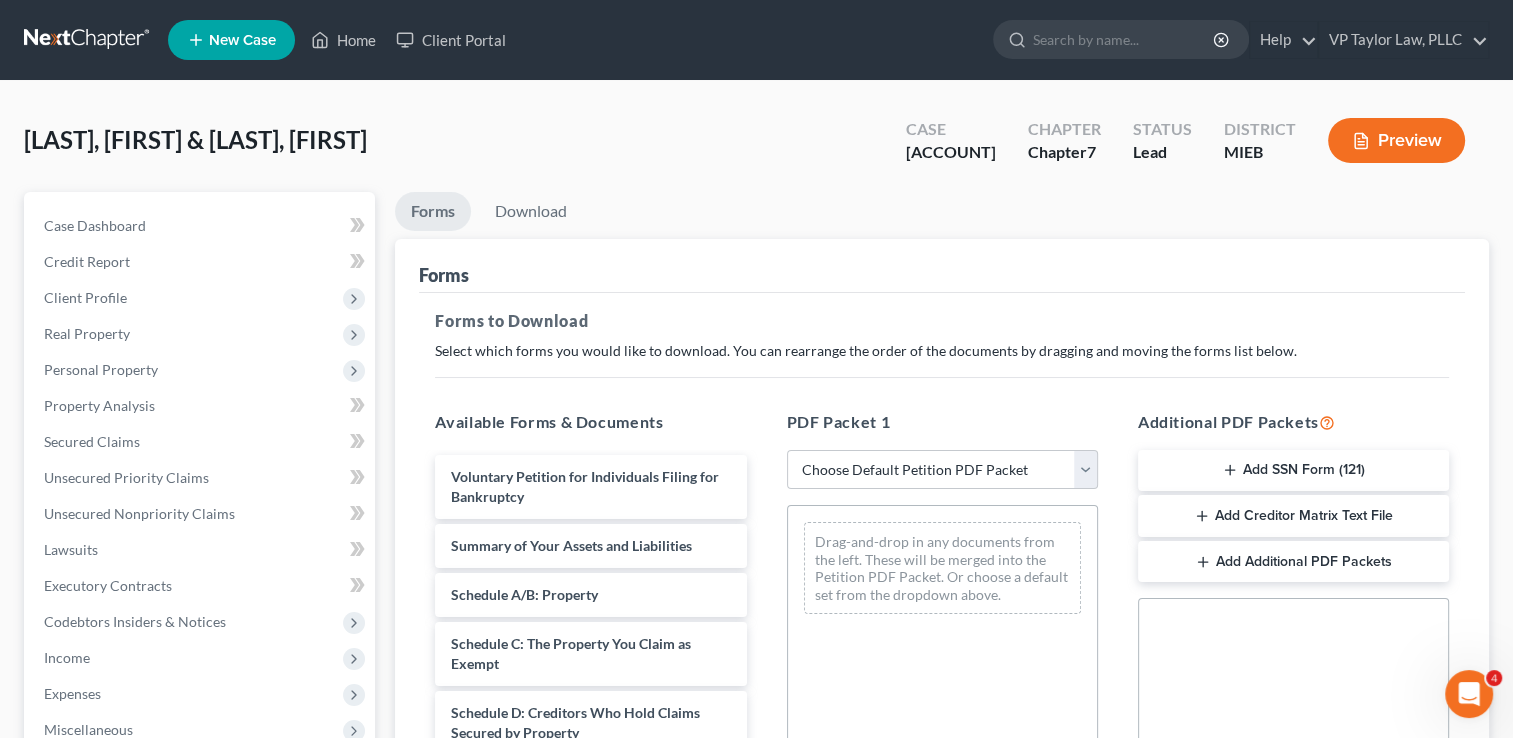 scroll, scrollTop: 208, scrollLeft: 0, axis: vertical 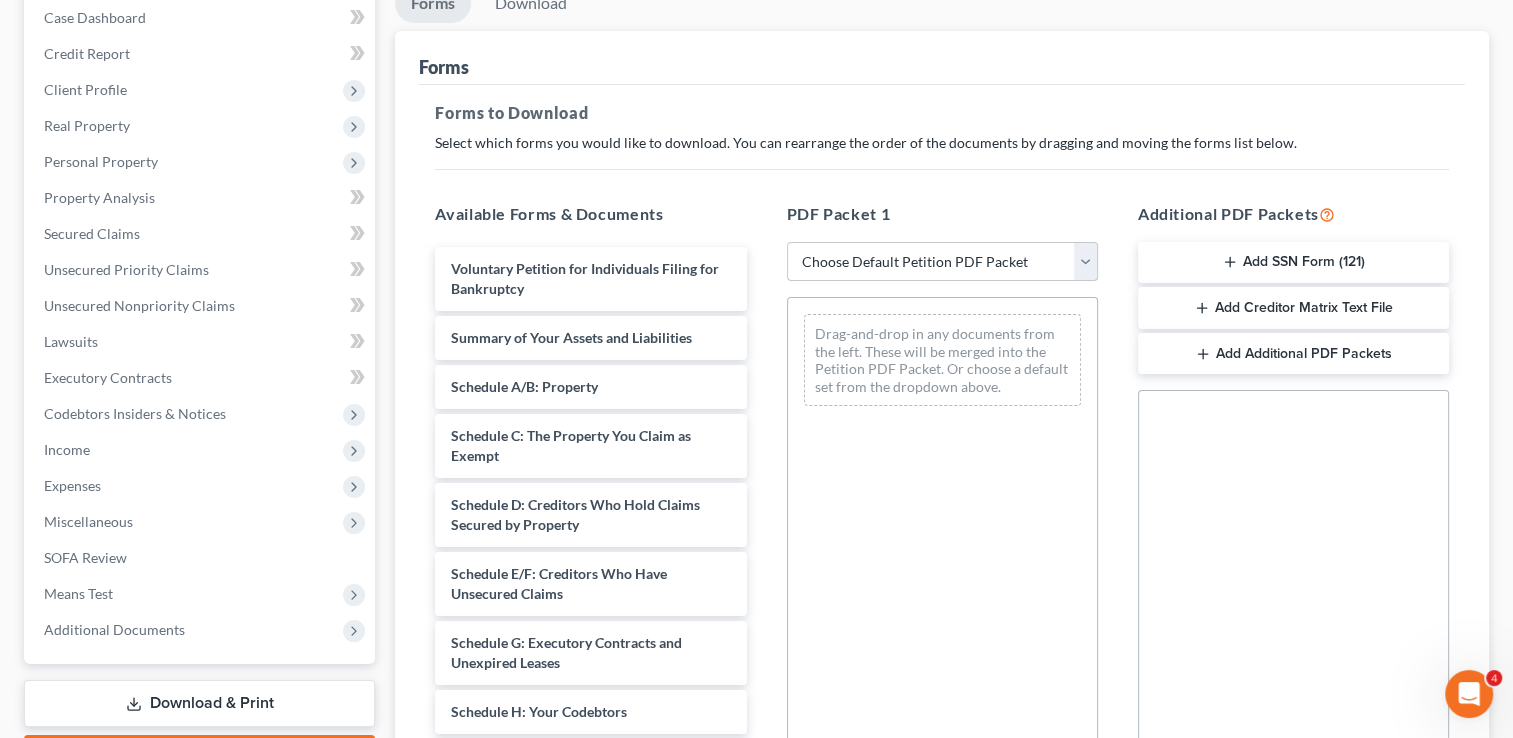 click on "Choose Default Petition PDF Packet Complete Bankruptcy Petition (all forms and schedules) Emergency Filing Forms (Petition and Creditor List Only) Amended Forms Signature Pages Only GARWOLINSKI" at bounding box center (942, 262) 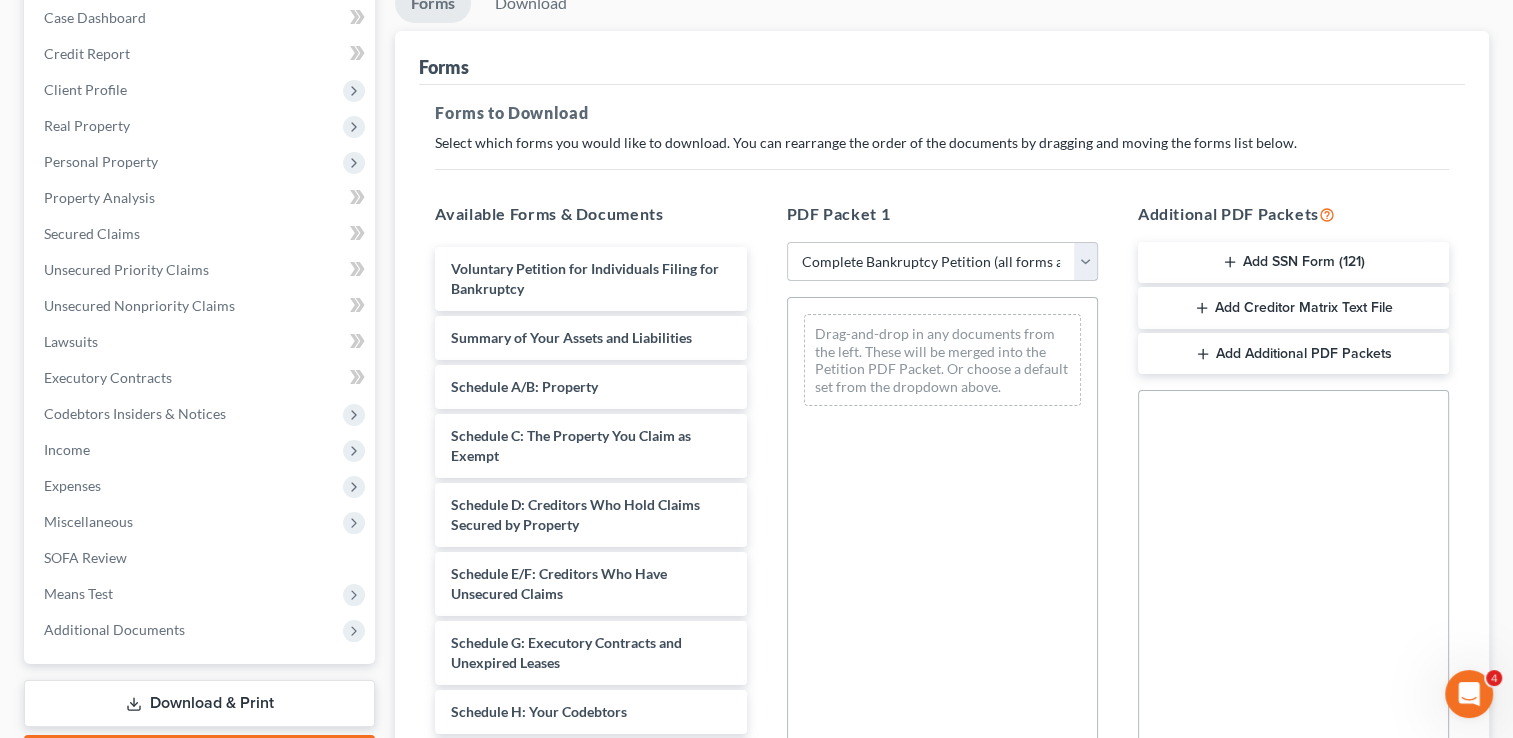 click on "Choose Default Petition PDF Packet Complete Bankruptcy Petition (all forms and schedules) Emergency Filing Forms (Petition and Creditor List Only) Amended Forms Signature Pages Only GARWOLINSKI" at bounding box center [942, 262] 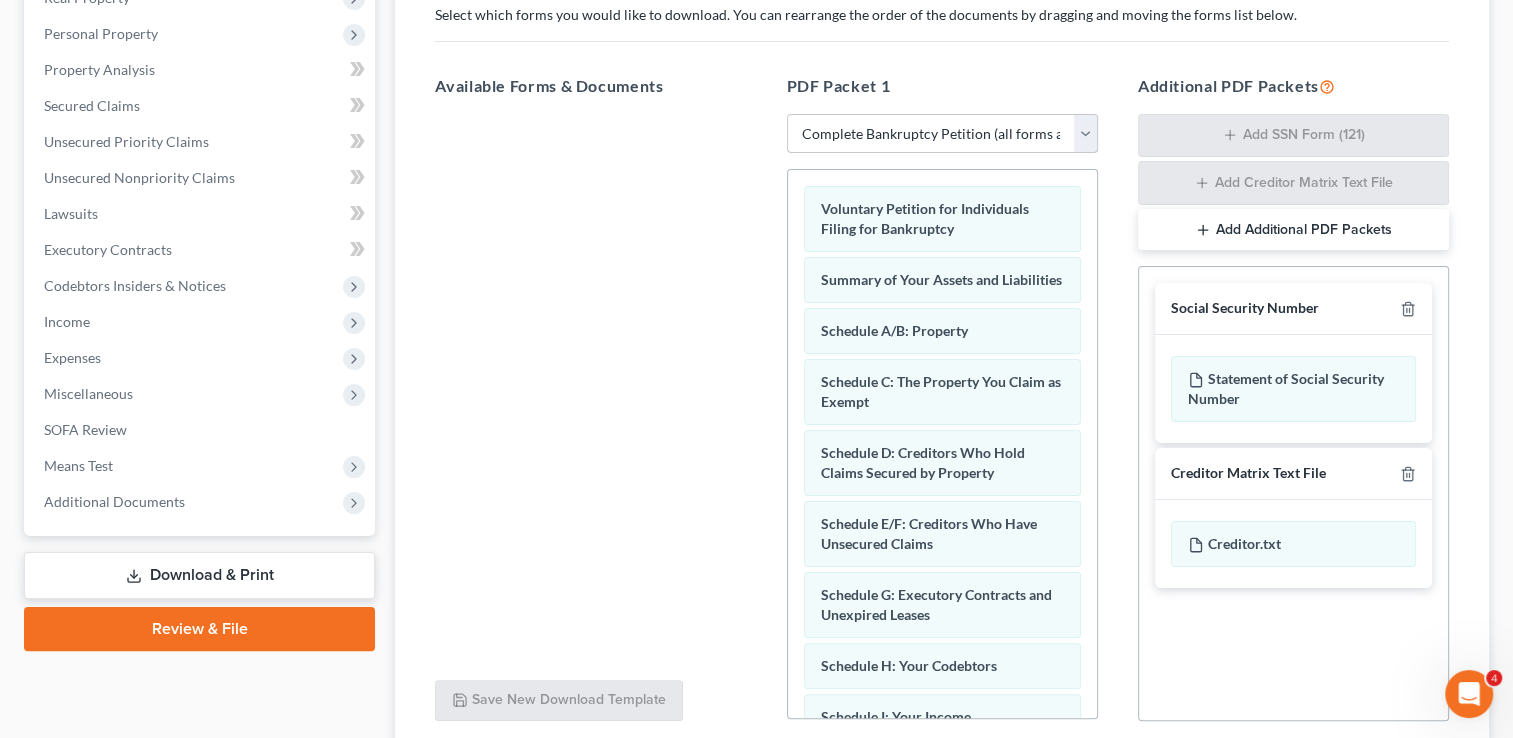 scroll, scrollTop: 395, scrollLeft: 0, axis: vertical 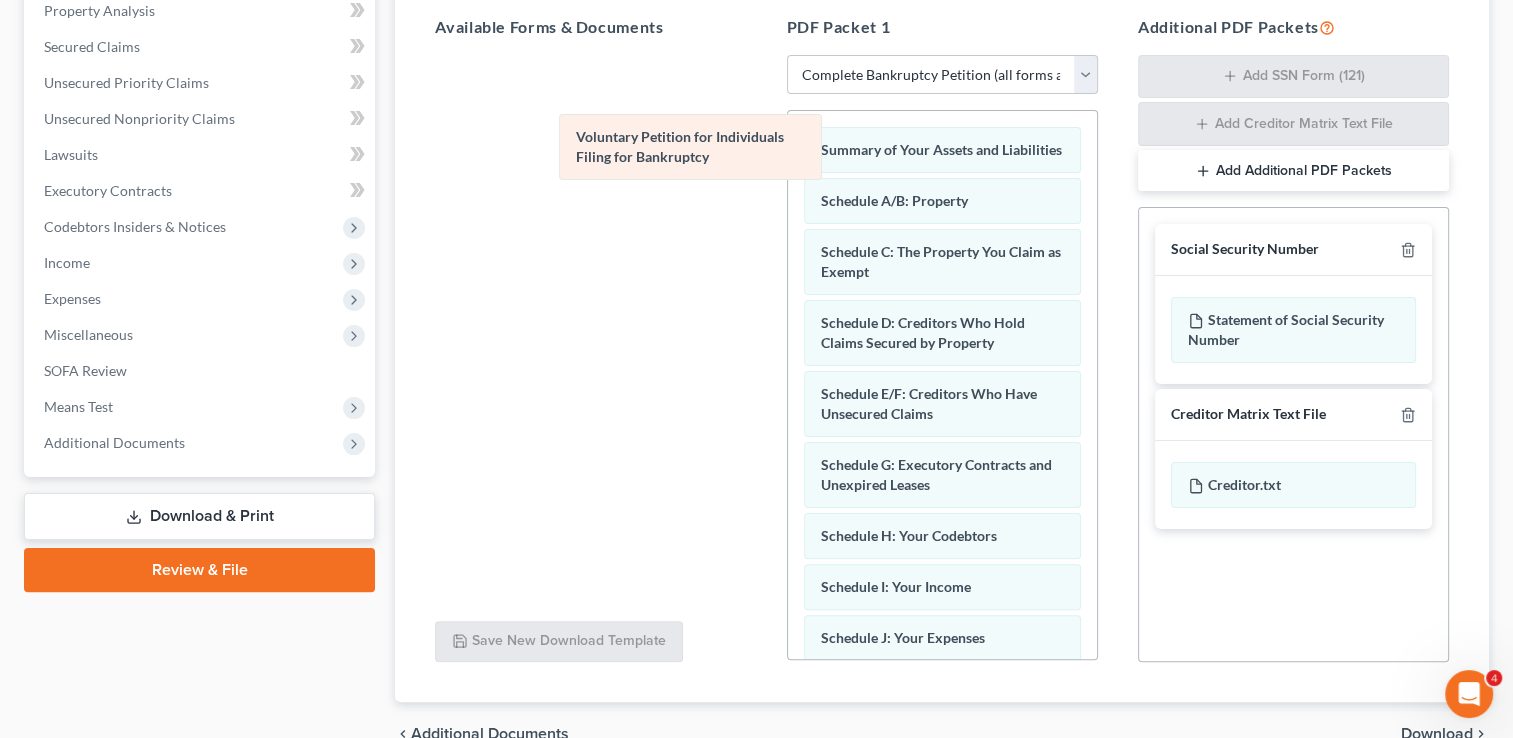 drag, startPoint x: 960, startPoint y: 154, endPoint x: 671, endPoint y: 144, distance: 289.17297 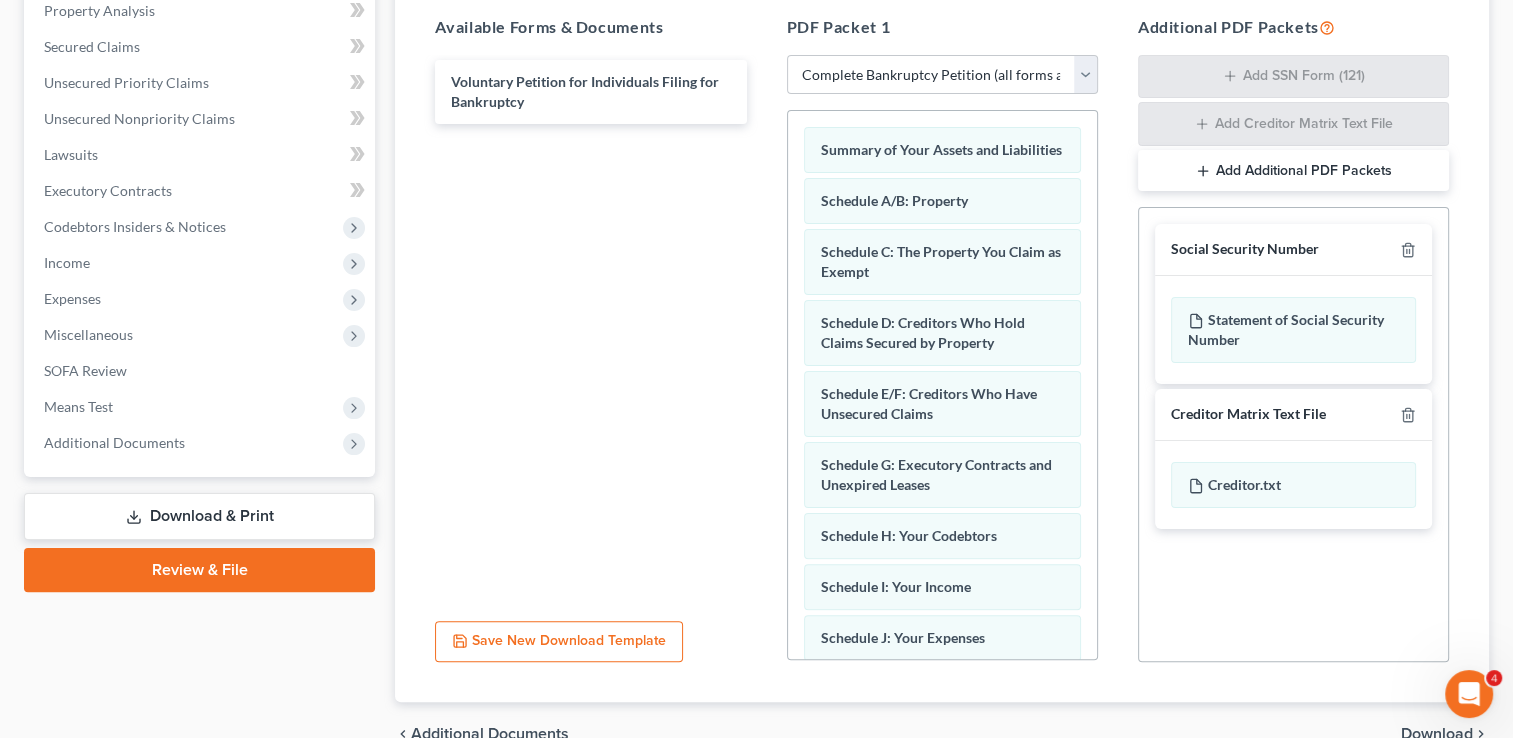 scroll, scrollTop: 496, scrollLeft: 0, axis: vertical 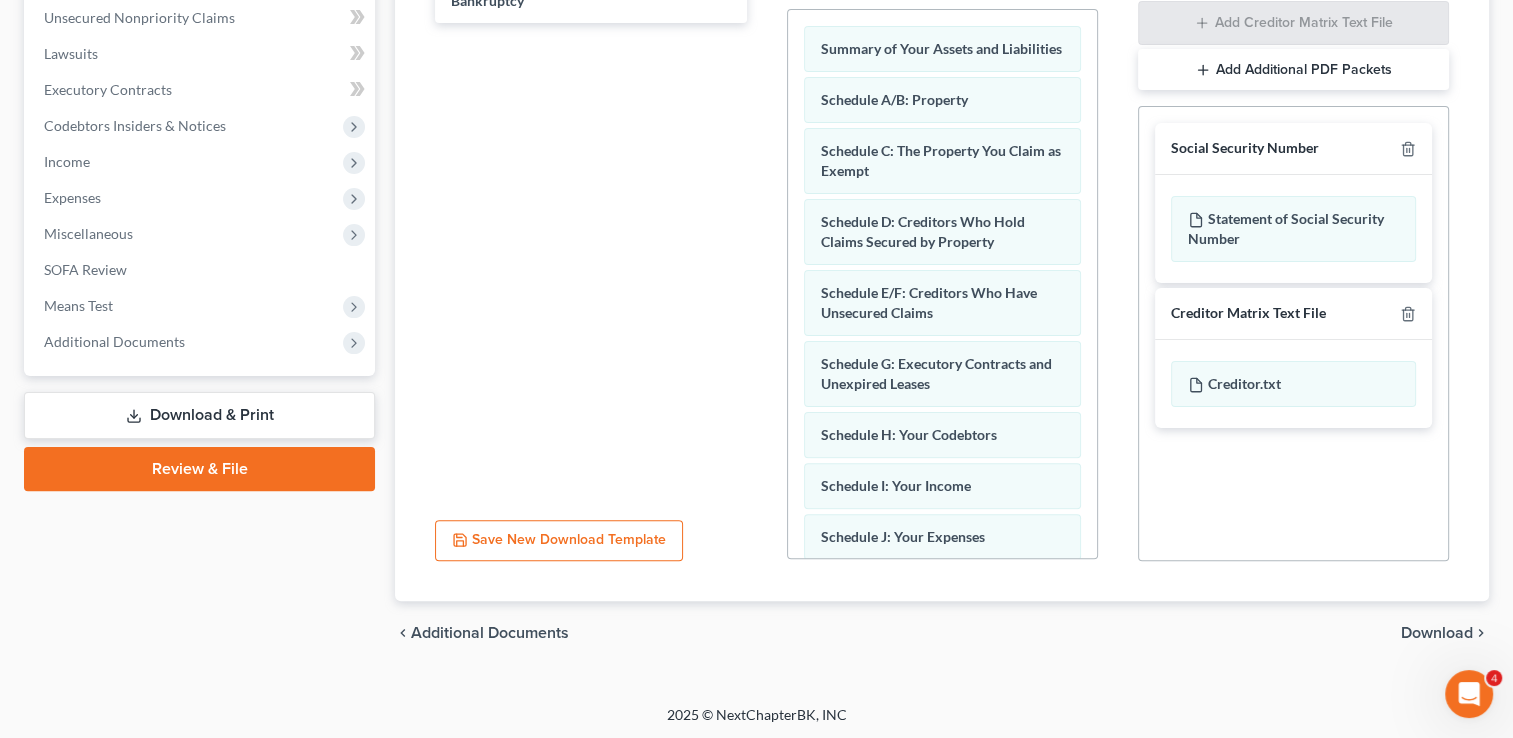 click on "Download" at bounding box center [1437, 633] 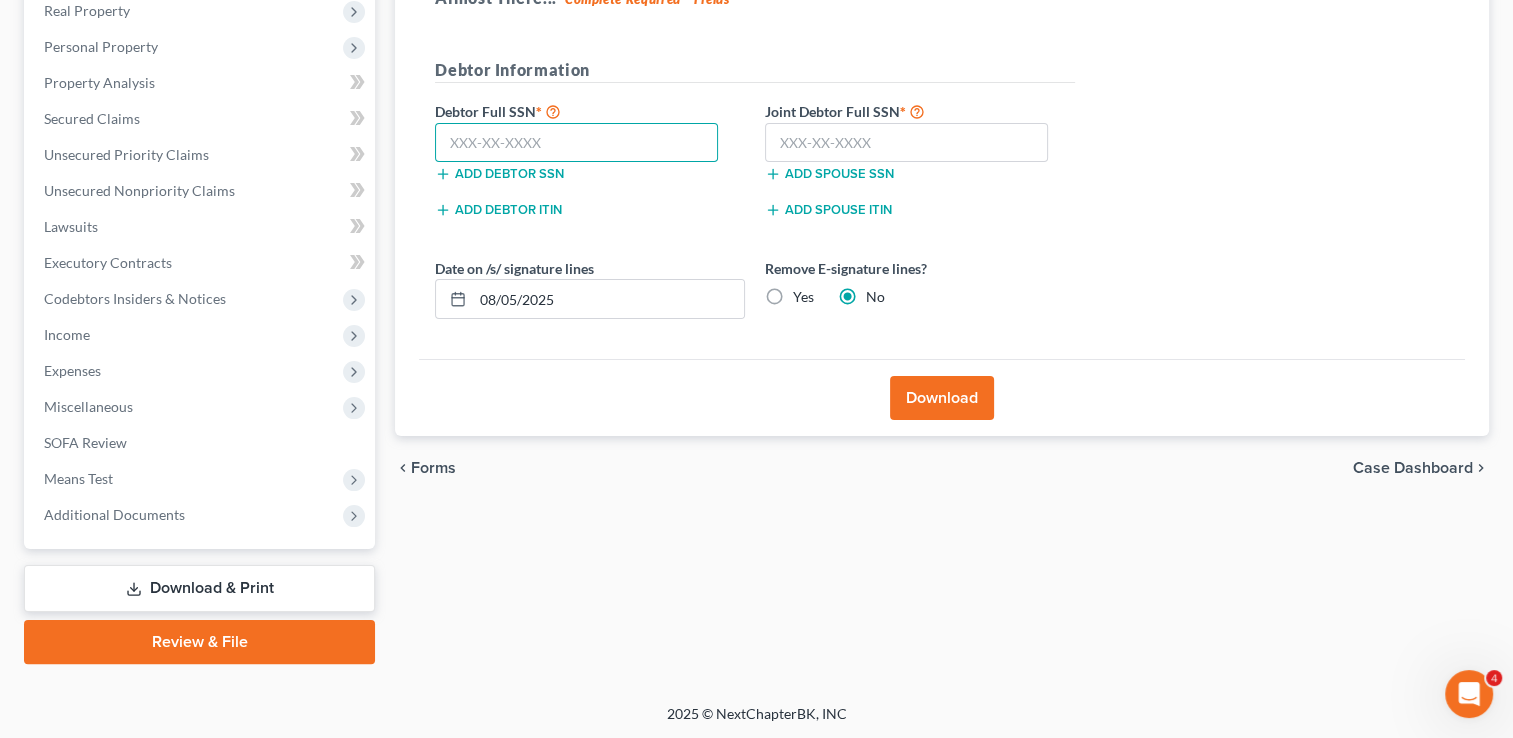 click at bounding box center (576, 143) 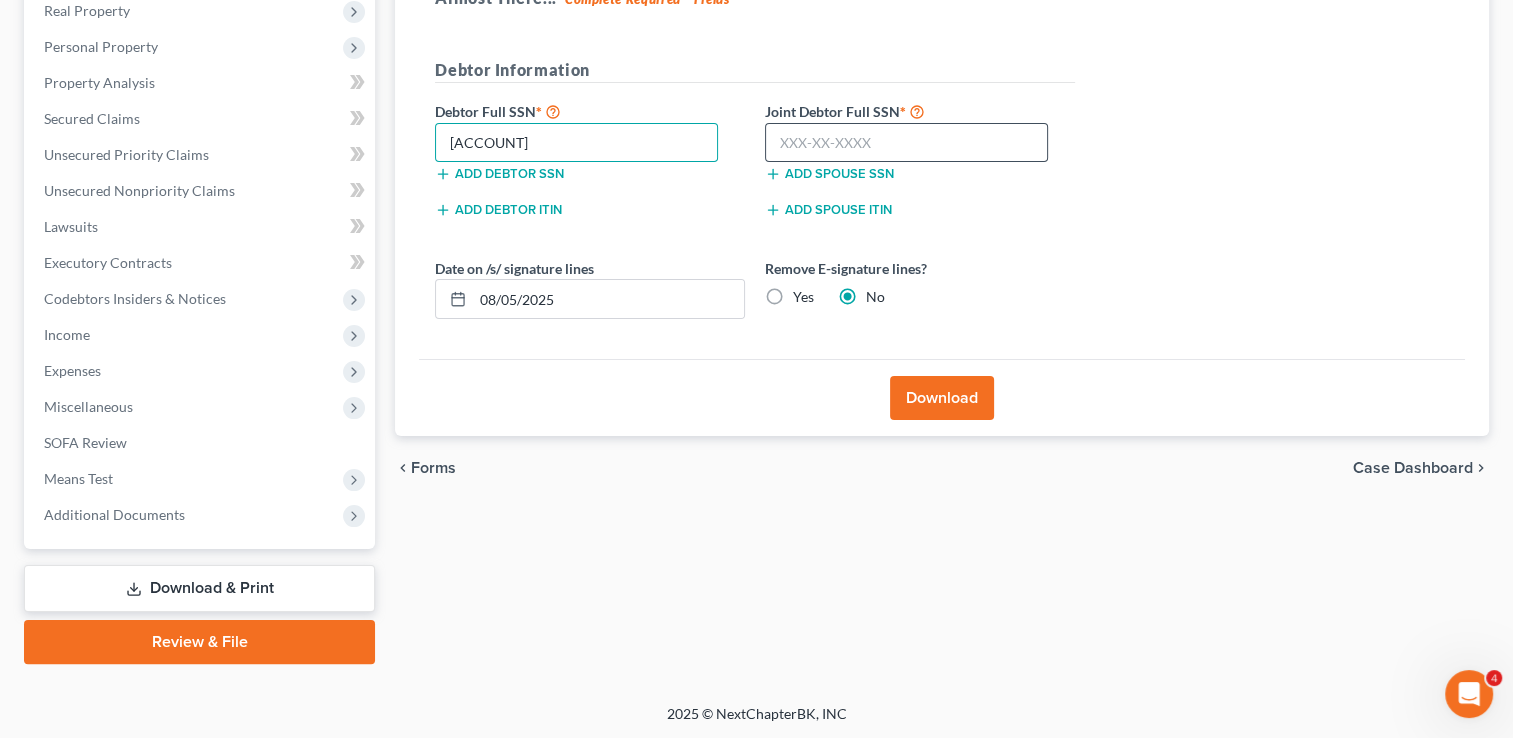 type on "374-90-0926" 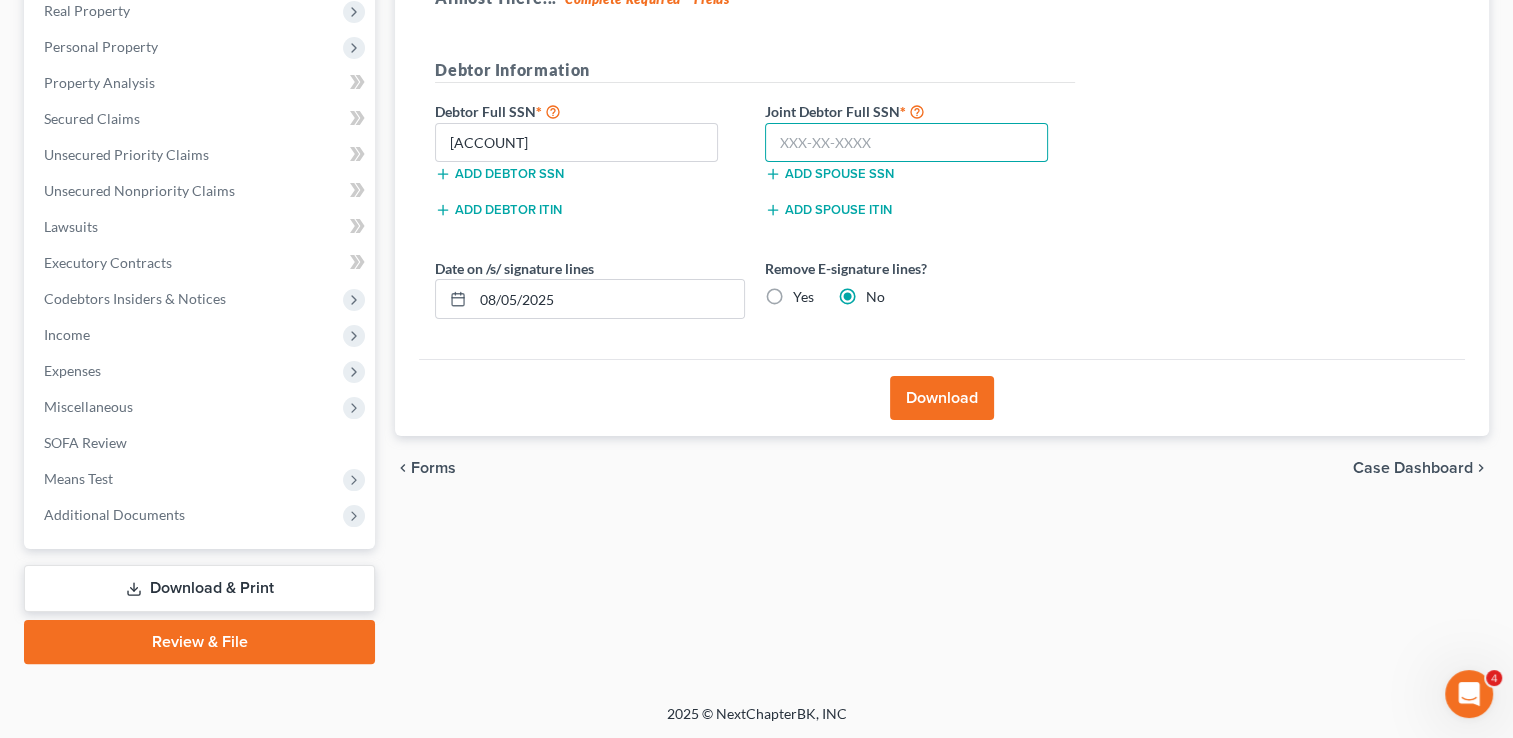 click at bounding box center [906, 143] 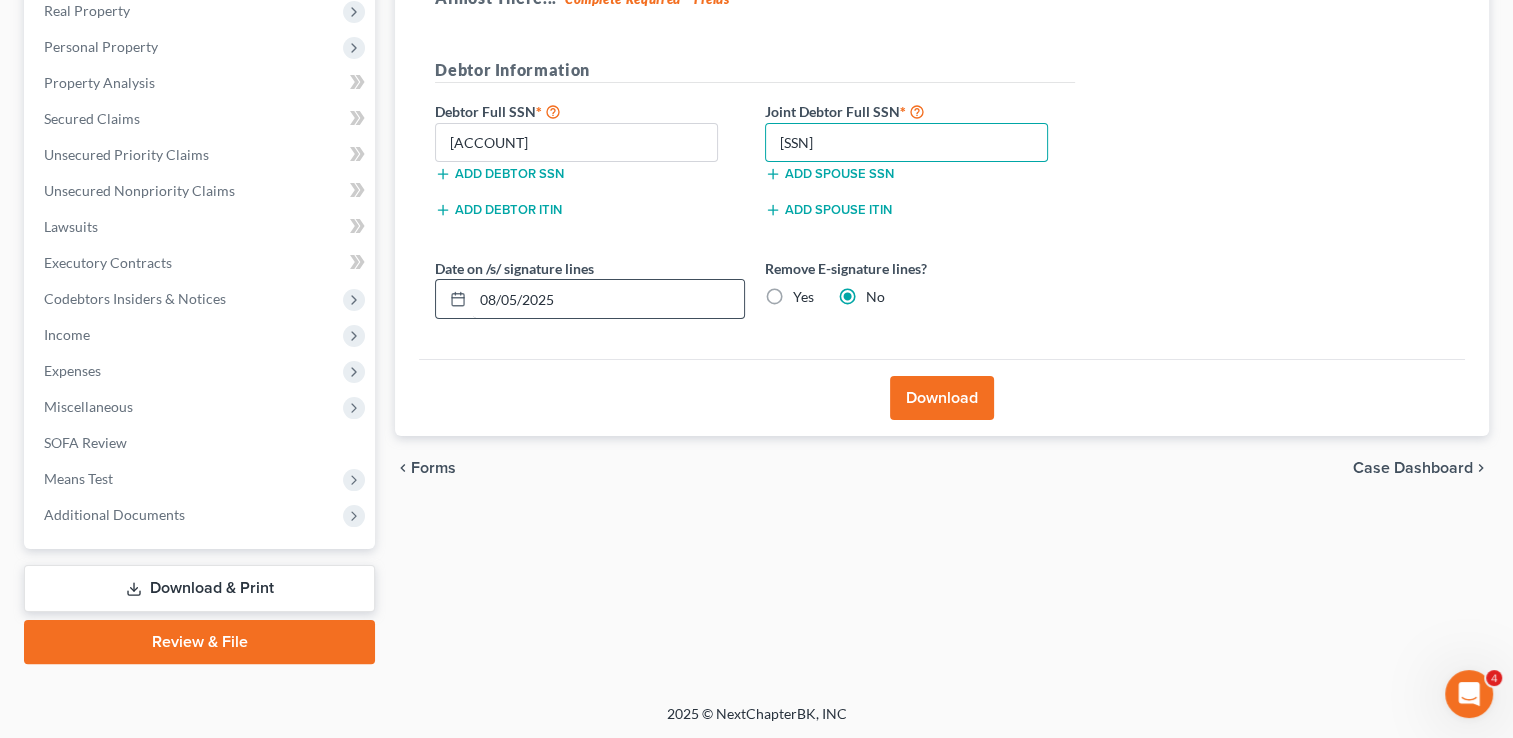 type on "222-68-5323" 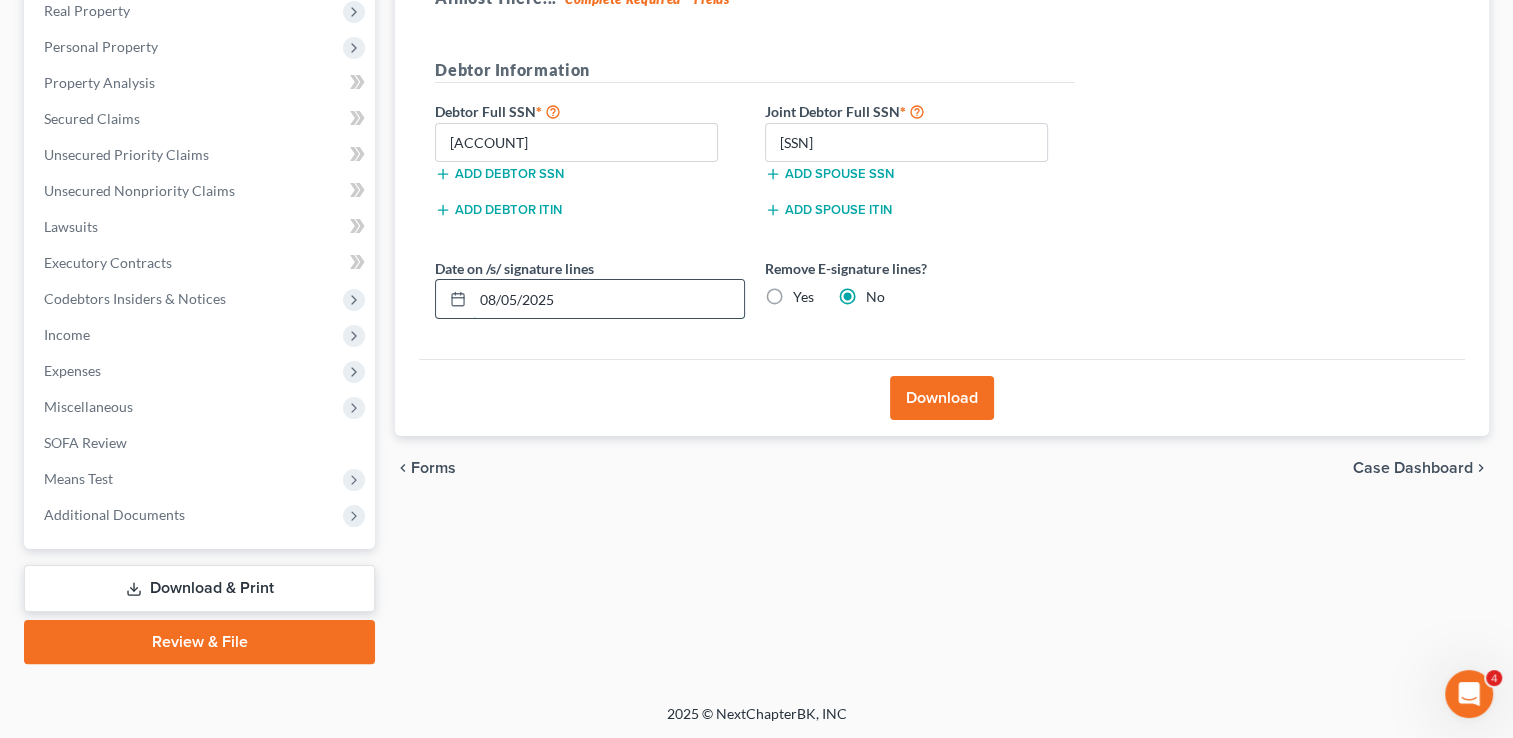 click on "08/05/2025" at bounding box center (608, 299) 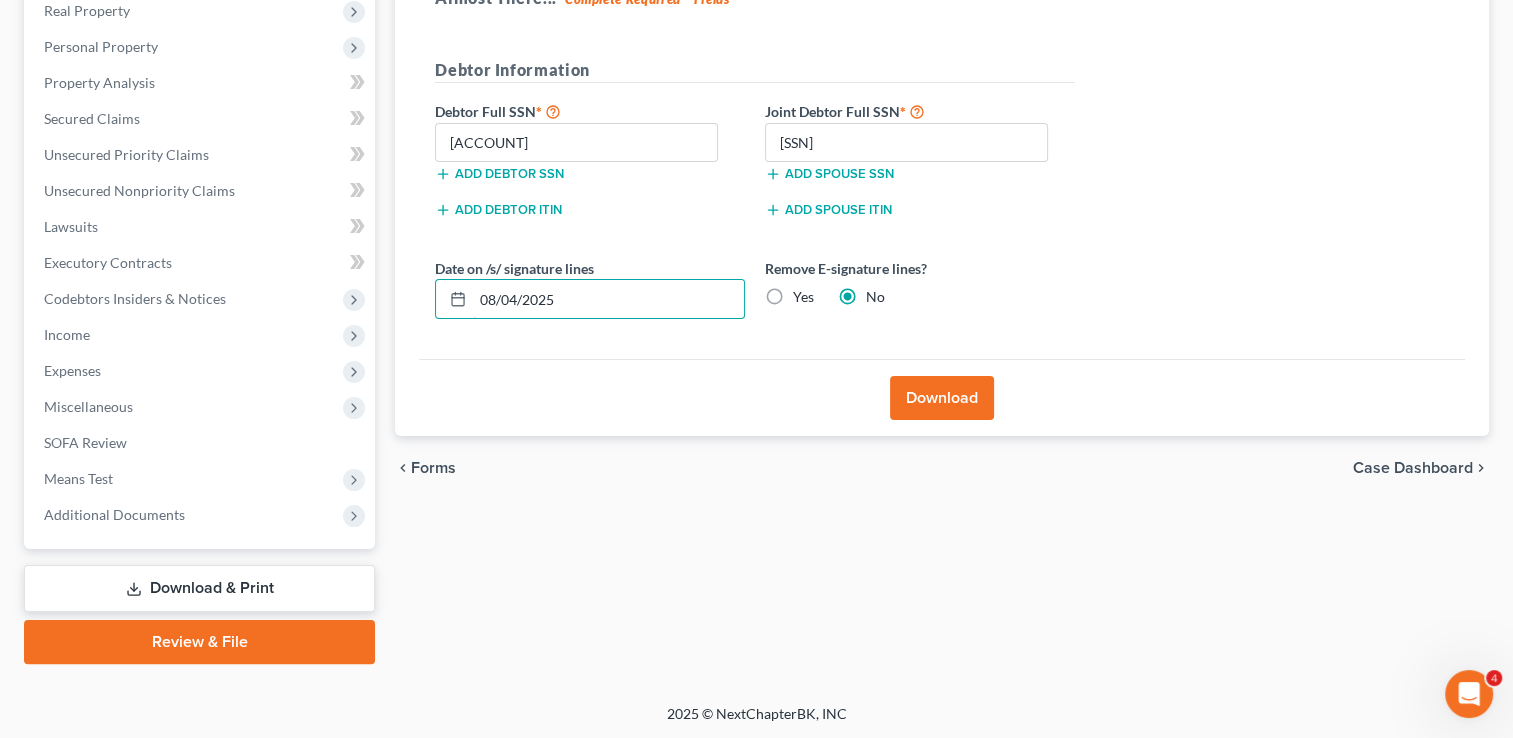 type on "08/04/2025" 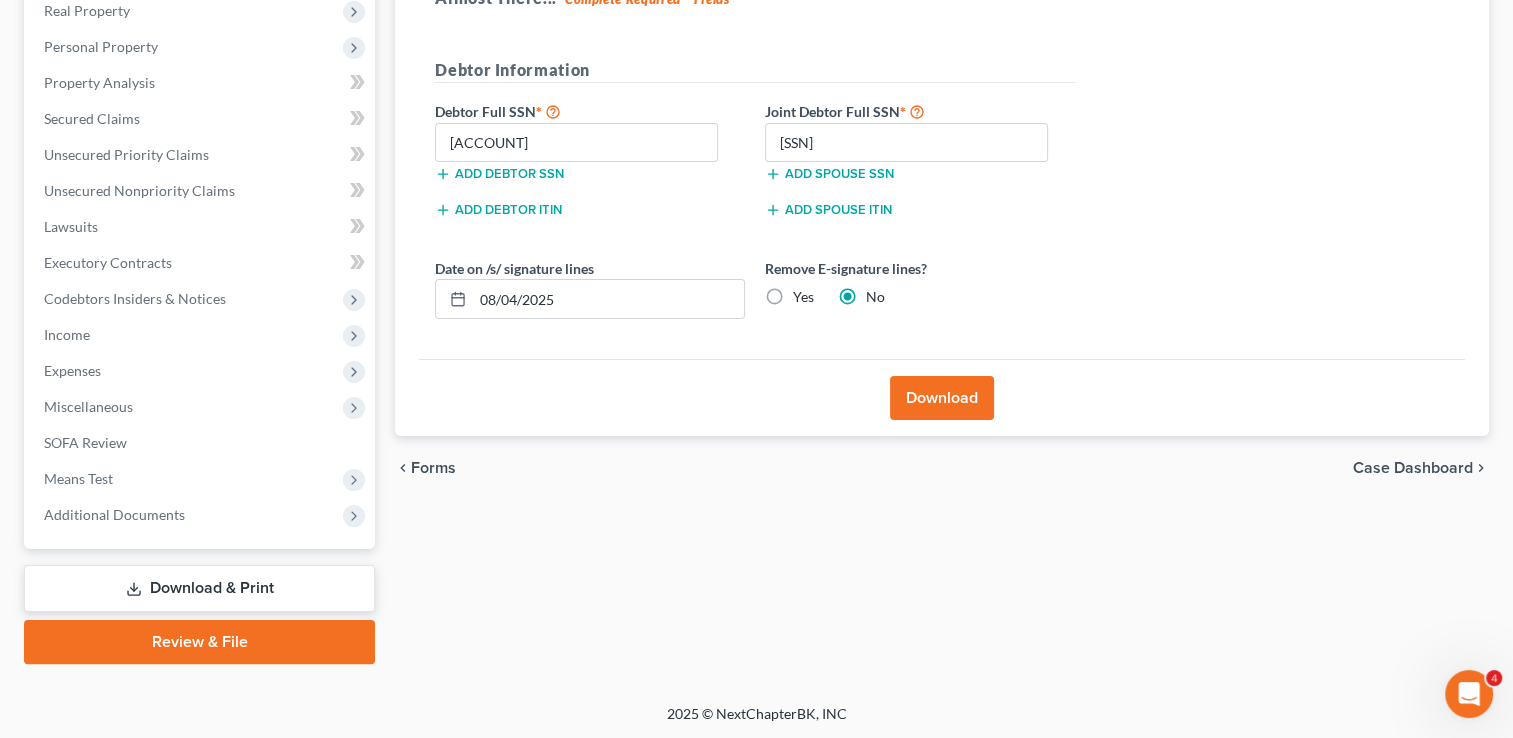 click on "Download" at bounding box center [942, 398] 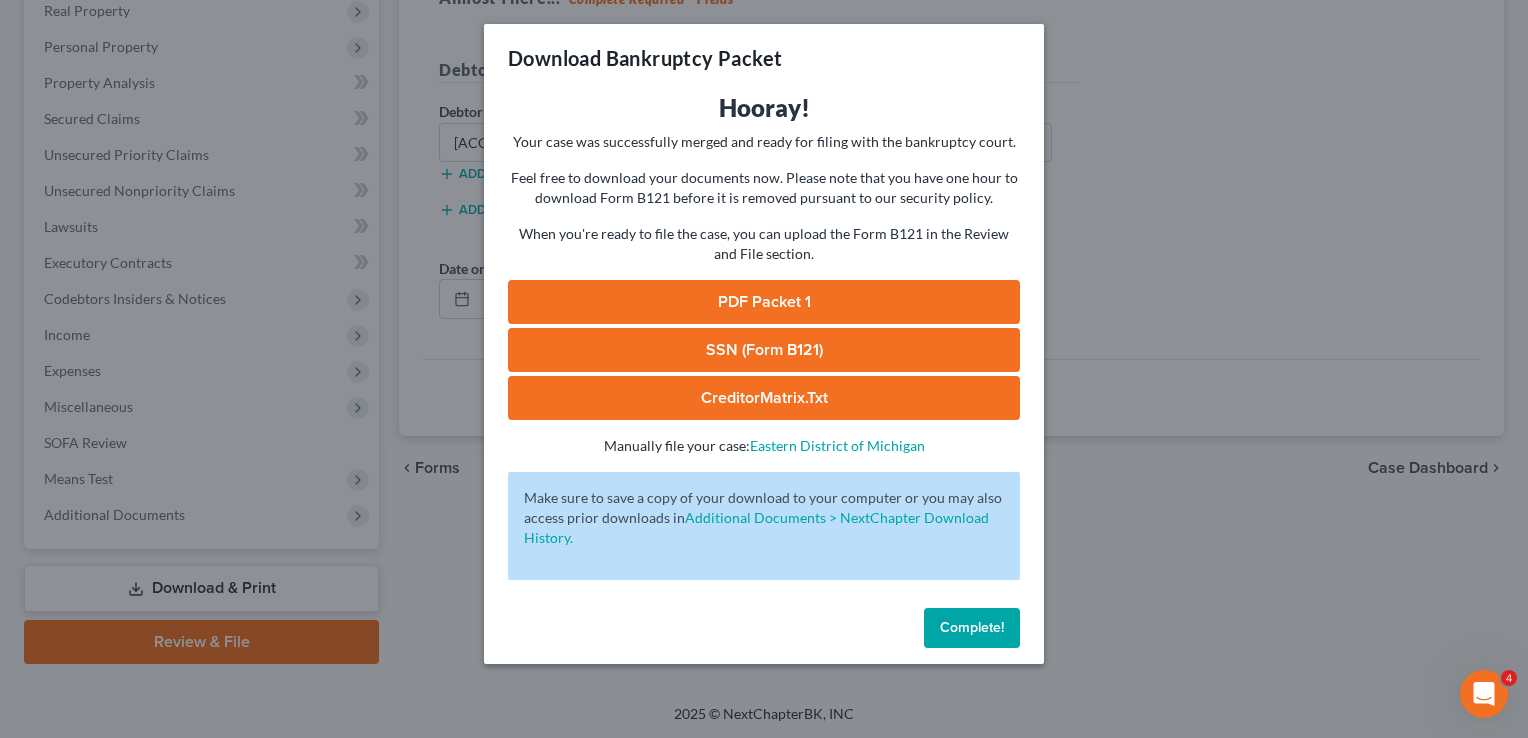 click on "PDF Packet 1" at bounding box center [764, 302] 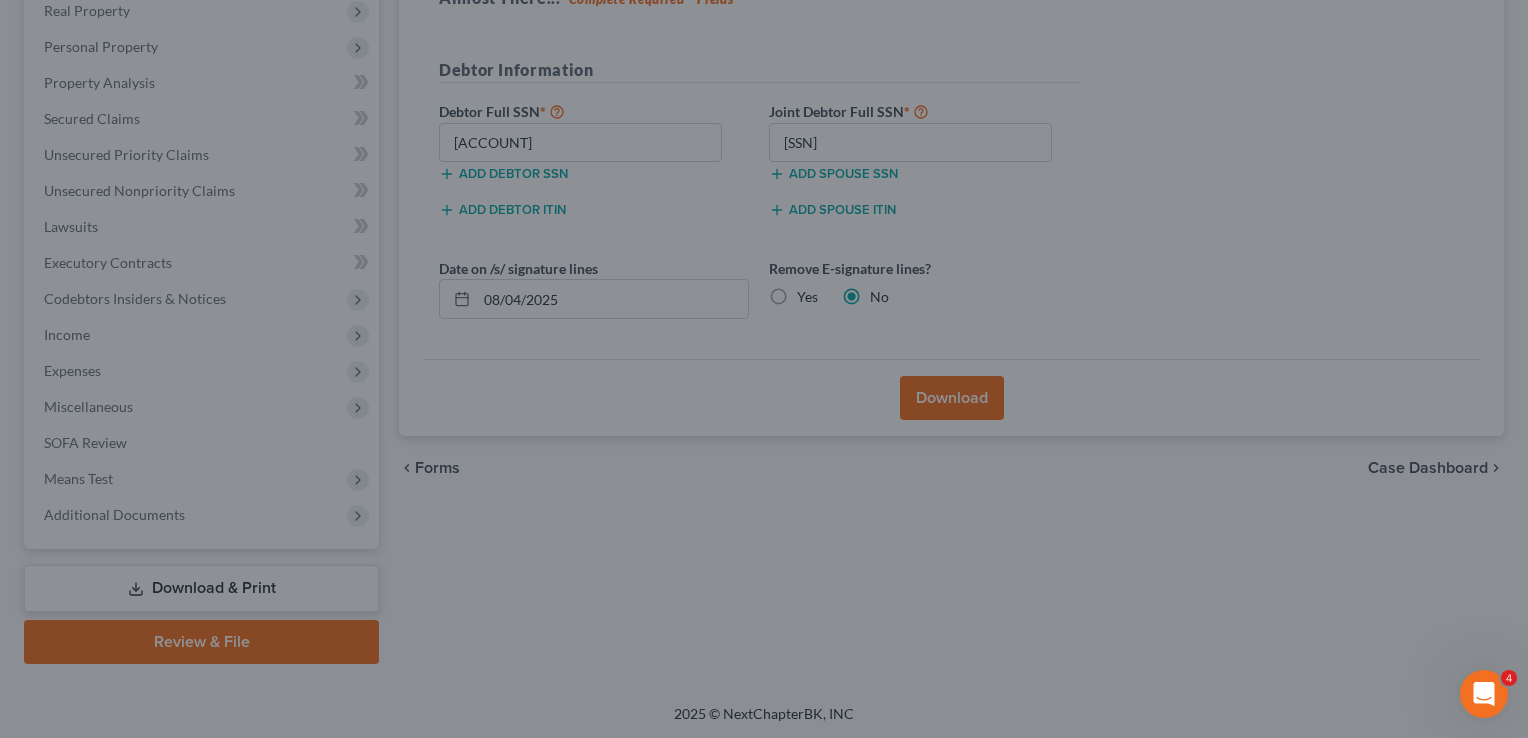 click on "Complete!" at bounding box center (945, 591) 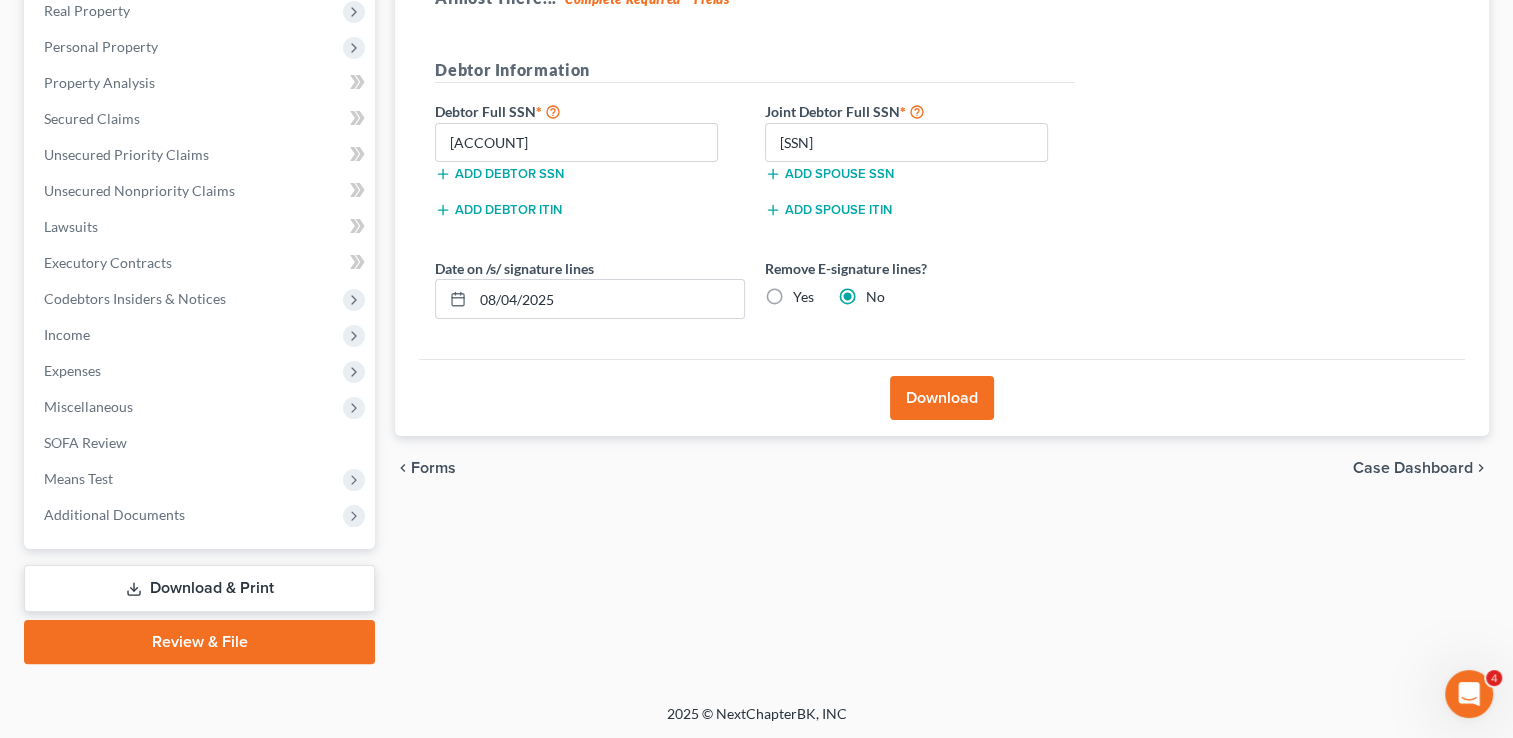 click on "Download & Print" at bounding box center (199, 588) 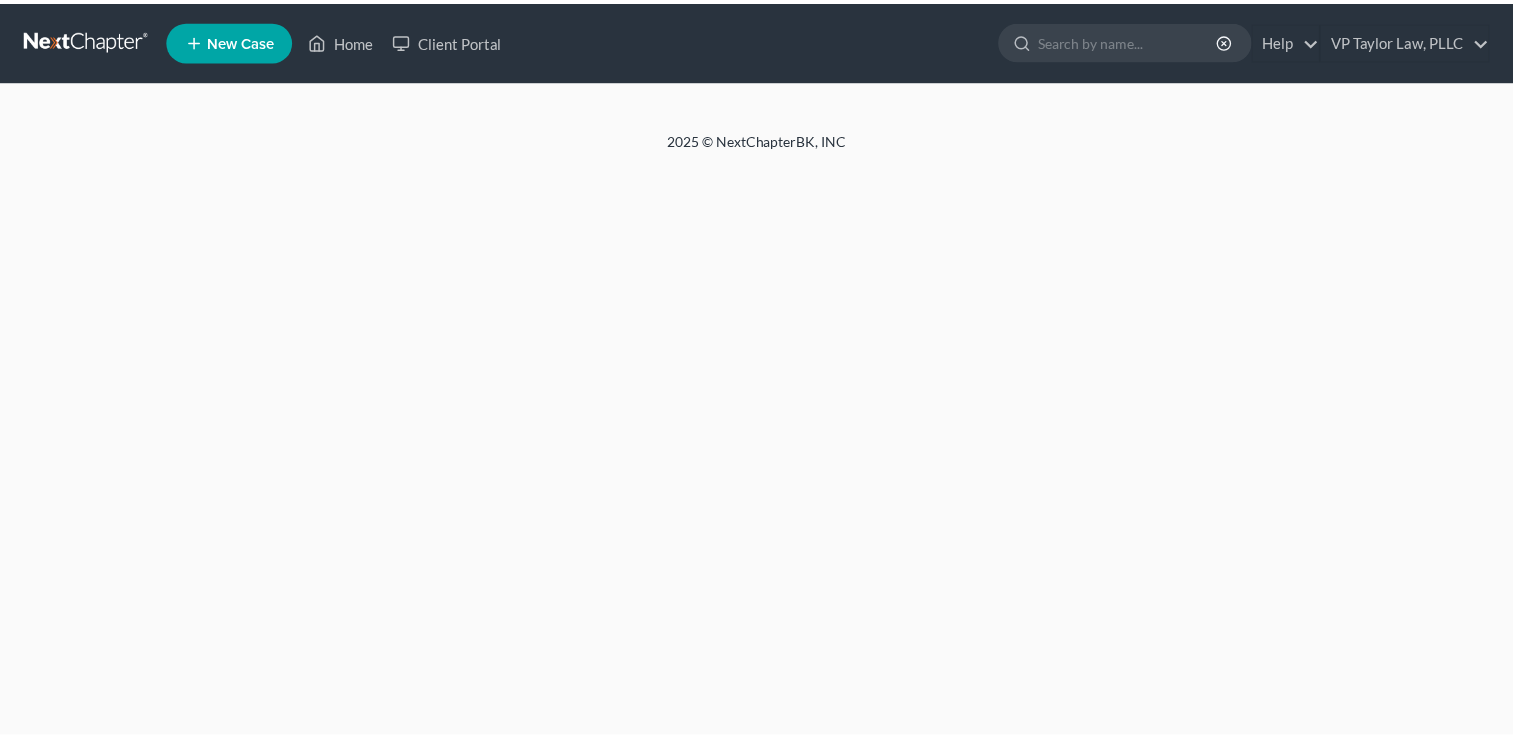 scroll, scrollTop: 0, scrollLeft: 0, axis: both 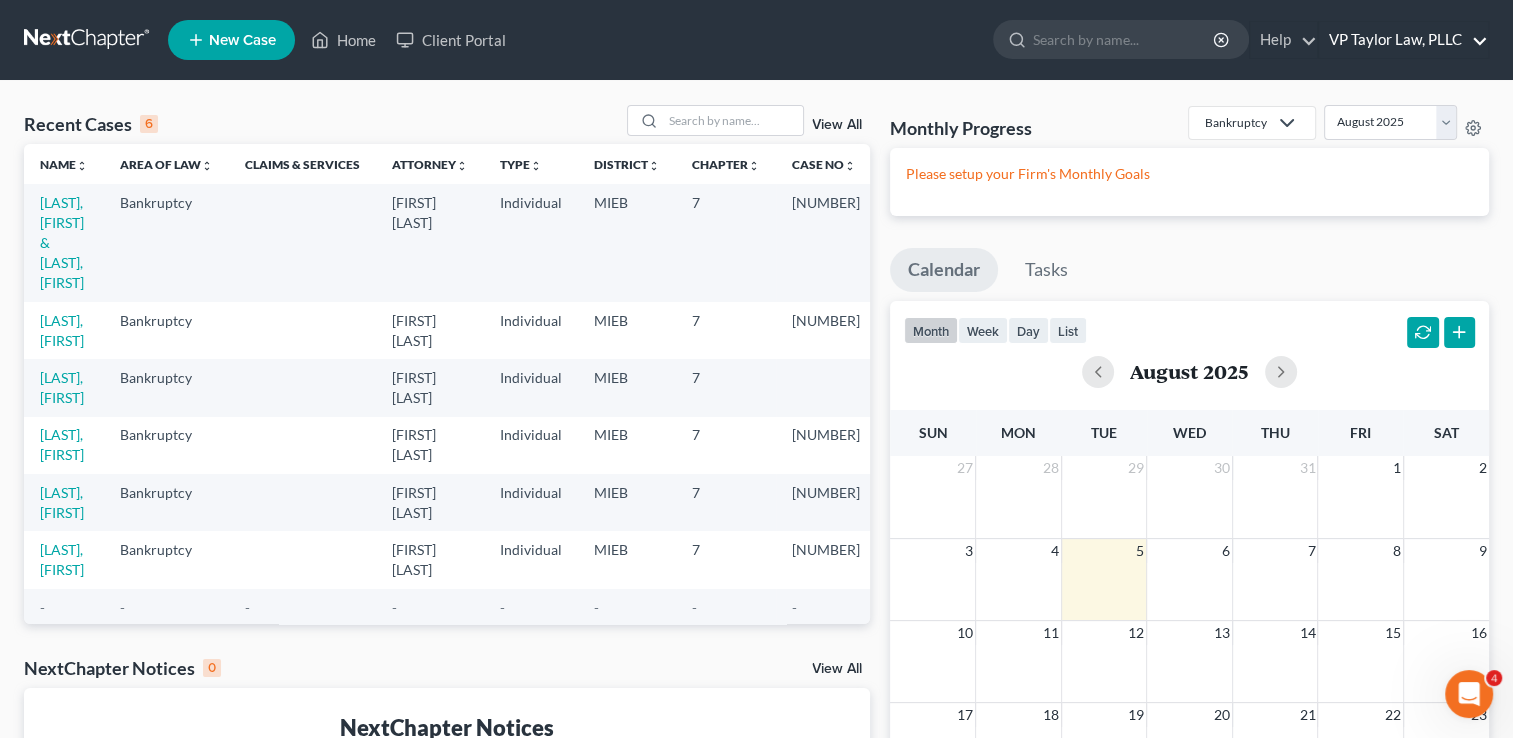 click on "VP Taylor Law, PLLC" at bounding box center [1403, 40] 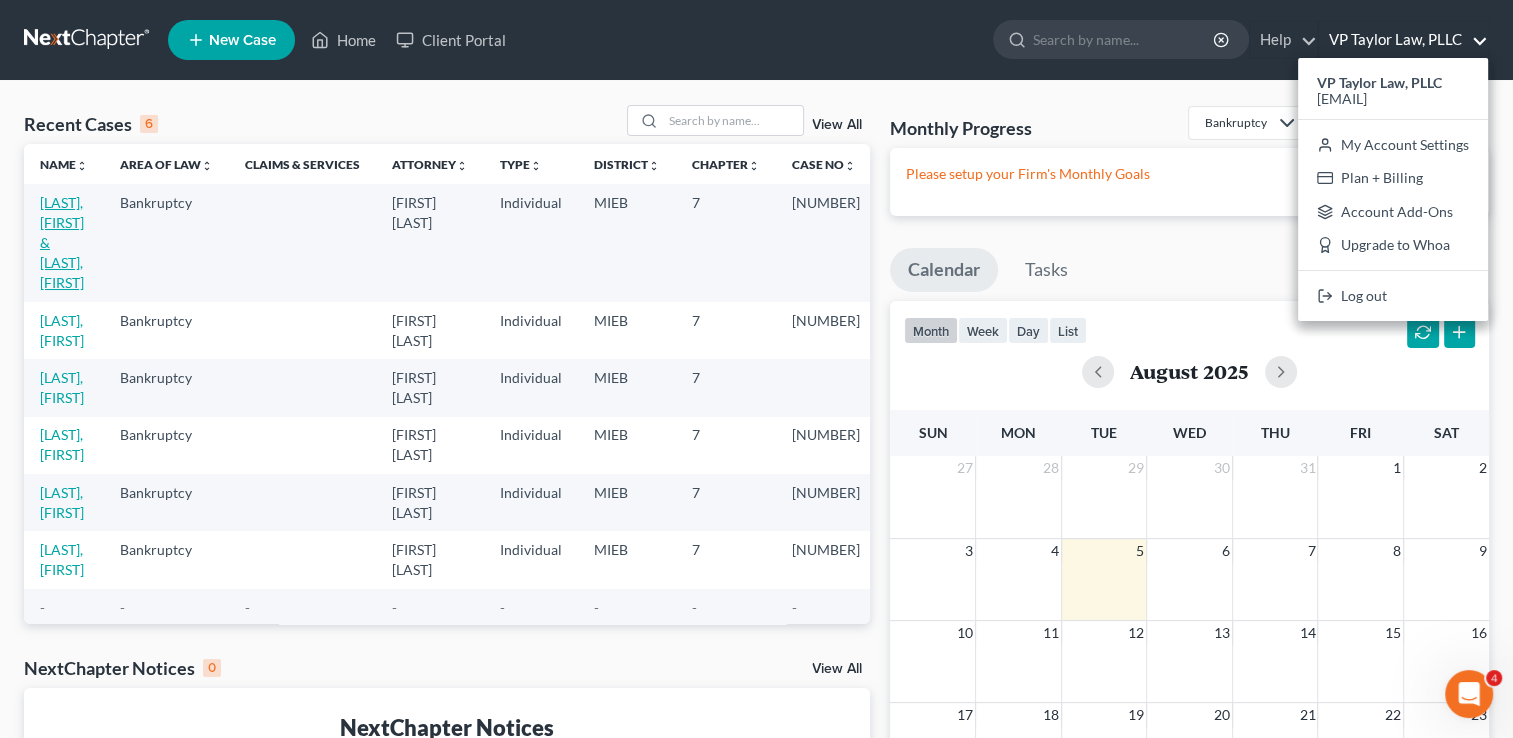 click on "[LAST], [FIRST] & [LAST], [FIRST]" at bounding box center (62, 242) 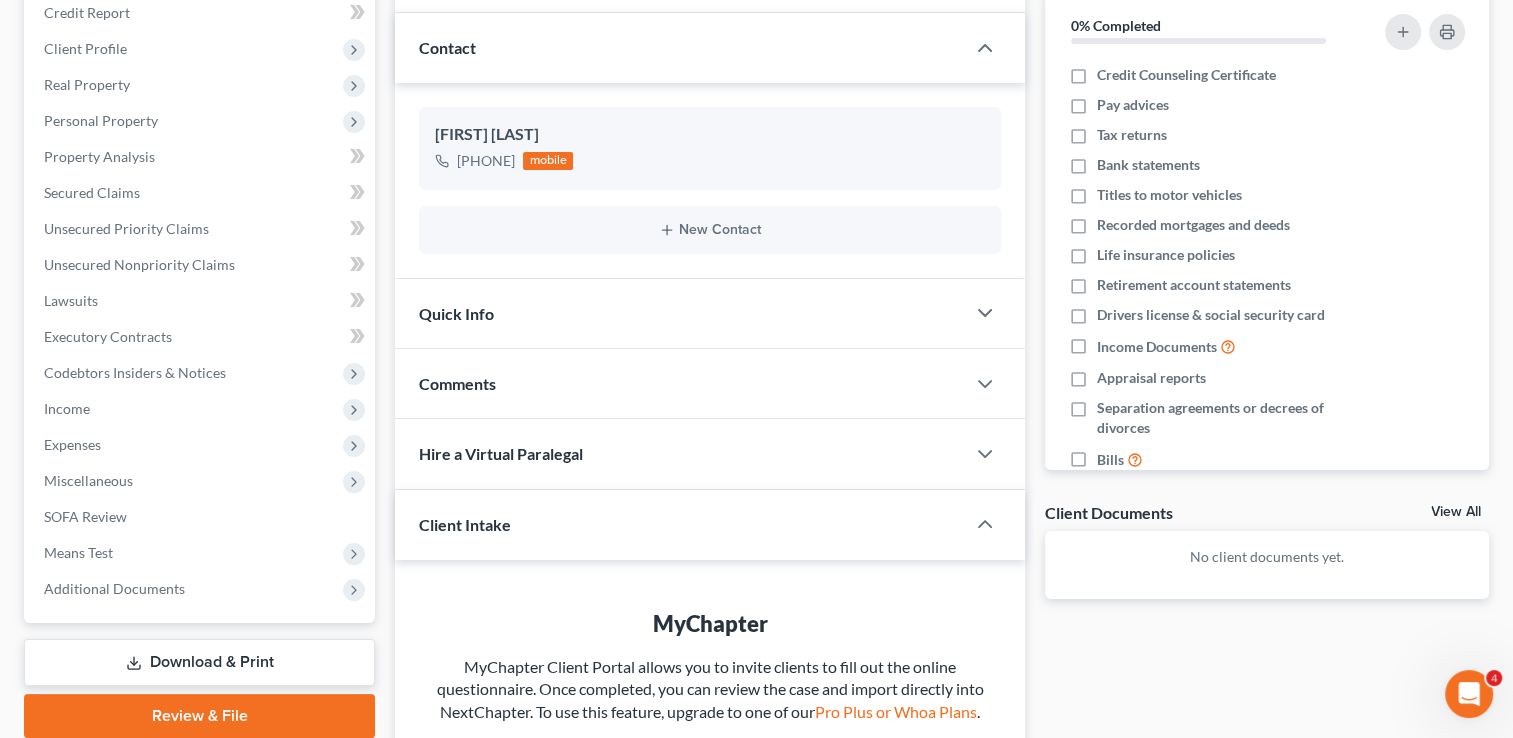 scroll, scrollTop: 328, scrollLeft: 0, axis: vertical 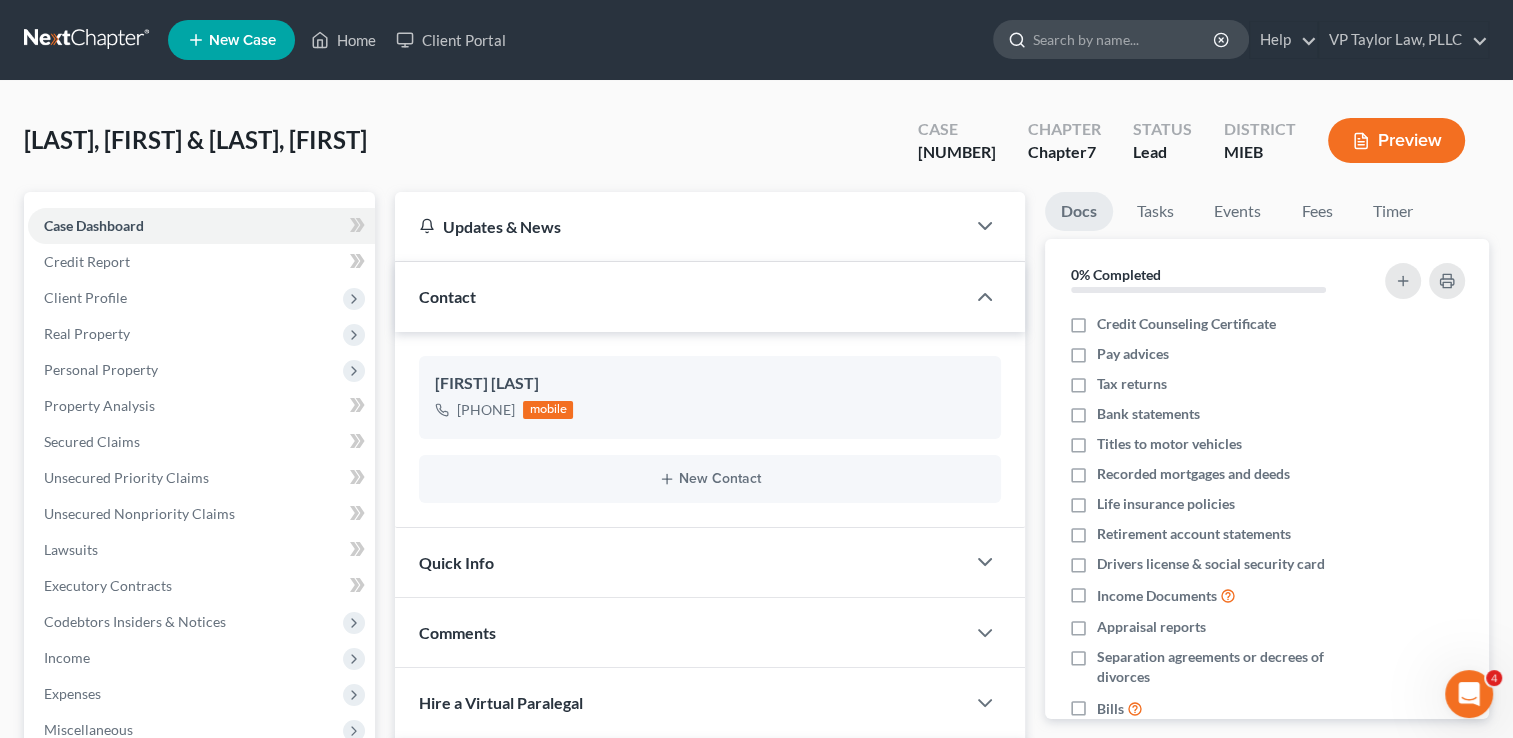 click at bounding box center [1124, 39] 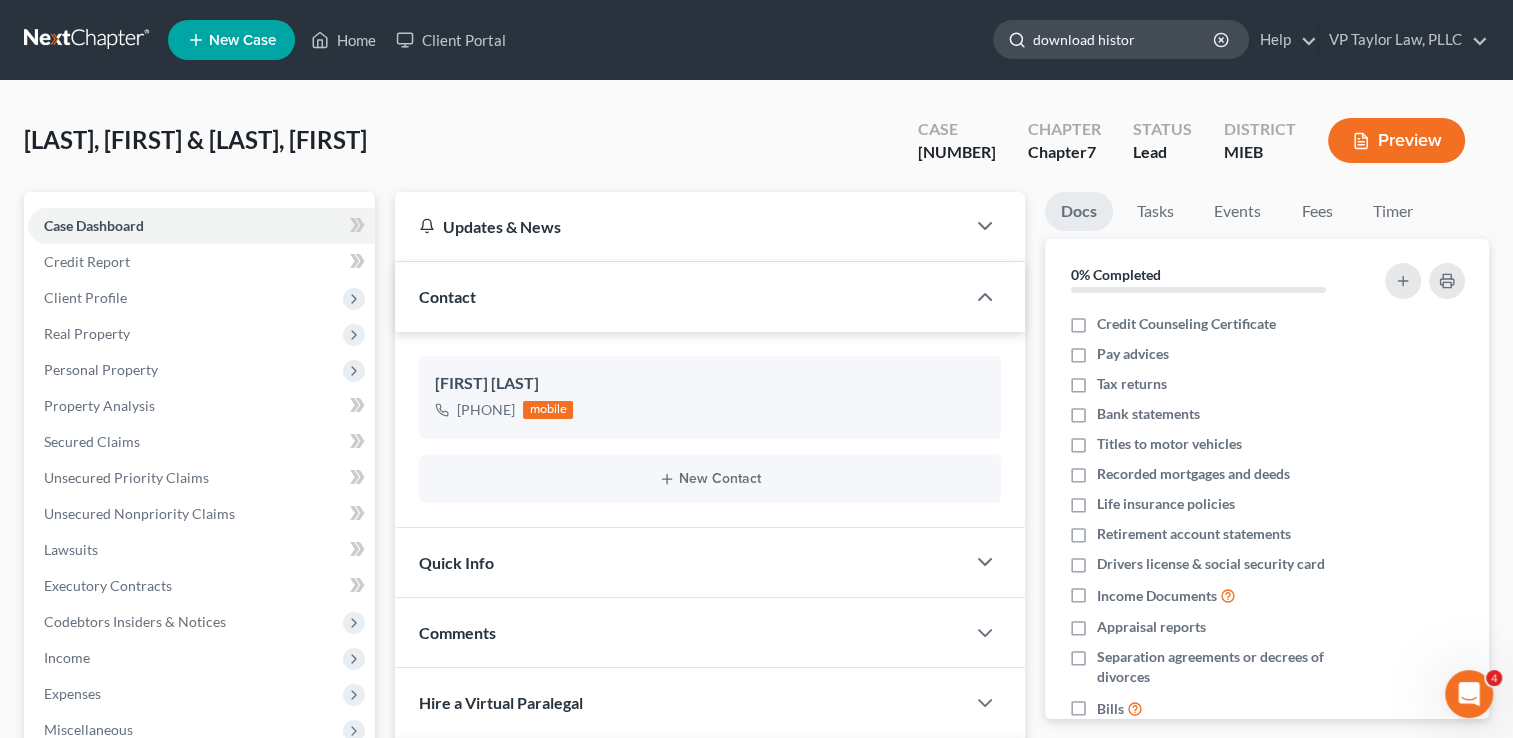 type on "download history" 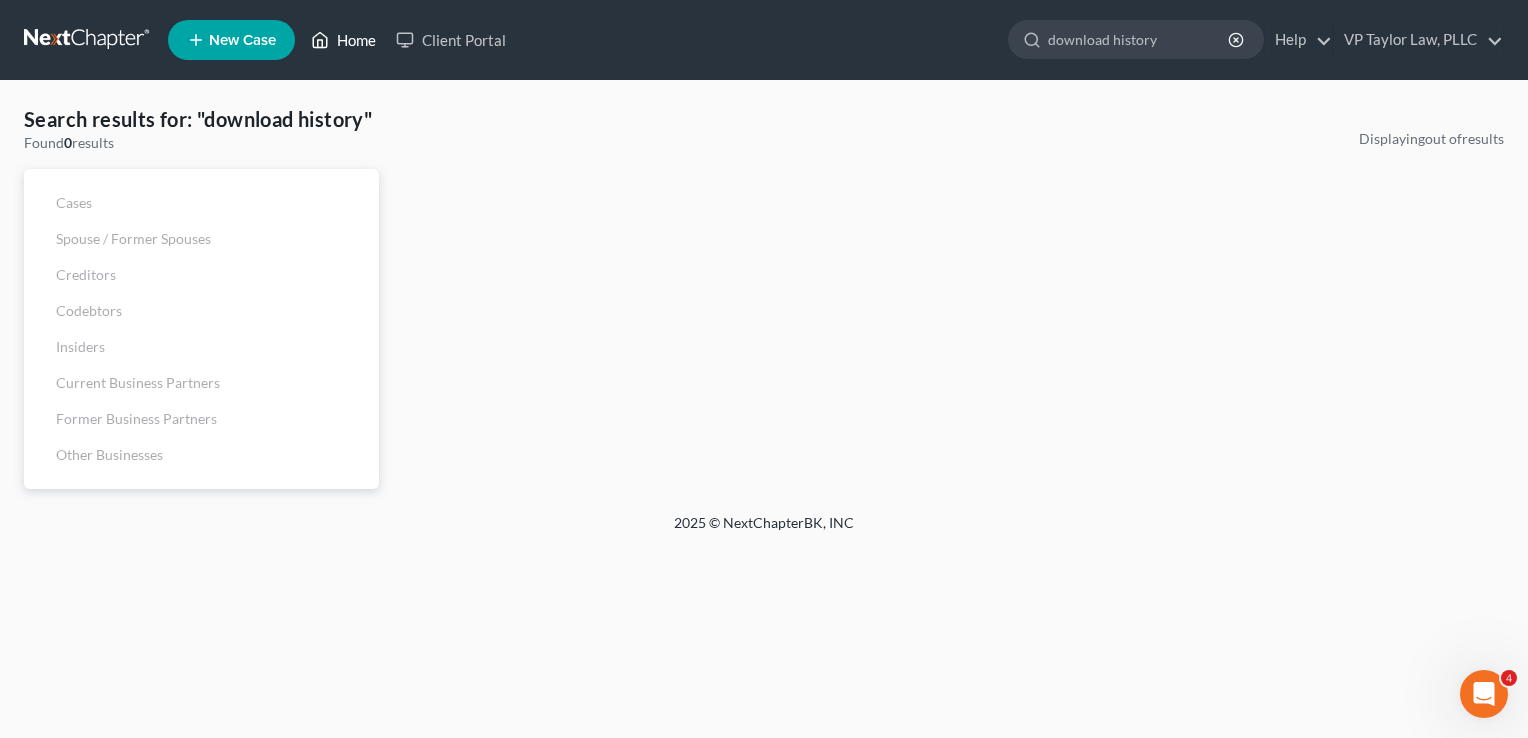 click on "Home" at bounding box center (343, 40) 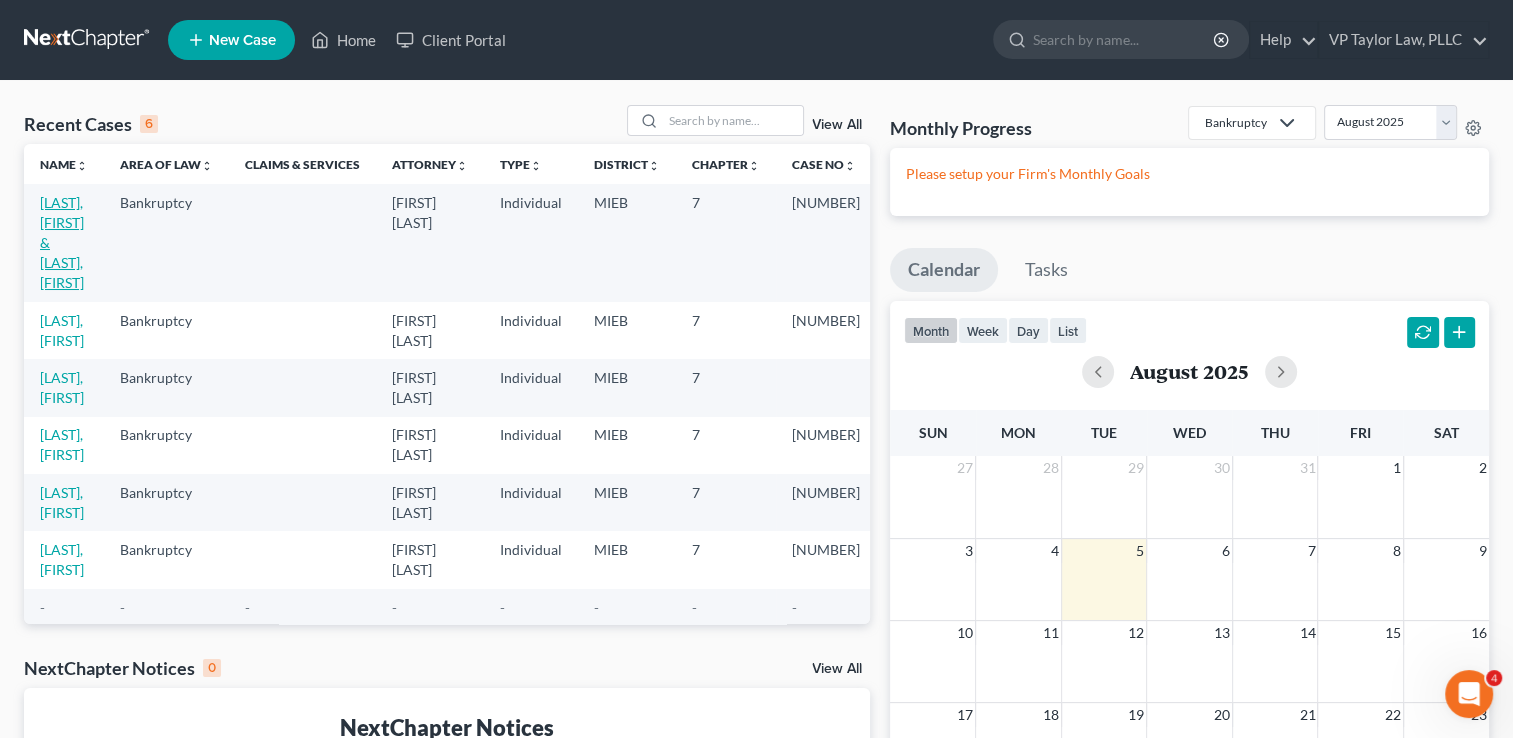 click on "[LAST], [FIRST] & [LAST], [FIRST]" at bounding box center [62, 242] 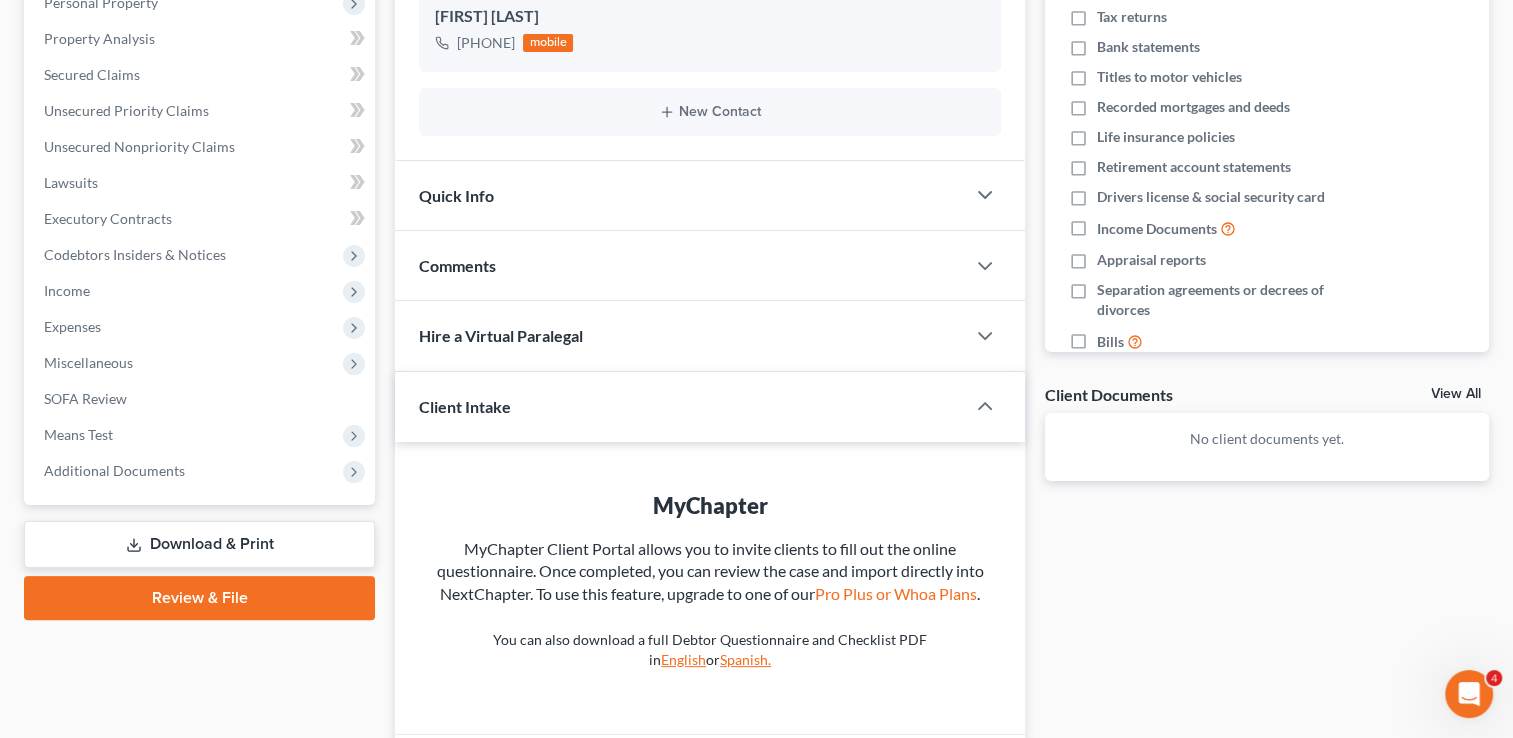scroll, scrollTop: 525, scrollLeft: 0, axis: vertical 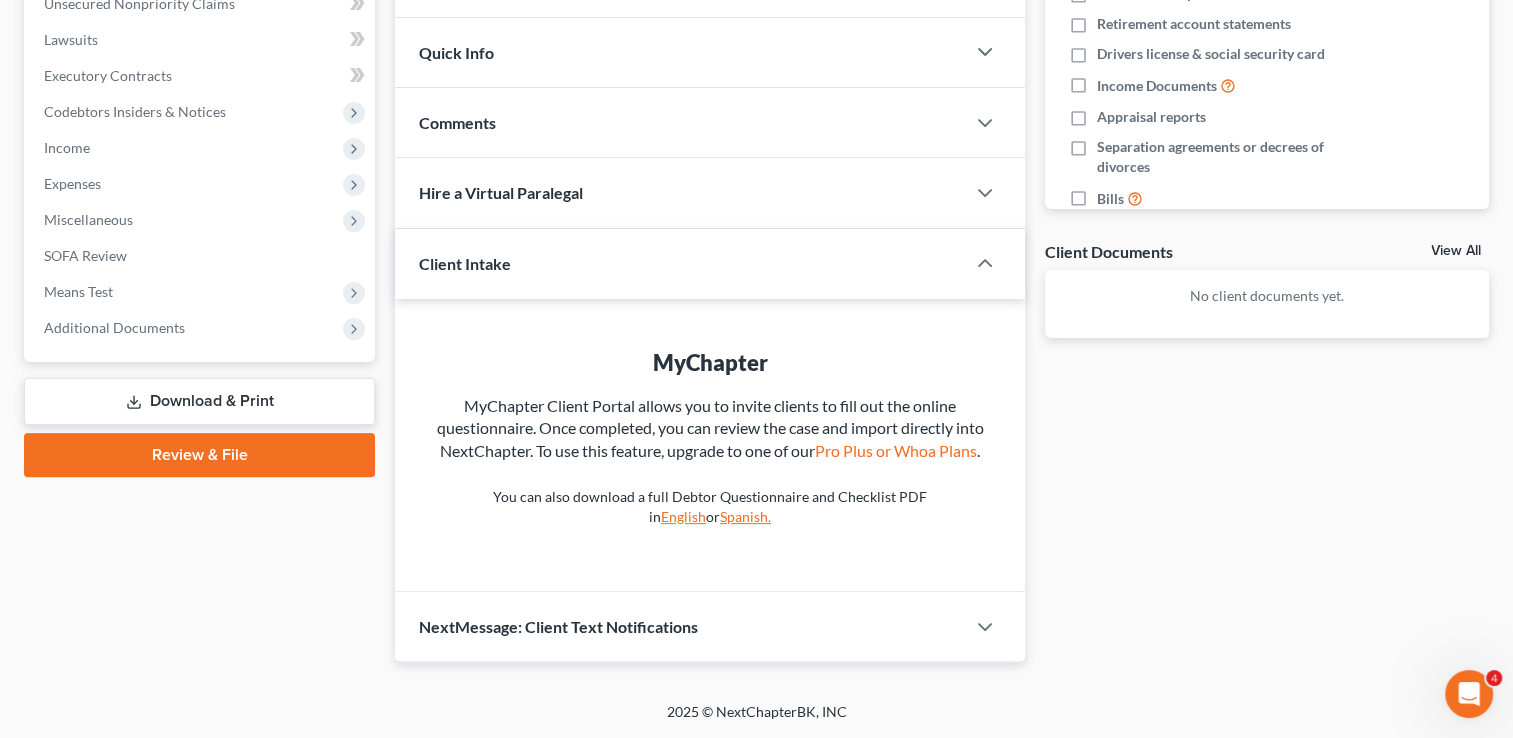 click on "Download & Print" at bounding box center [199, 401] 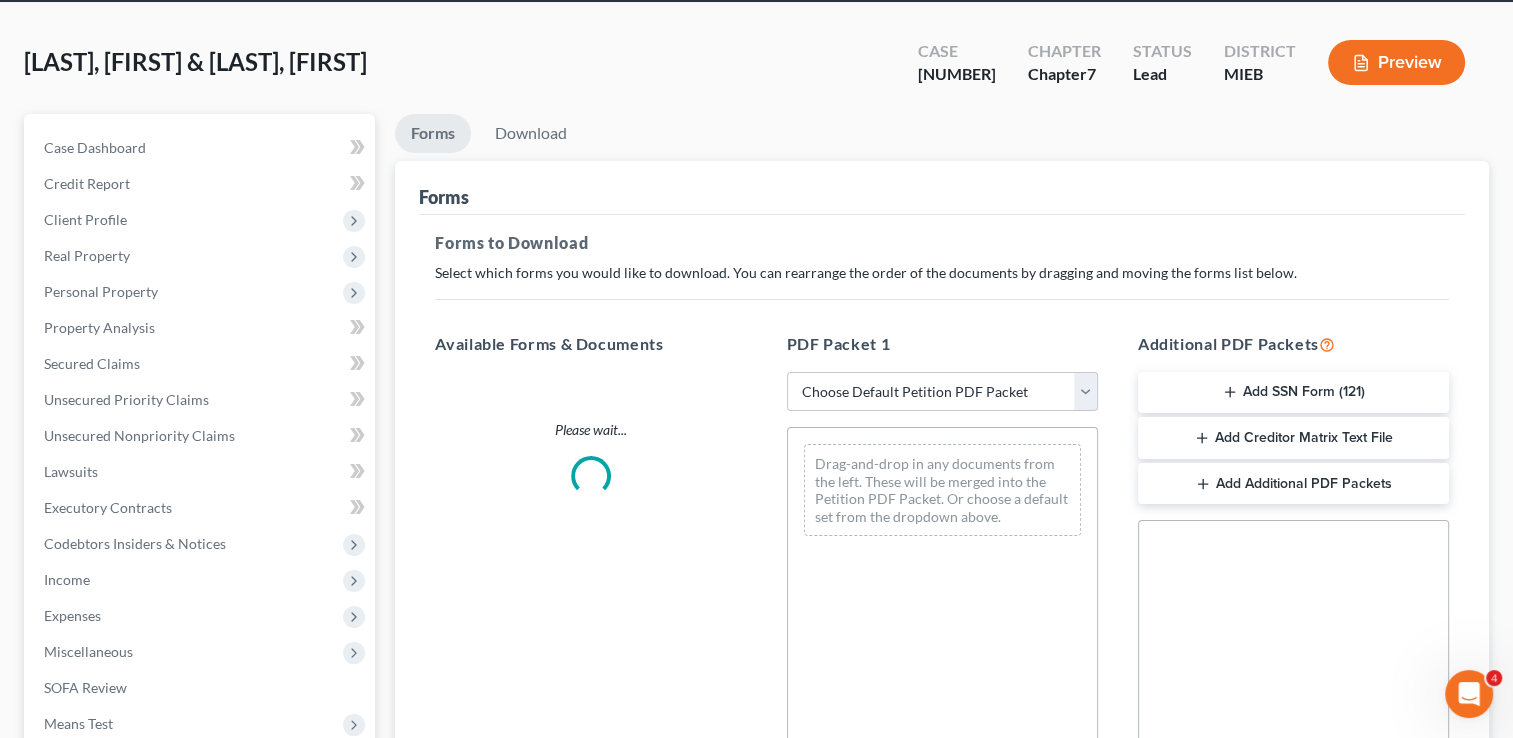 scroll, scrollTop: 0, scrollLeft: 0, axis: both 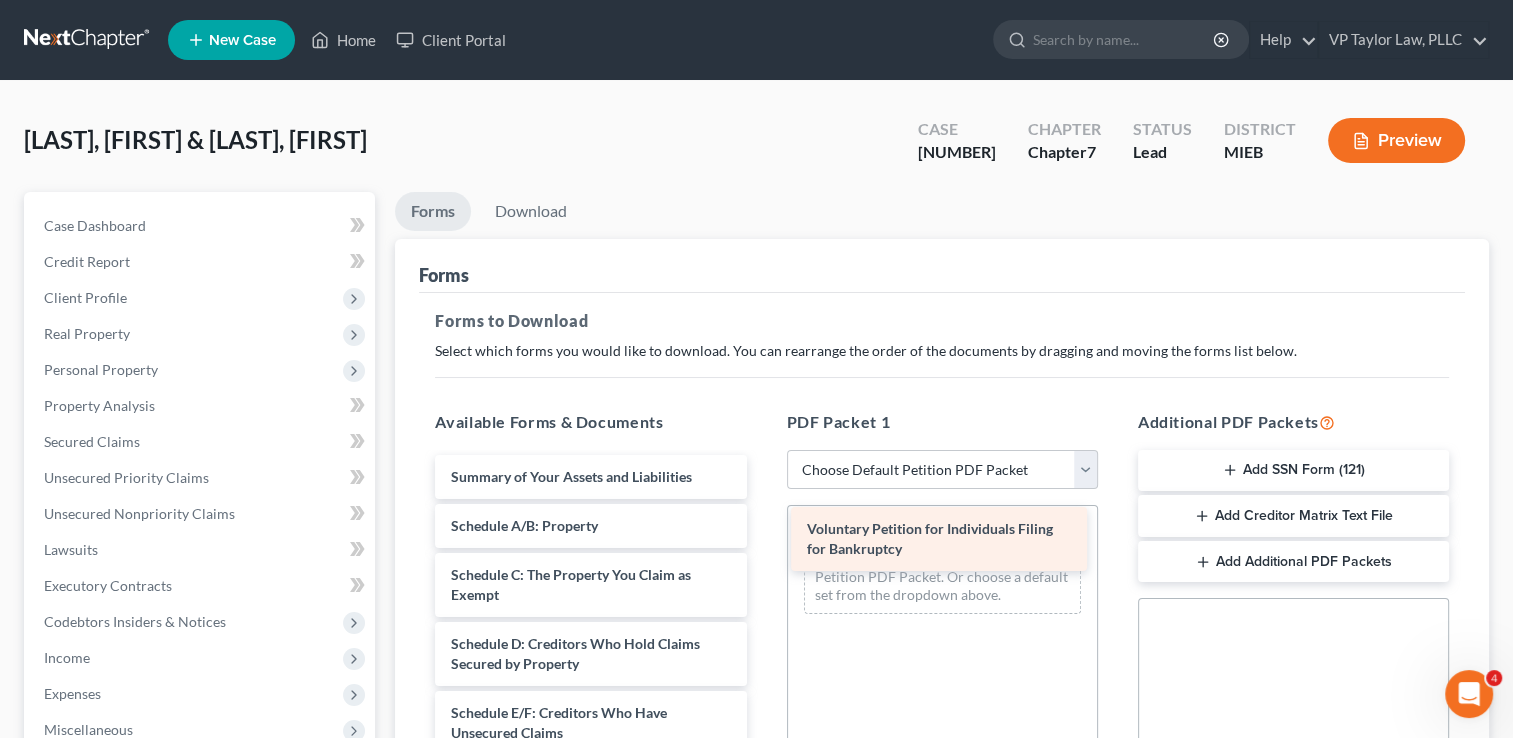 drag, startPoint x: 608, startPoint y: 492, endPoint x: 964, endPoint y: 546, distance: 360.0722 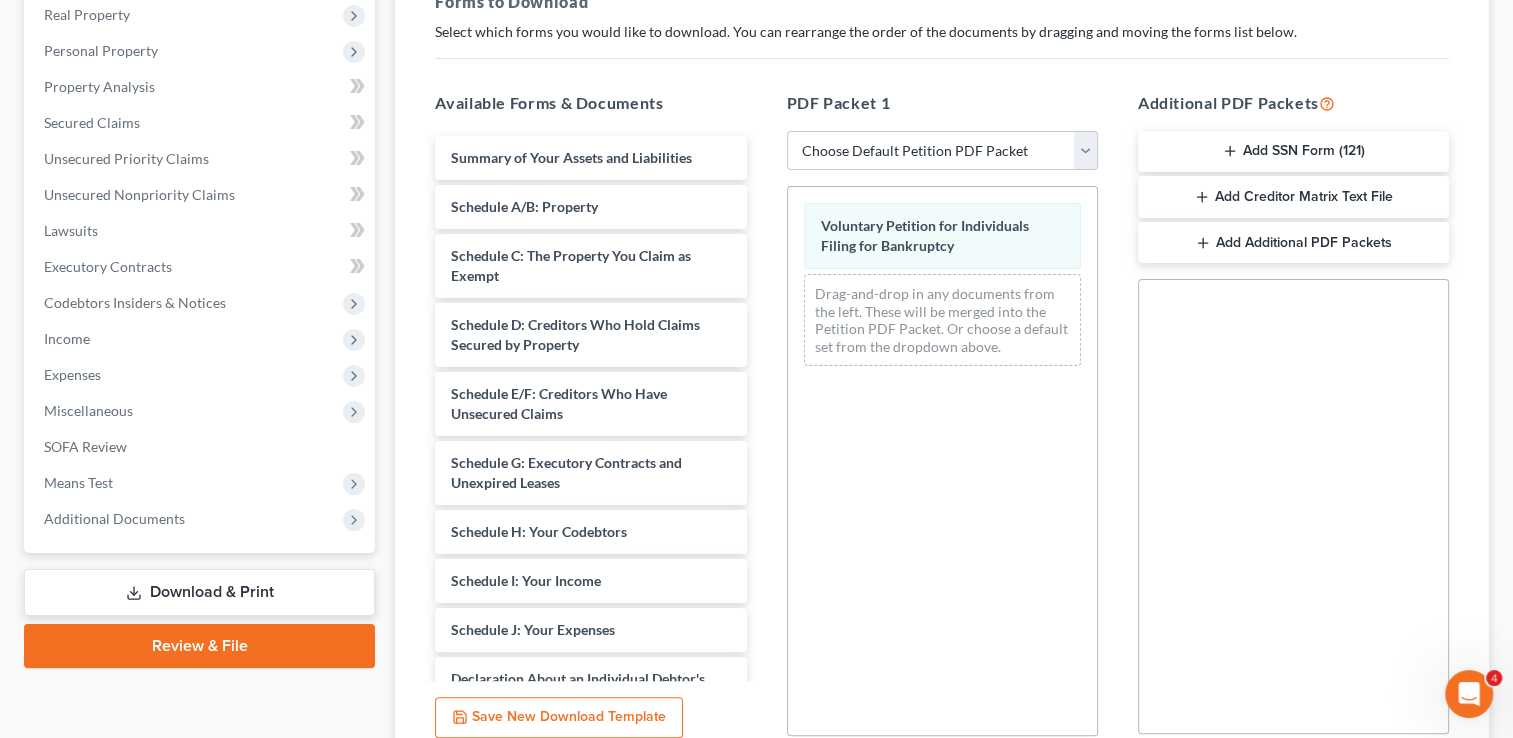 scroll, scrollTop: 321, scrollLeft: 0, axis: vertical 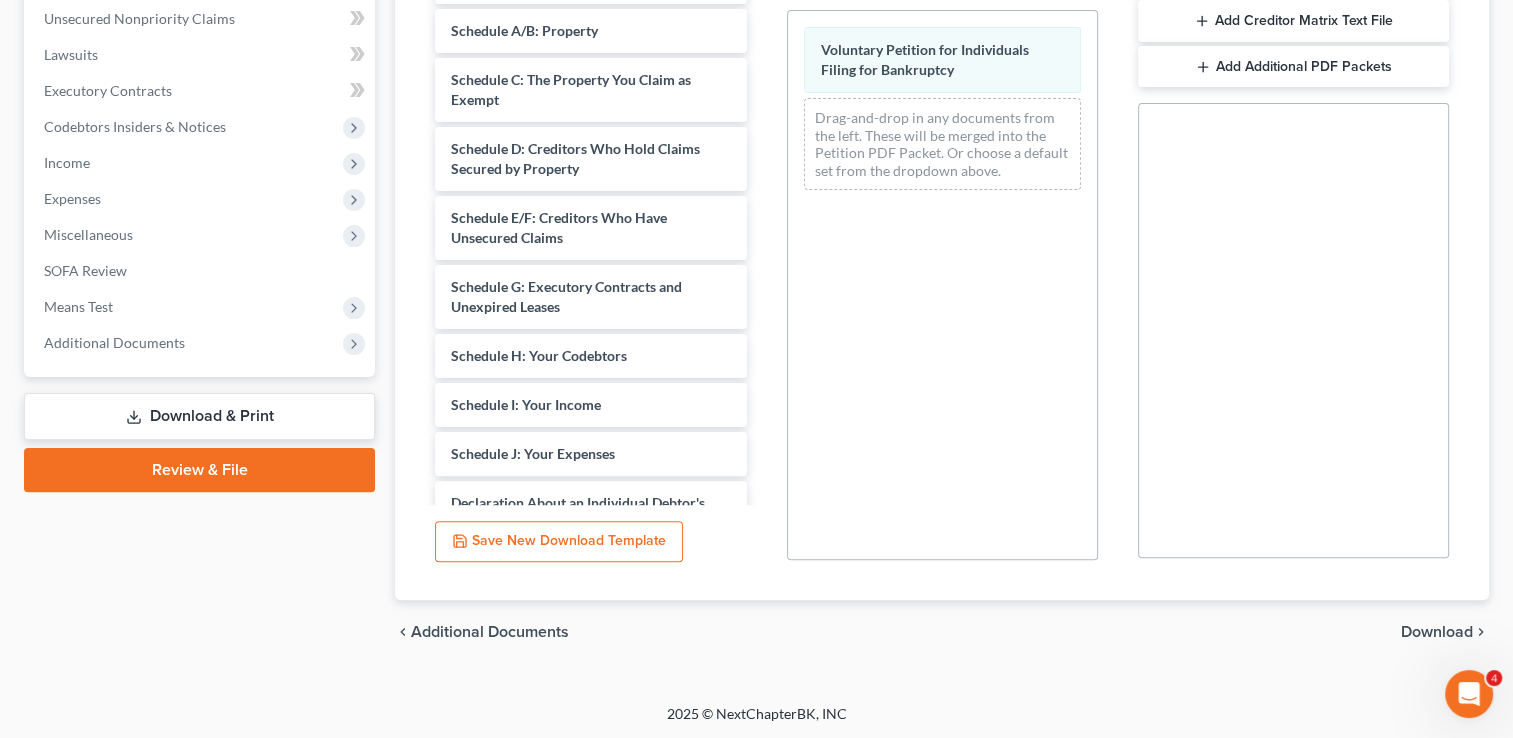 click on "Download" at bounding box center [1437, 632] 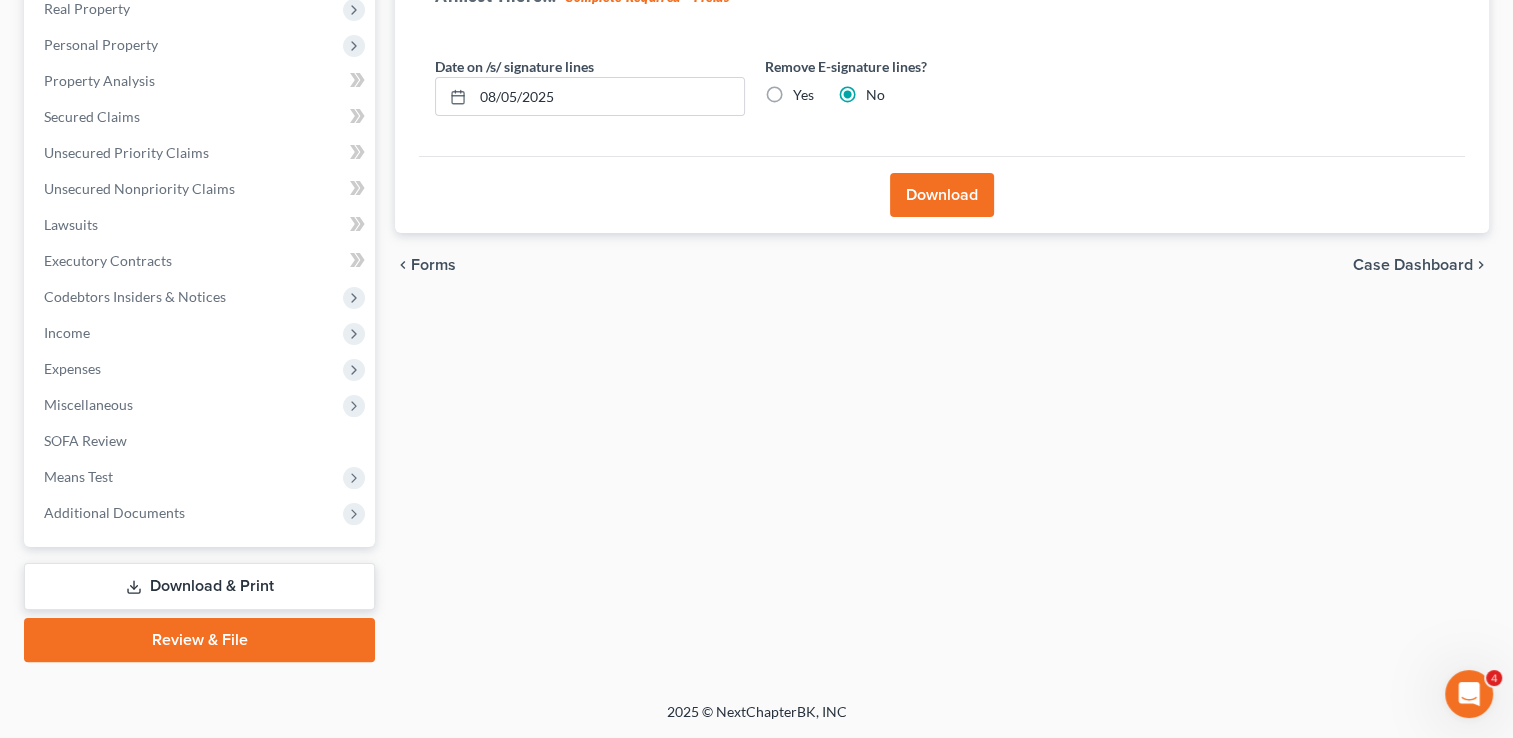 scroll, scrollTop: 323, scrollLeft: 0, axis: vertical 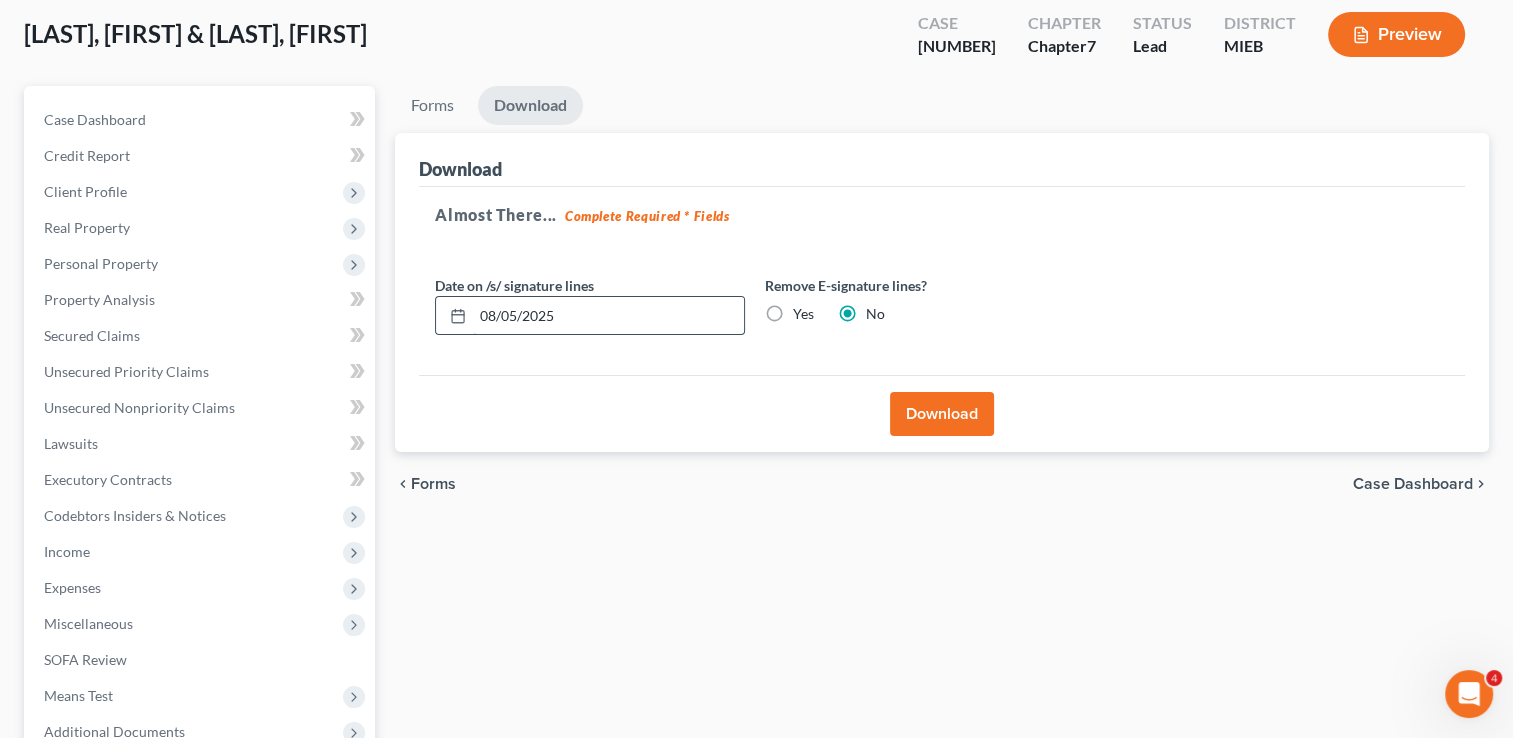 click on "08/05/2025" at bounding box center (608, 316) 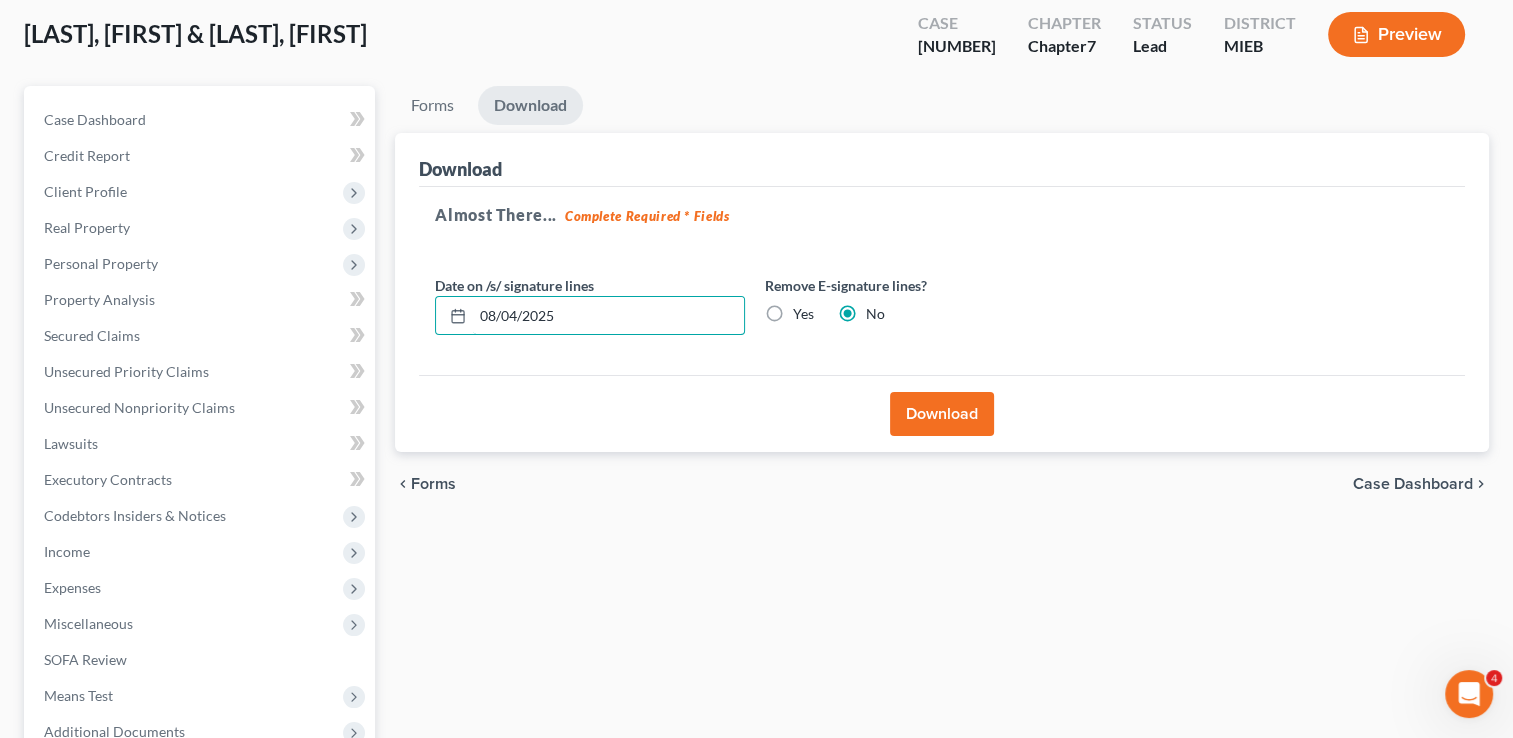 type on "08/04/2025" 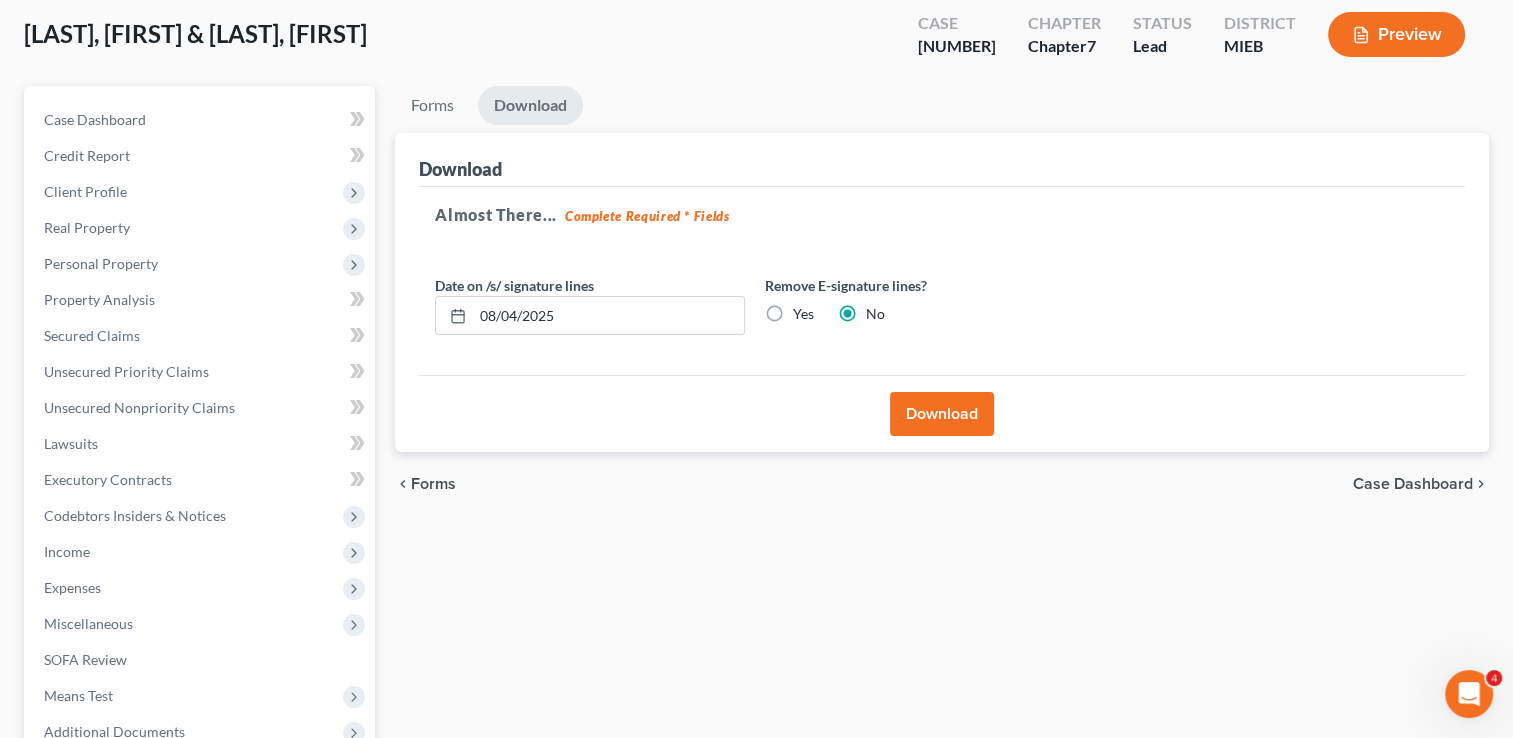 click on "Download" at bounding box center (942, 414) 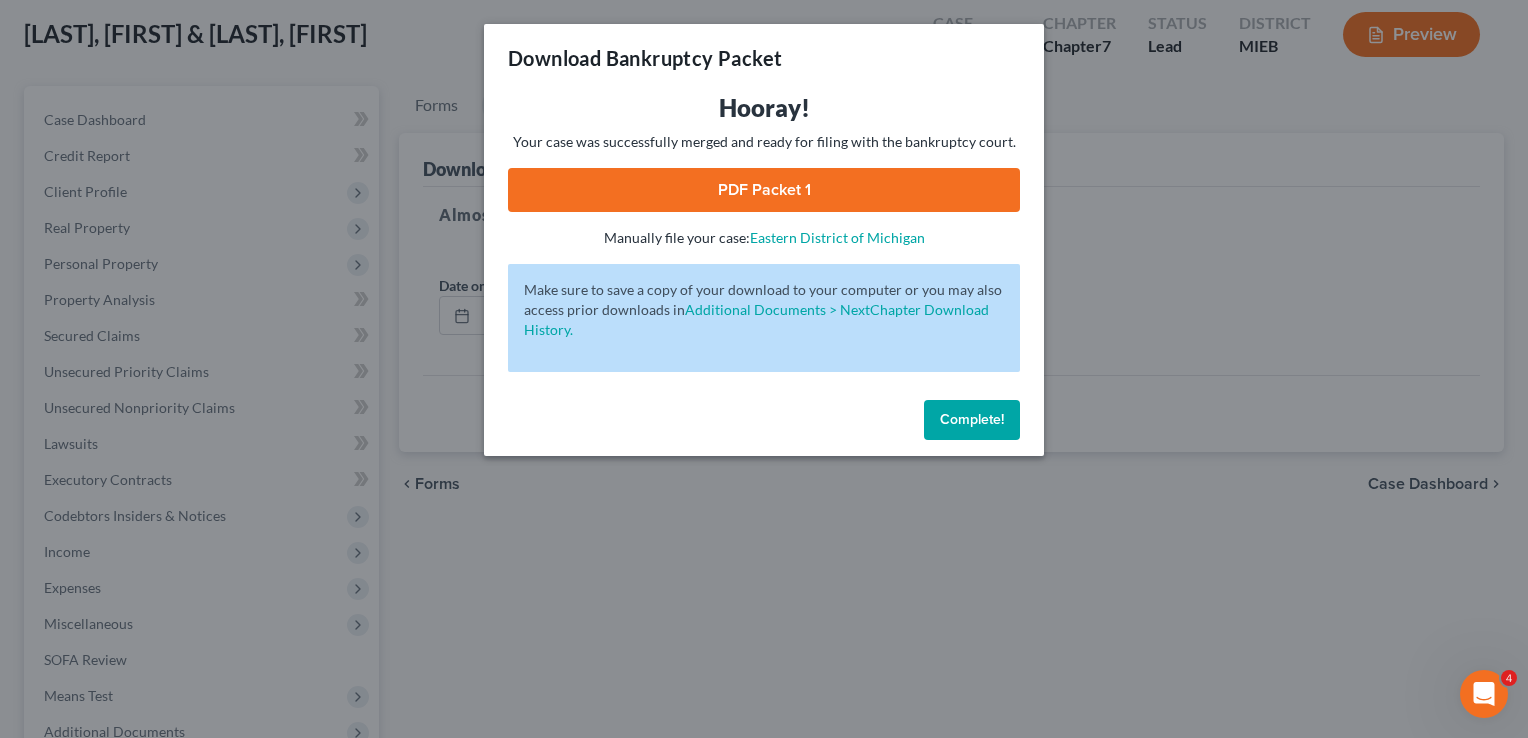 click on "PDF Packet 1" at bounding box center (764, 190) 